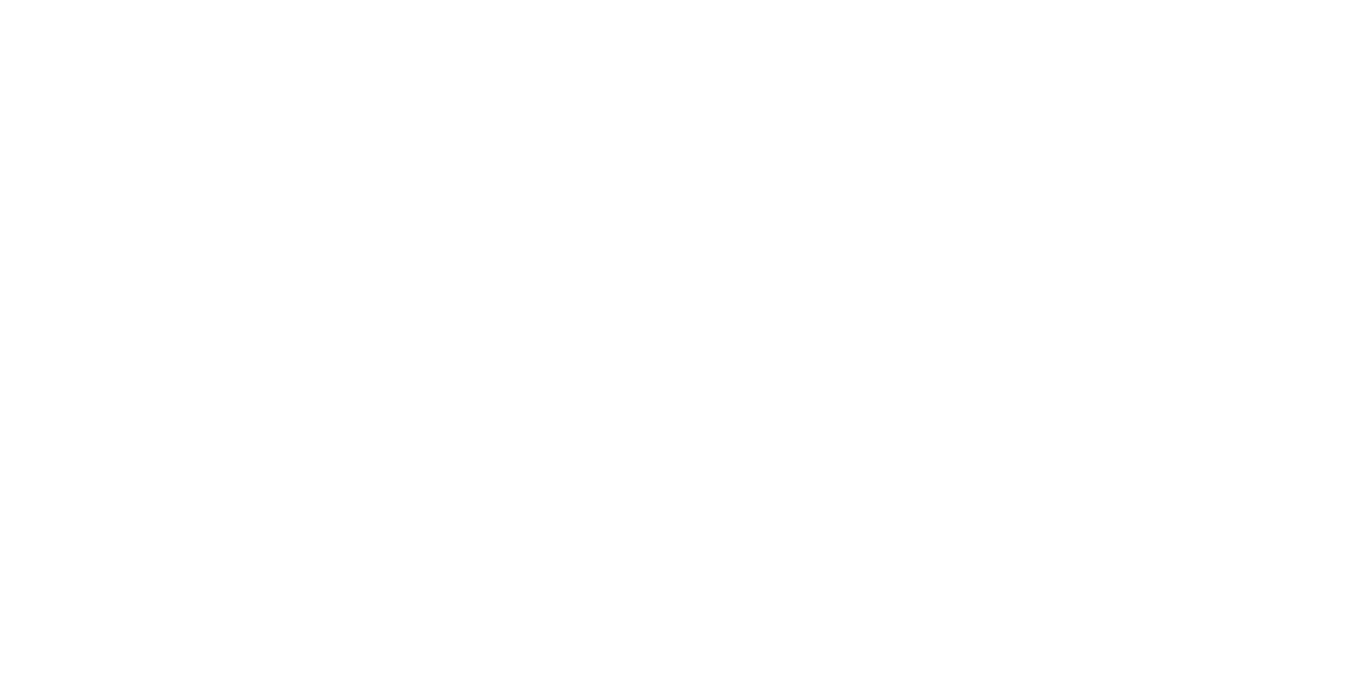 scroll, scrollTop: 0, scrollLeft: 0, axis: both 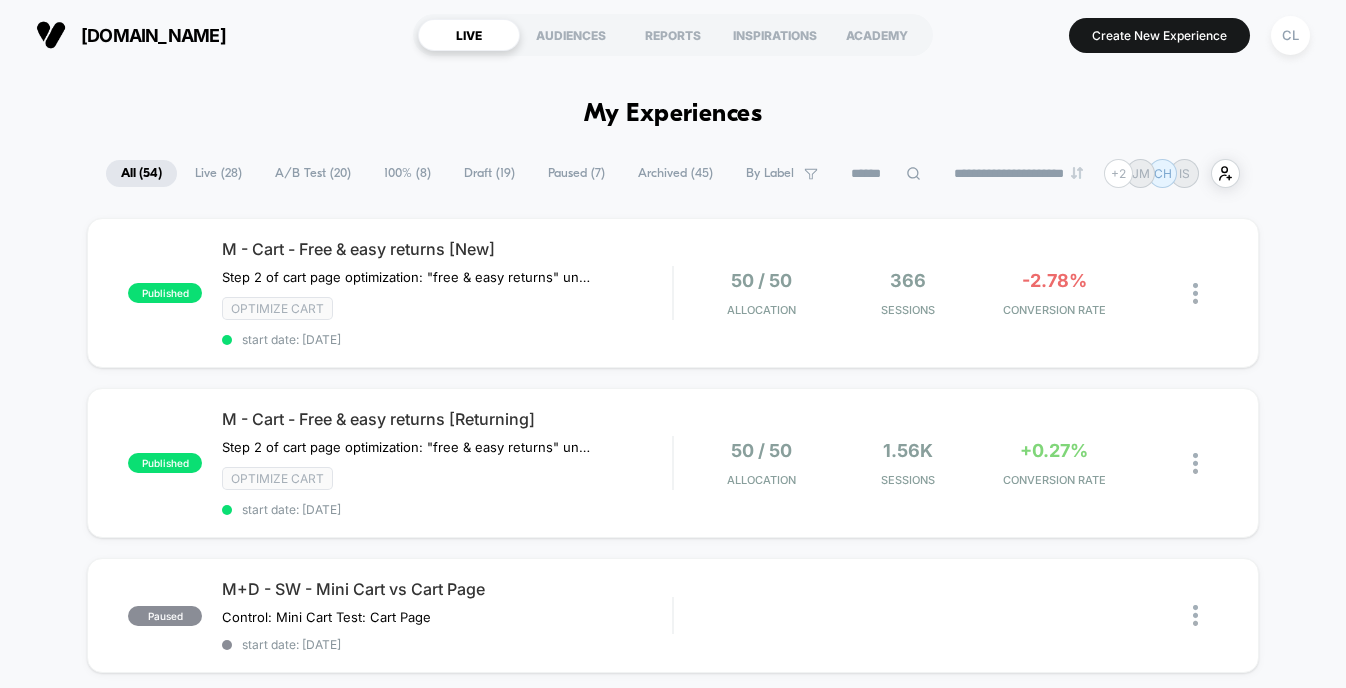 click on "Paused ( 7 )" at bounding box center (576, 173) 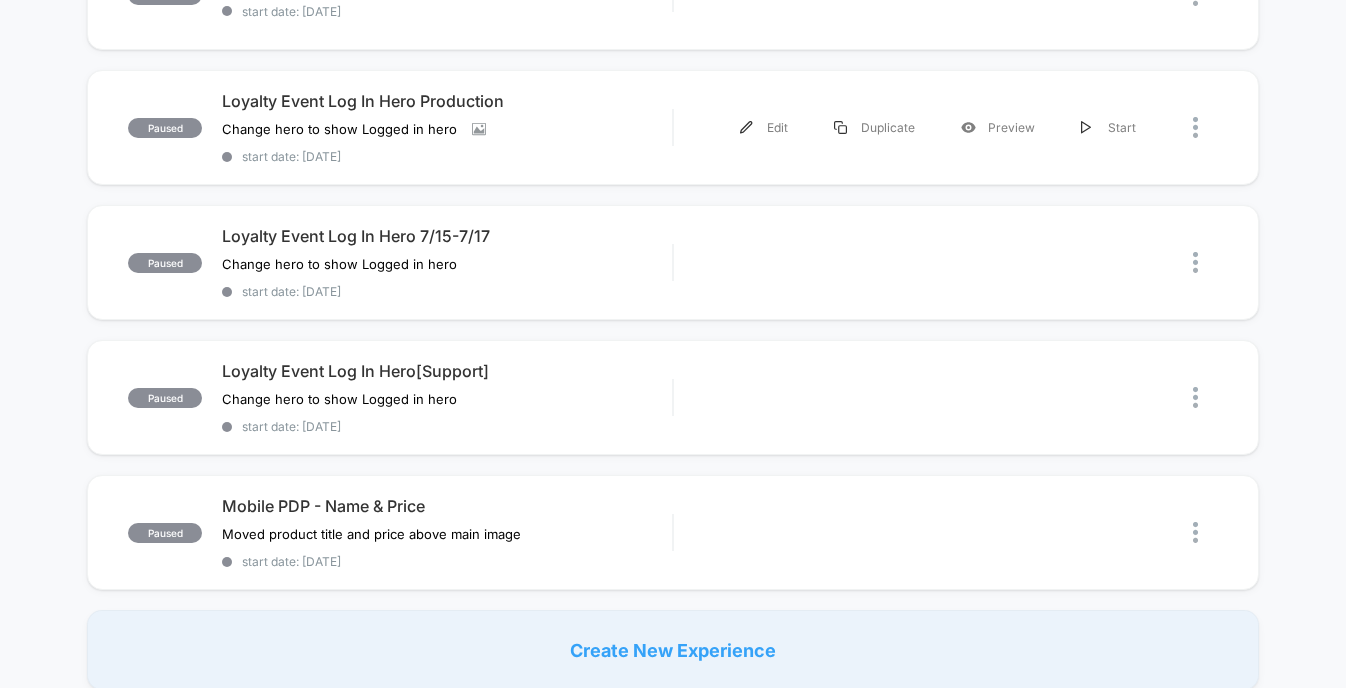 scroll, scrollTop: 549, scrollLeft: 0, axis: vertical 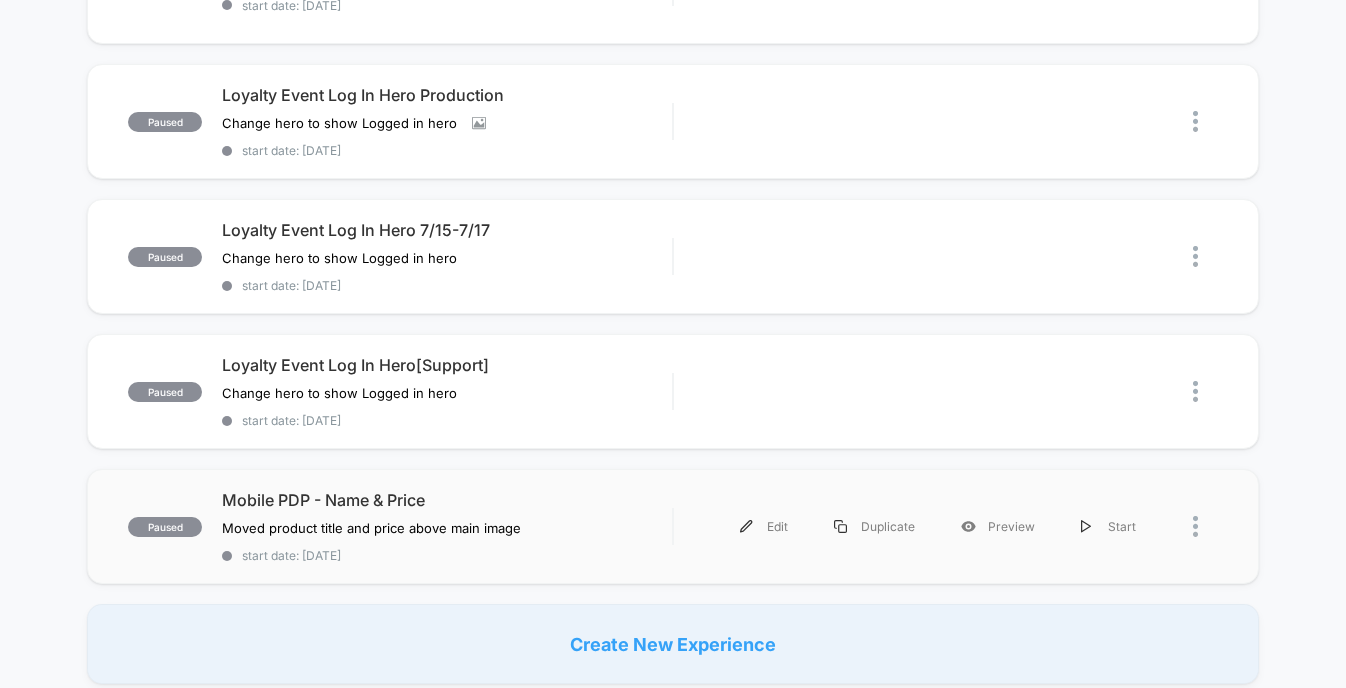 click at bounding box center (1188, 526) 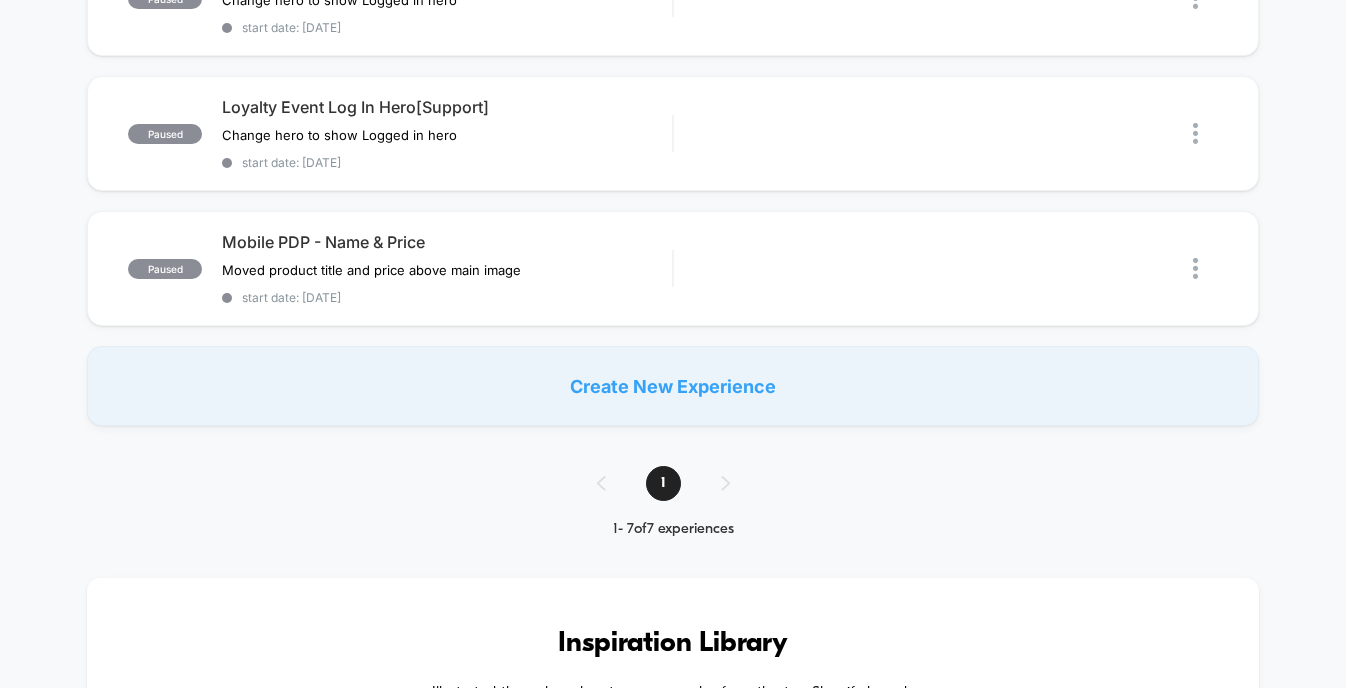 scroll, scrollTop: 796, scrollLeft: 0, axis: vertical 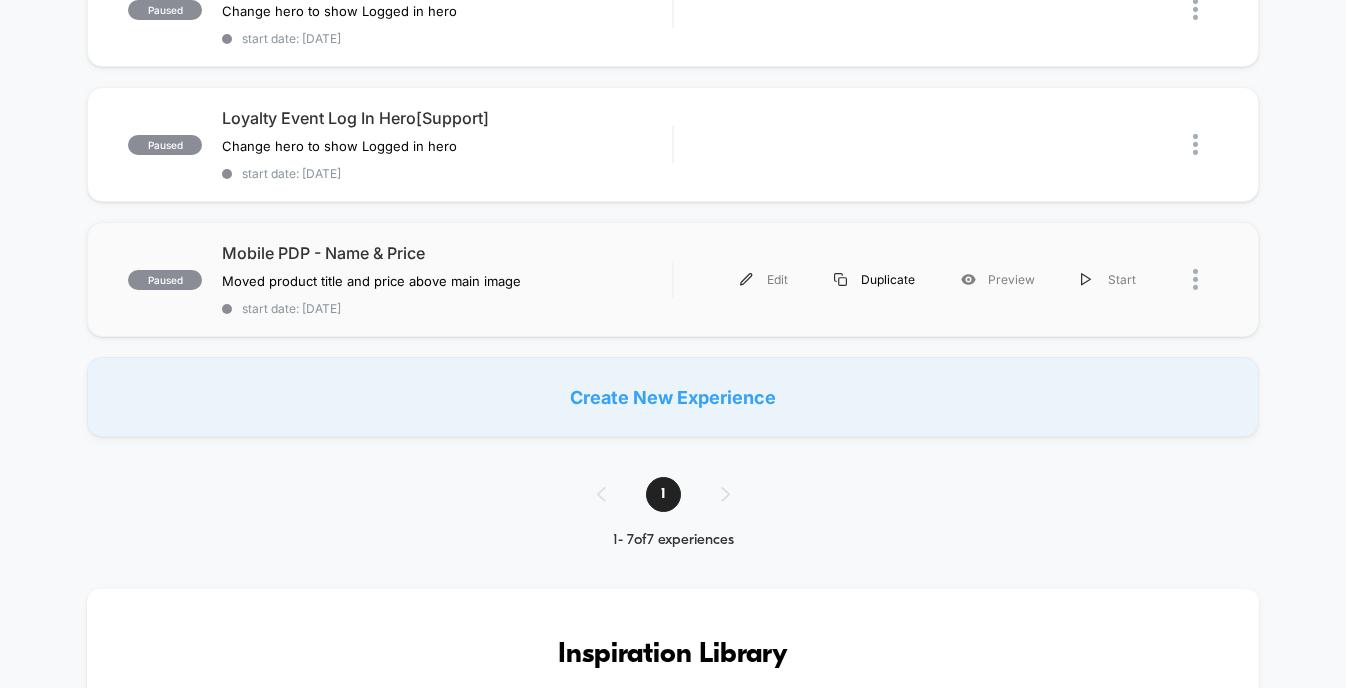 click on "Duplicate" at bounding box center [874, 279] 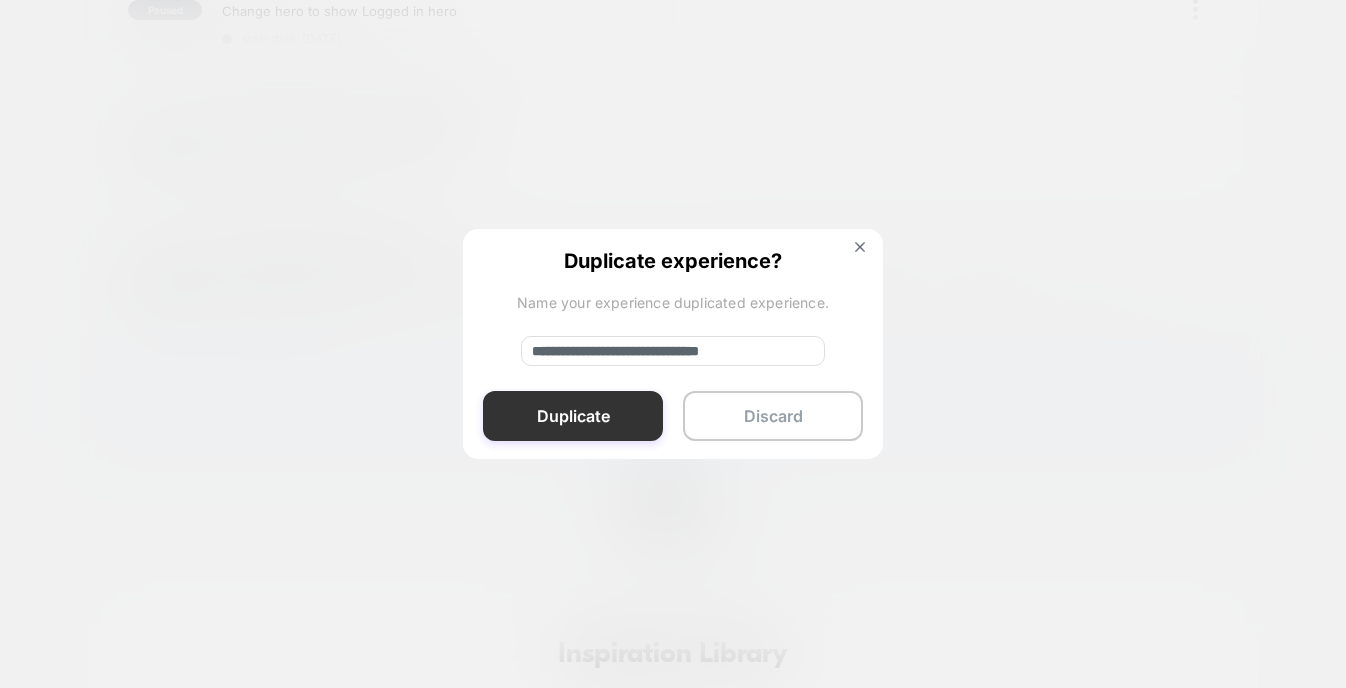 click on "Duplicate" at bounding box center [573, 416] 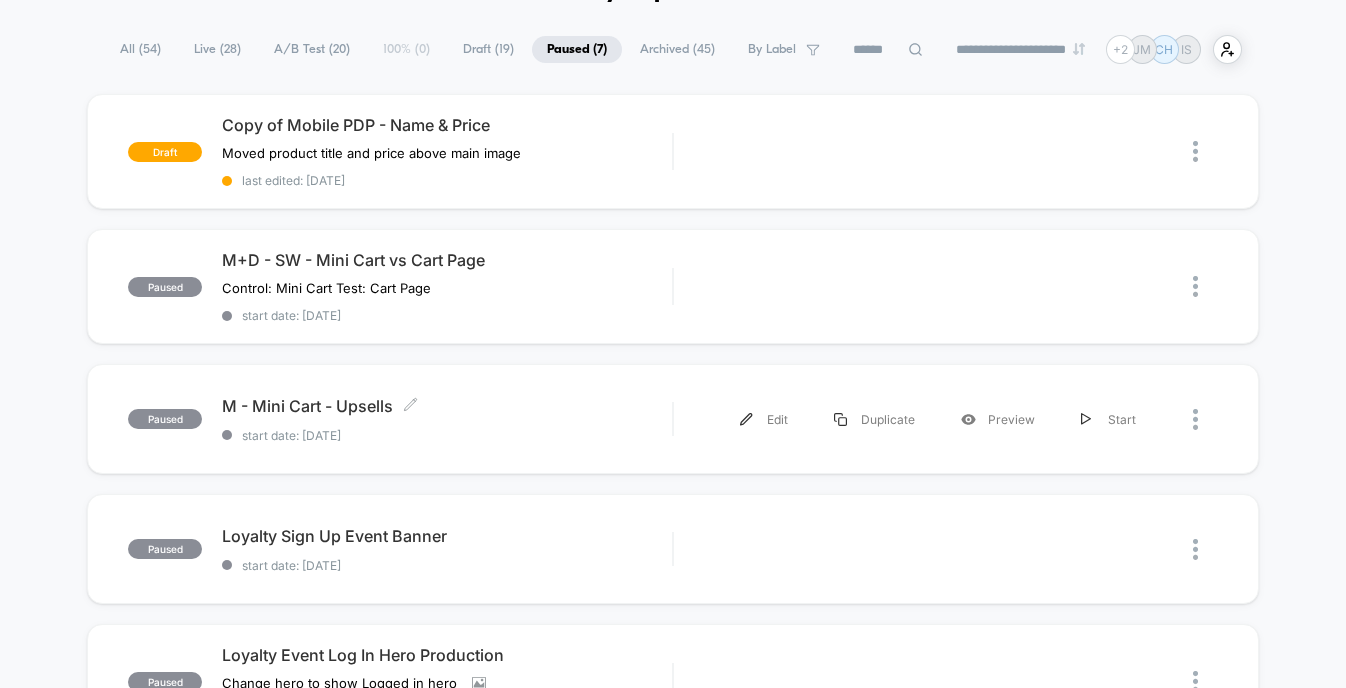 scroll, scrollTop: 0, scrollLeft: 0, axis: both 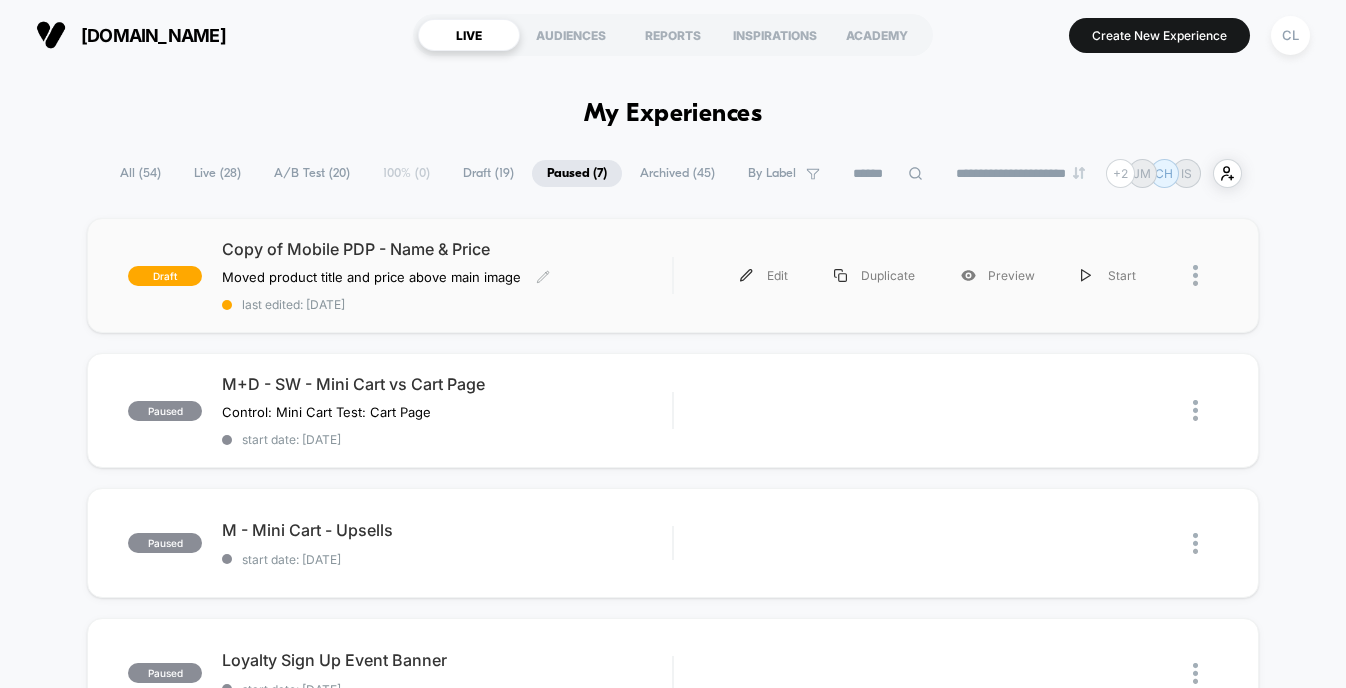 click on "Copy of Mobile PDP - Name & Price Moved product title and price above main image Click to edit experience details Moved product title and price above main image last edited: [DATE]" at bounding box center [447, 275] 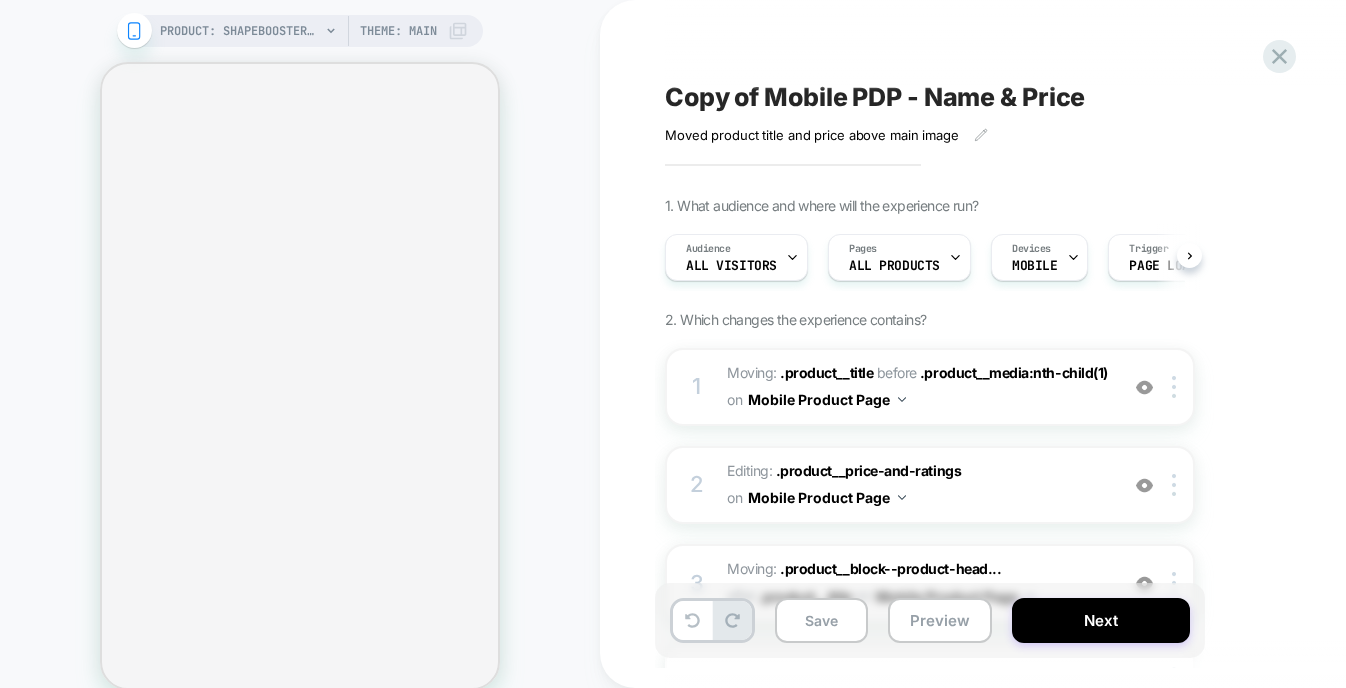 scroll, scrollTop: 0, scrollLeft: 1, axis: horizontal 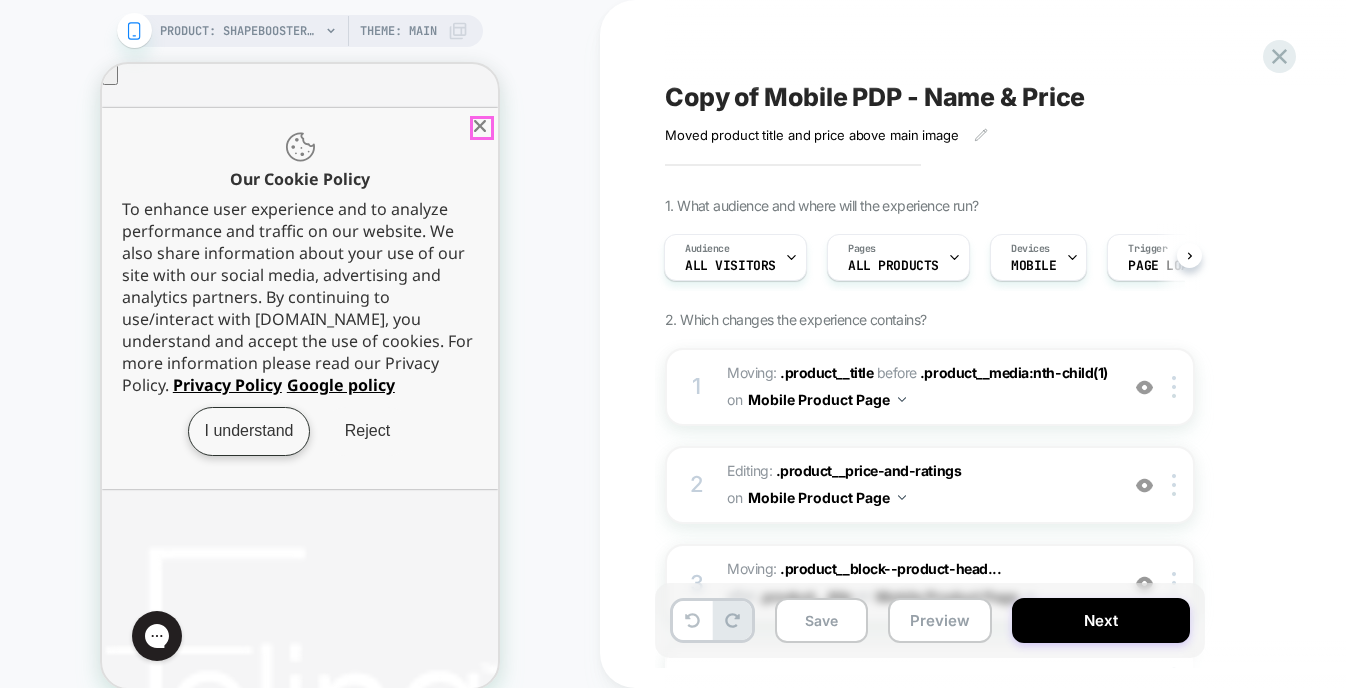 click 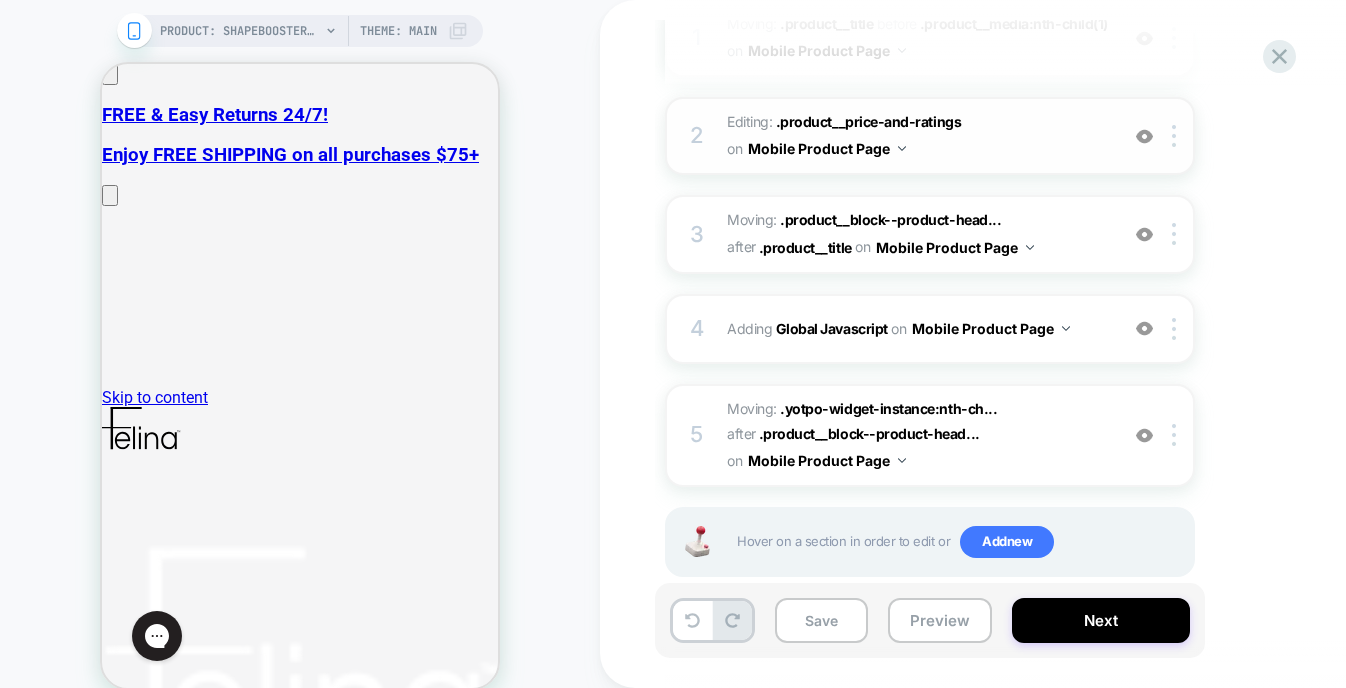 scroll, scrollTop: 352, scrollLeft: 0, axis: vertical 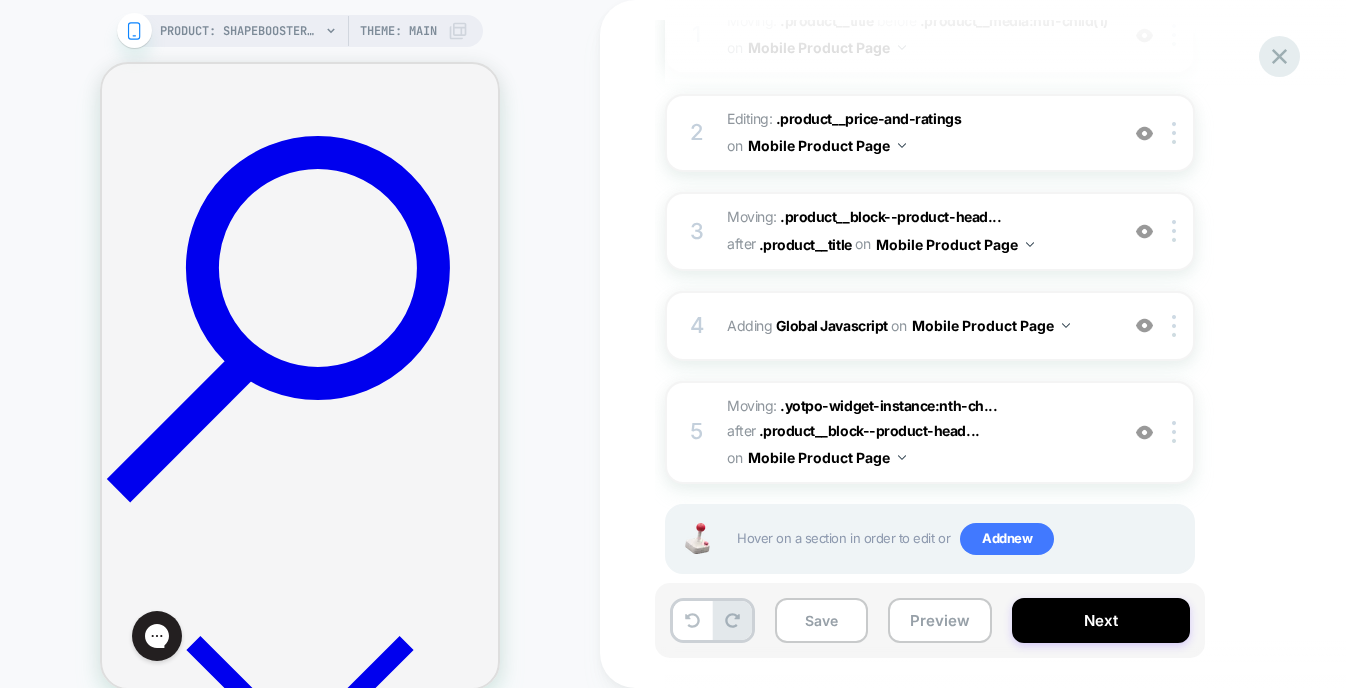 click 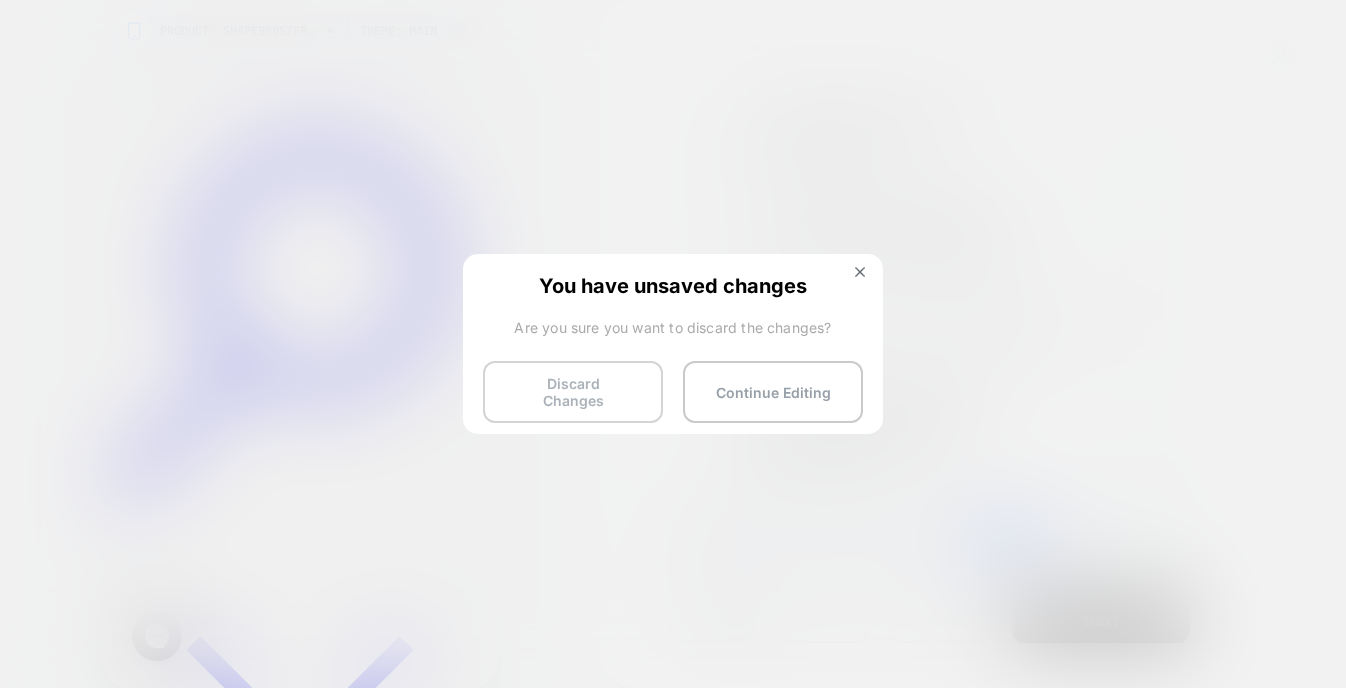 type on "*****" 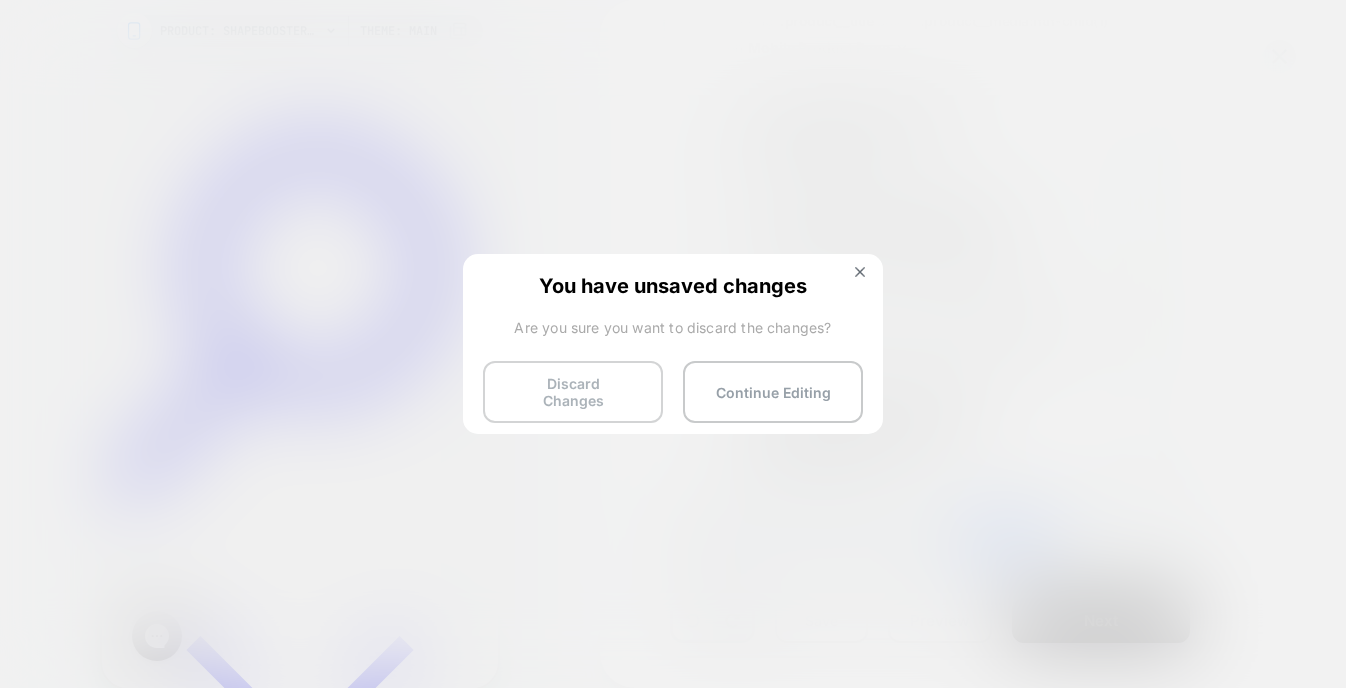 click on "Discard Changes" at bounding box center [573, 392] 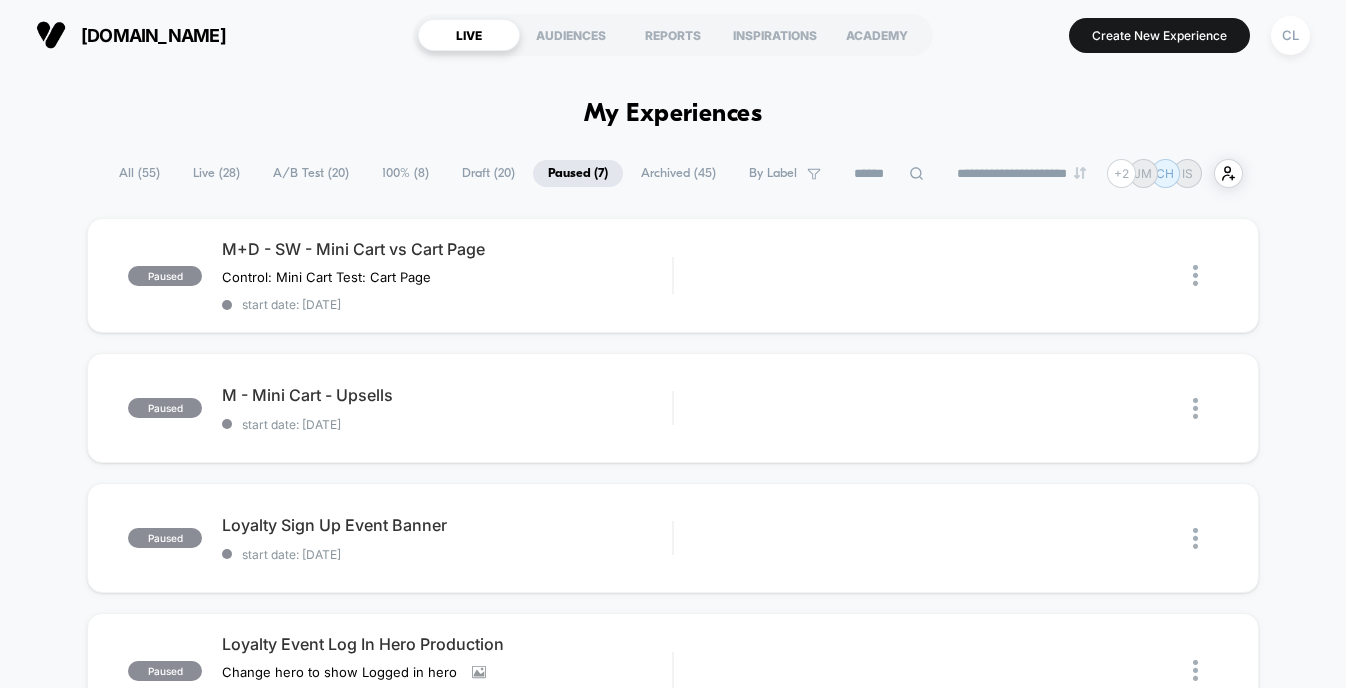 click on "Draft ( 20 )" at bounding box center [488, 173] 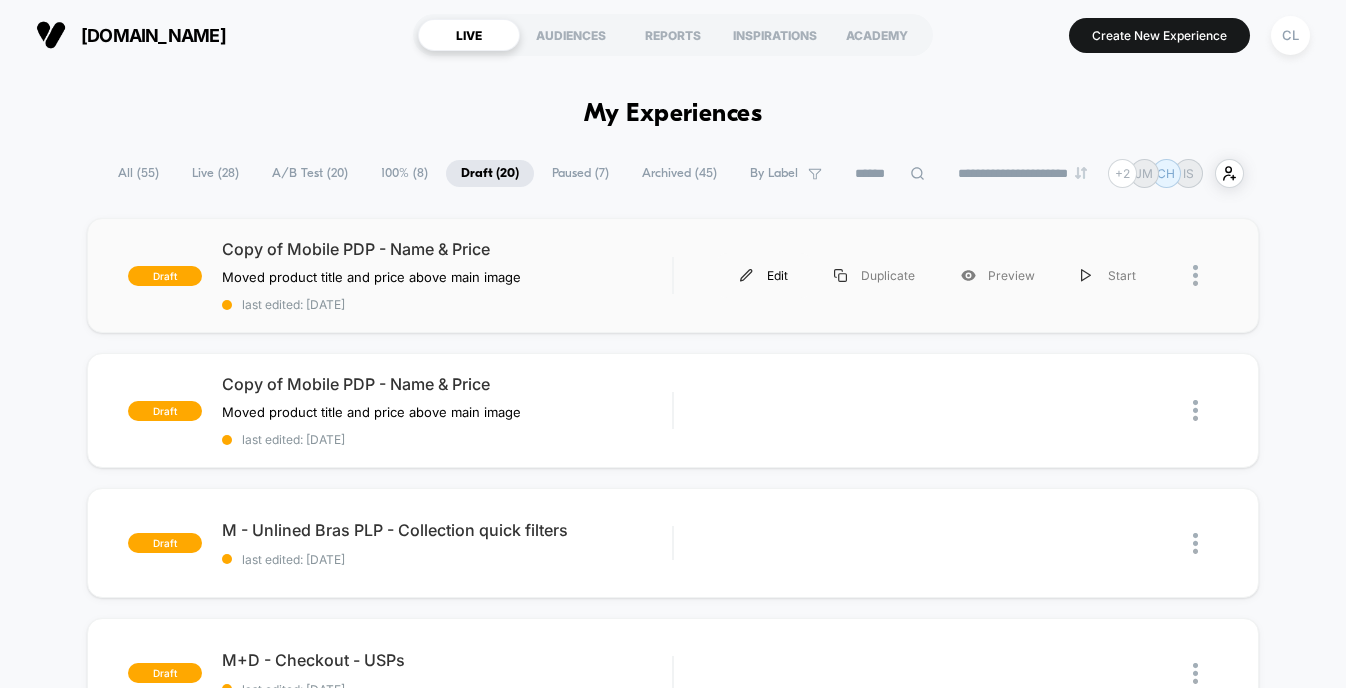 click on "Edit" at bounding box center [764, 275] 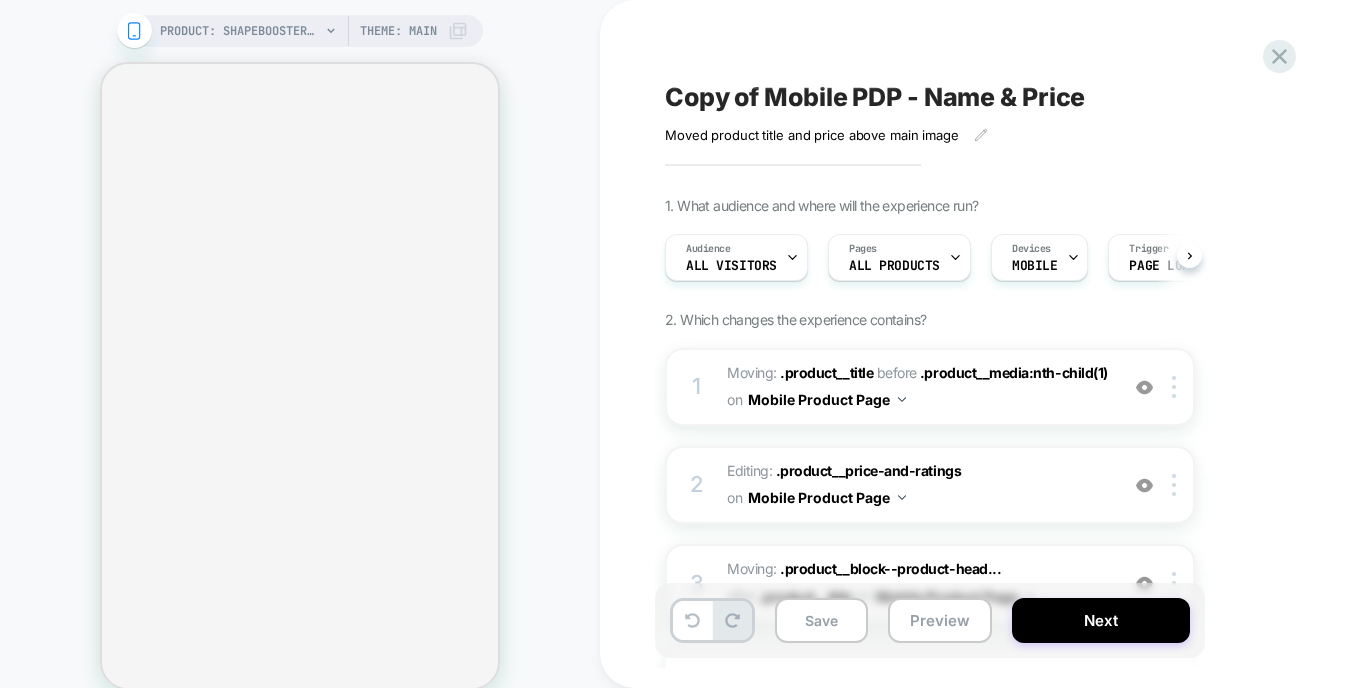 scroll, scrollTop: 0, scrollLeft: 1, axis: horizontal 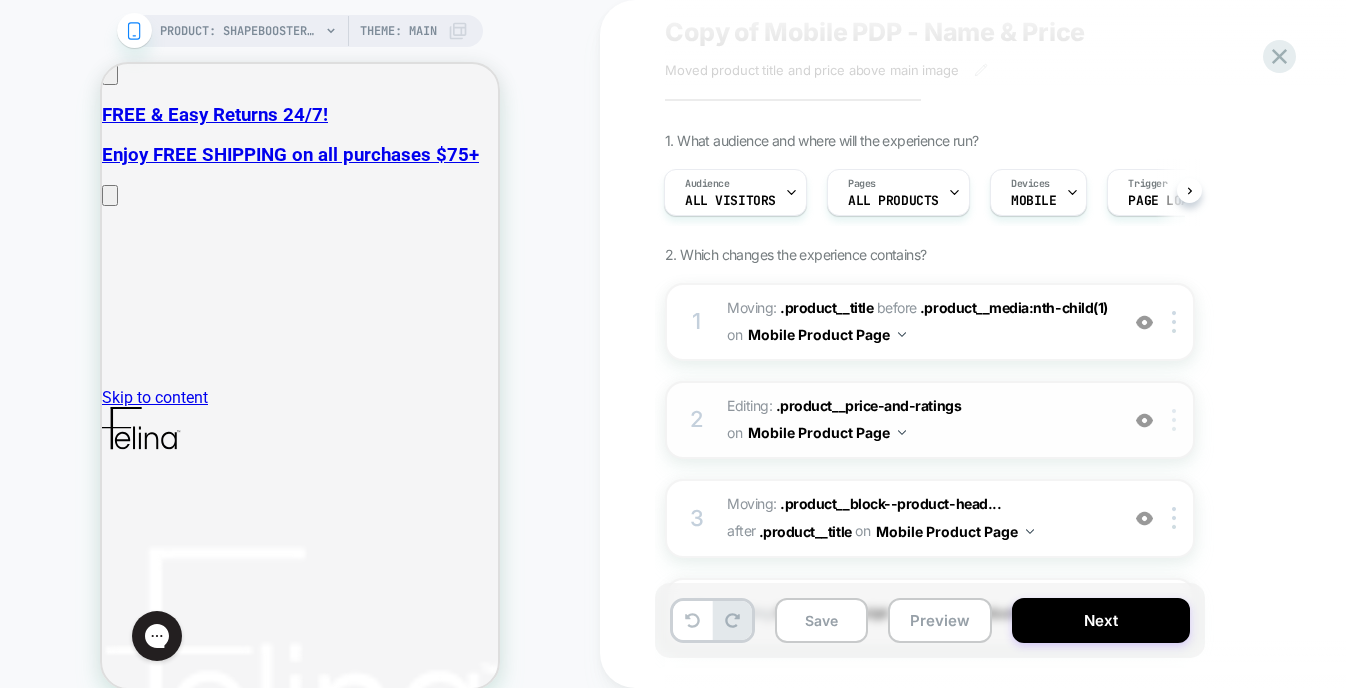 click at bounding box center [1177, 420] 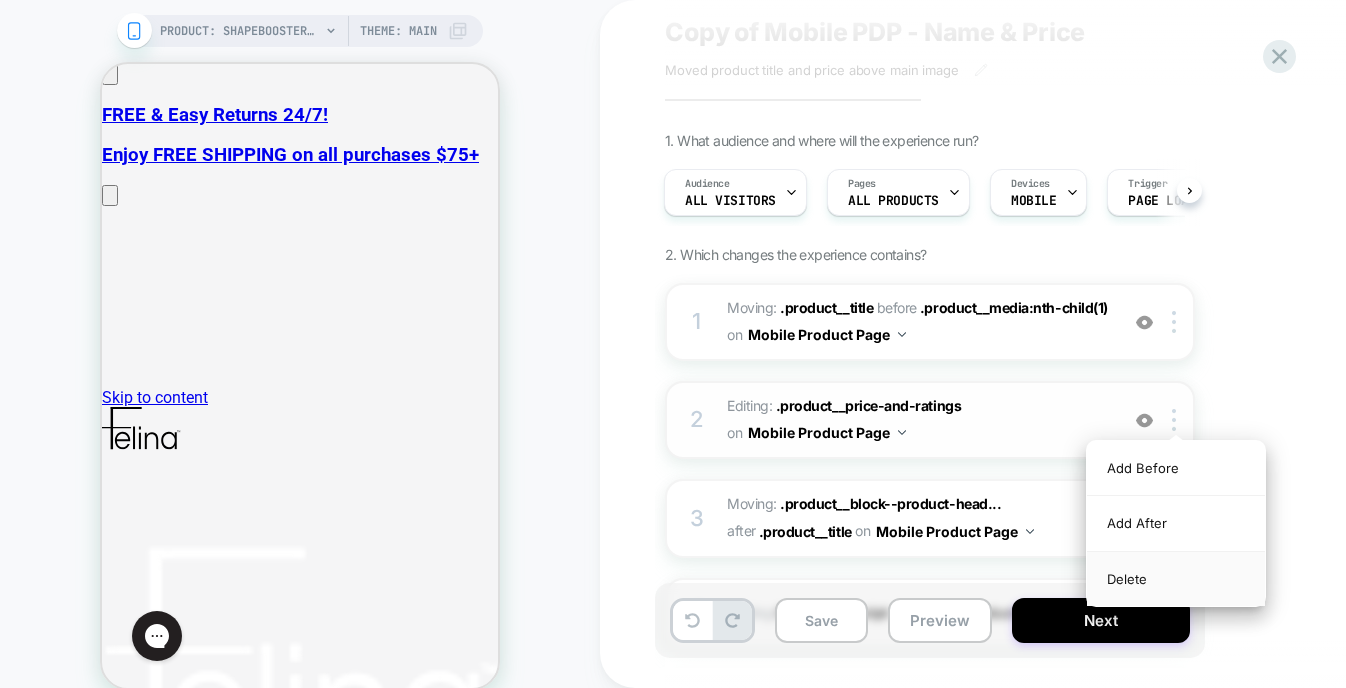 click on "Delete" at bounding box center [1176, 579] 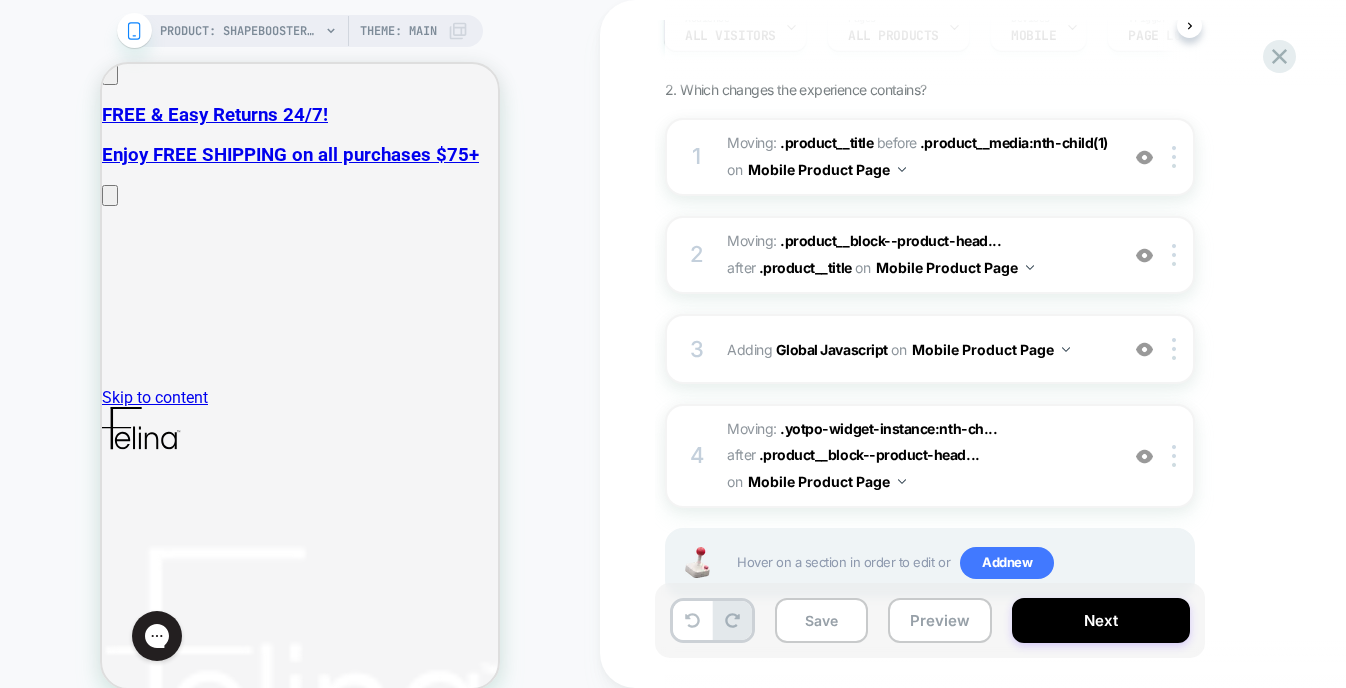 scroll, scrollTop: 235, scrollLeft: 0, axis: vertical 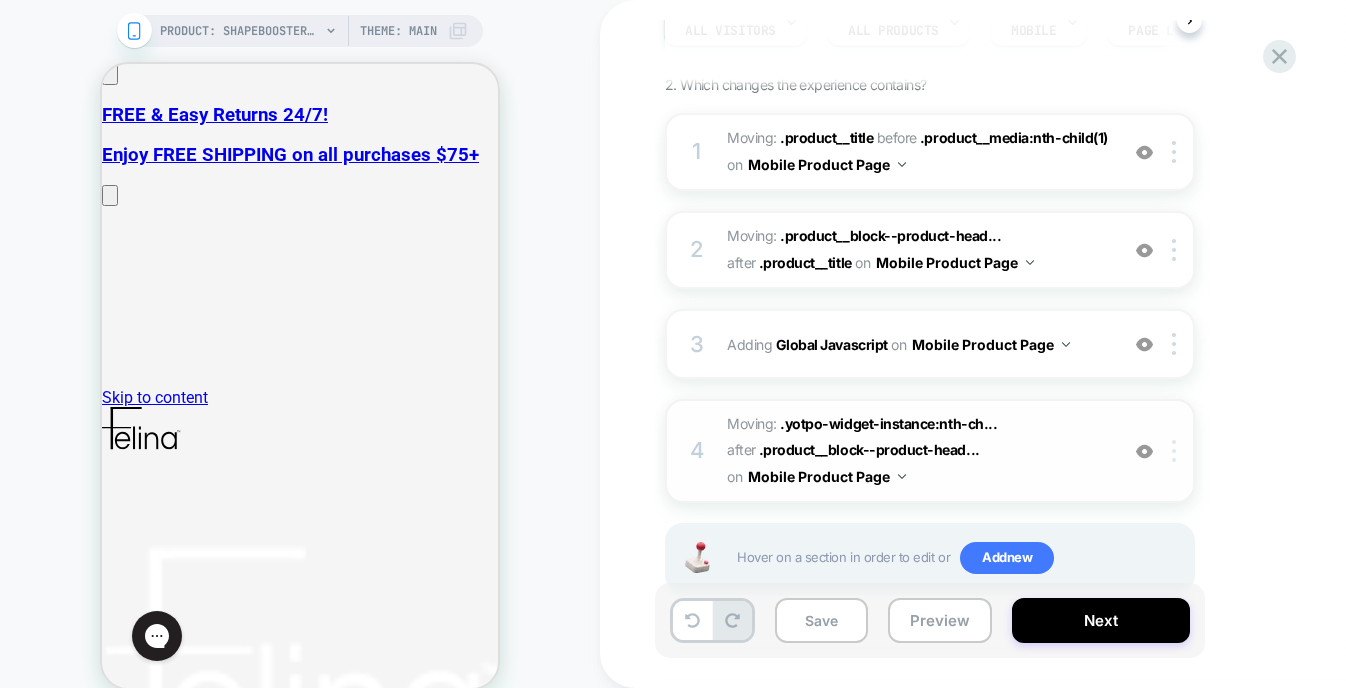 click at bounding box center [1174, 451] 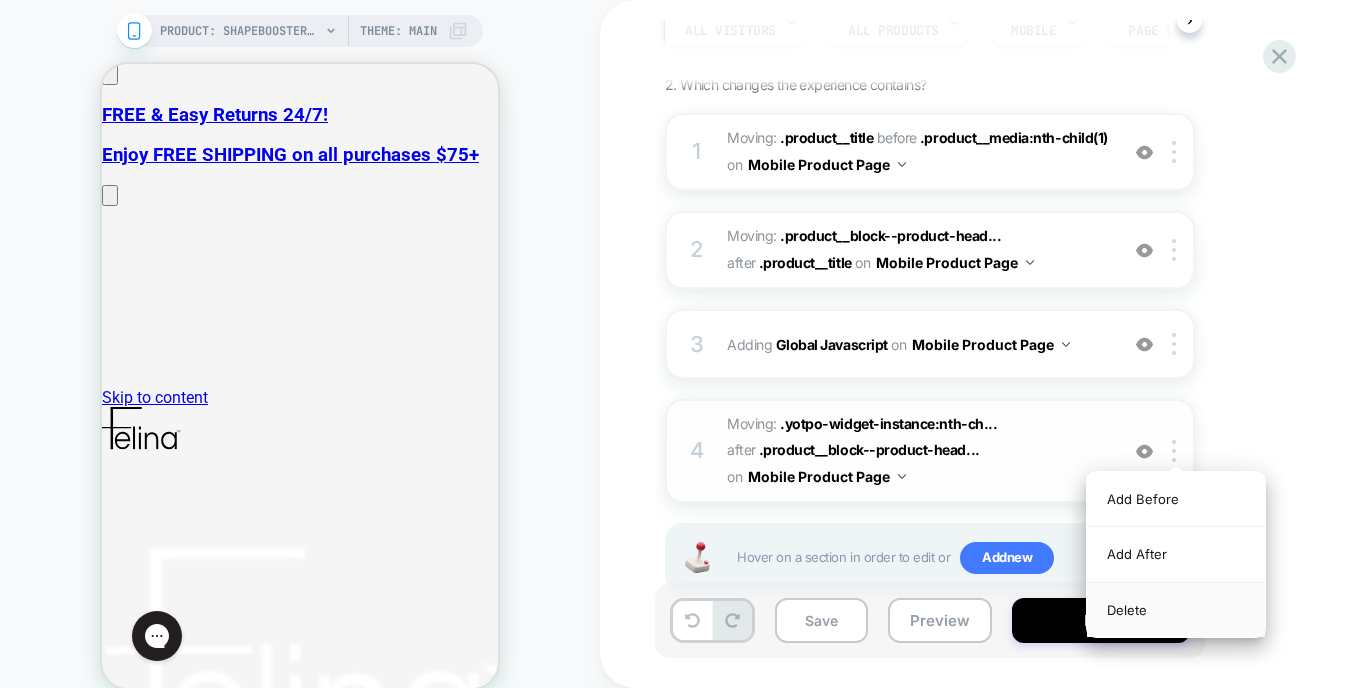 click on "Delete" at bounding box center [1176, 610] 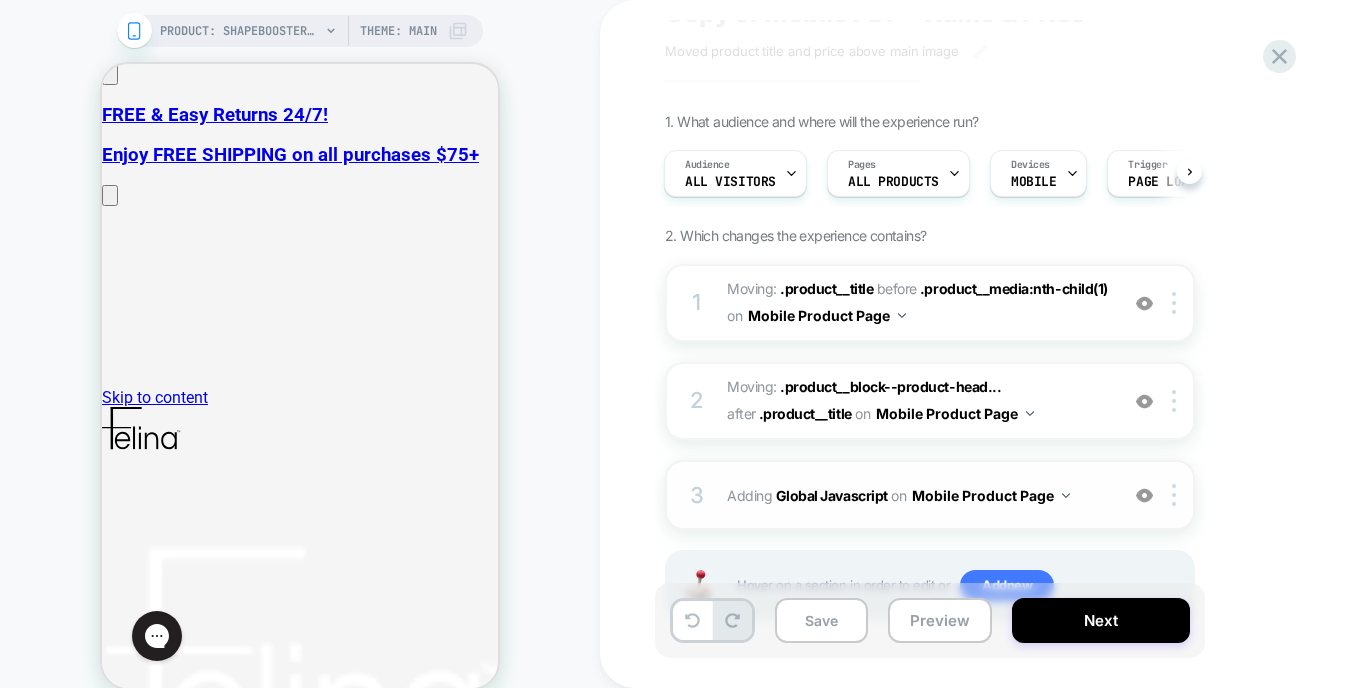 scroll, scrollTop: 80, scrollLeft: 0, axis: vertical 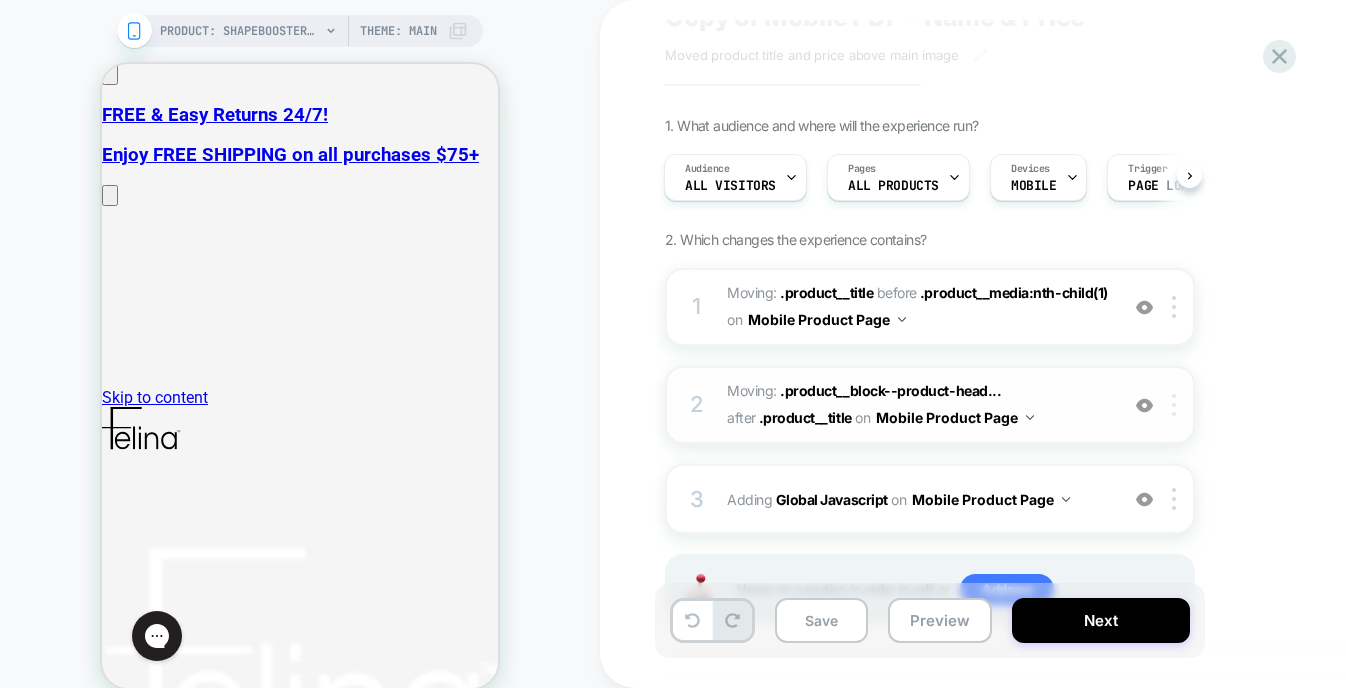 click at bounding box center (1174, 405) 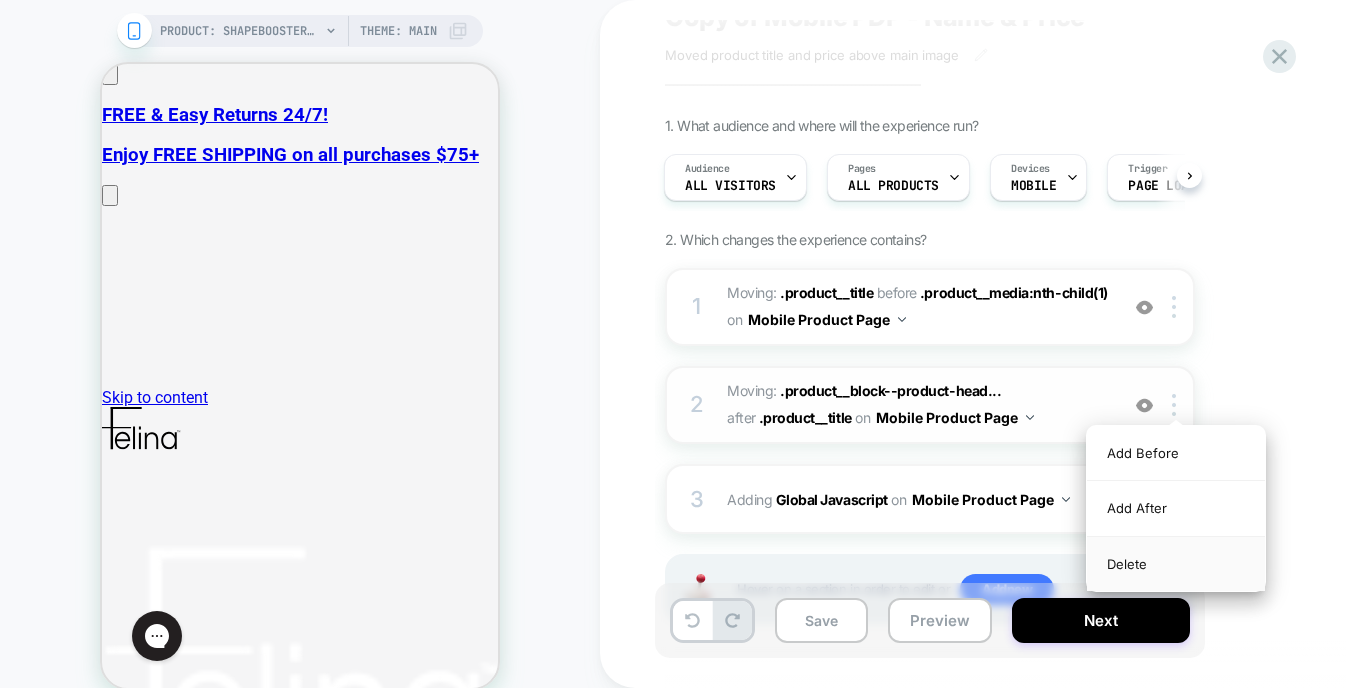 click on "Delete" at bounding box center [1176, 564] 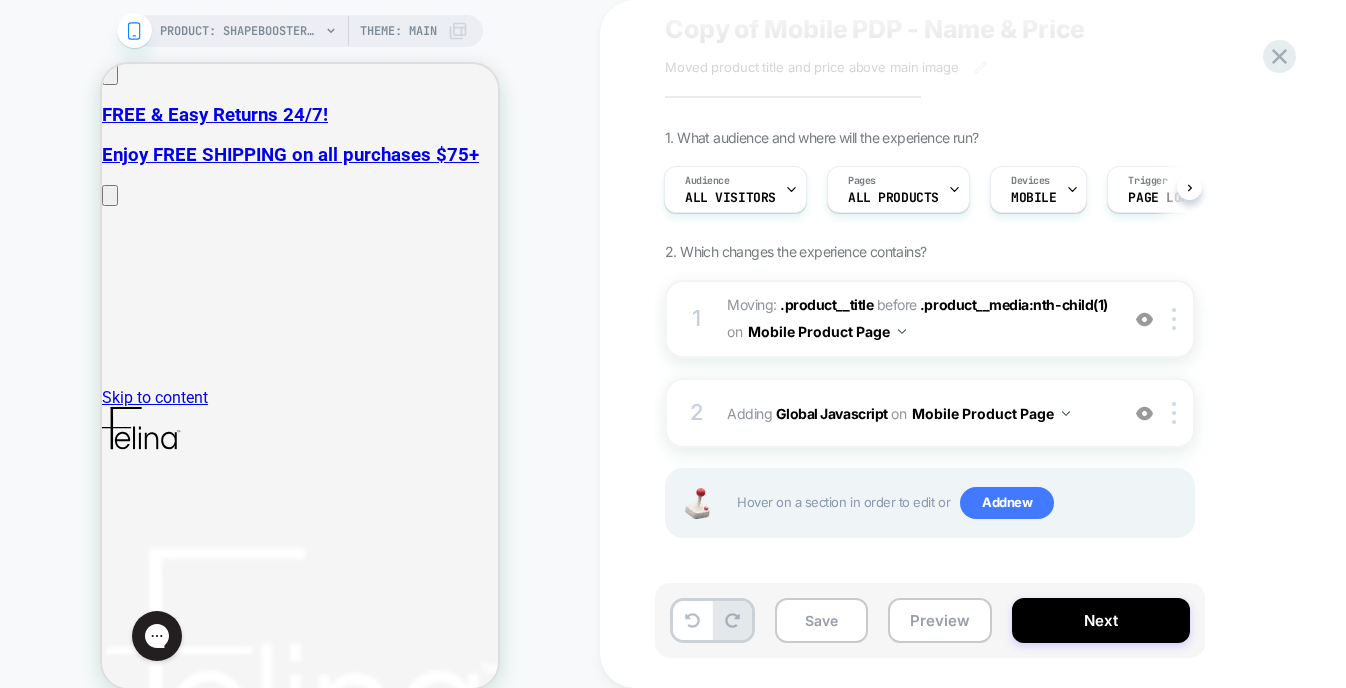 scroll, scrollTop: 67, scrollLeft: 0, axis: vertical 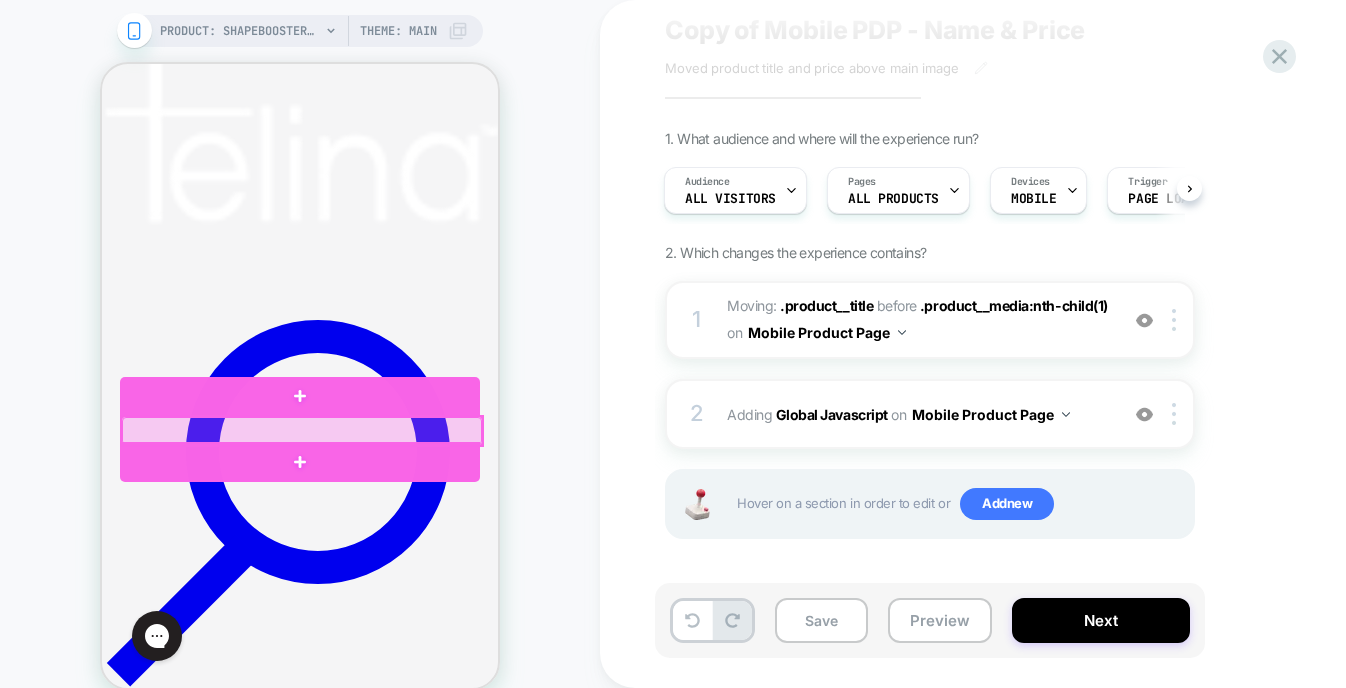 click at bounding box center [302, 431] 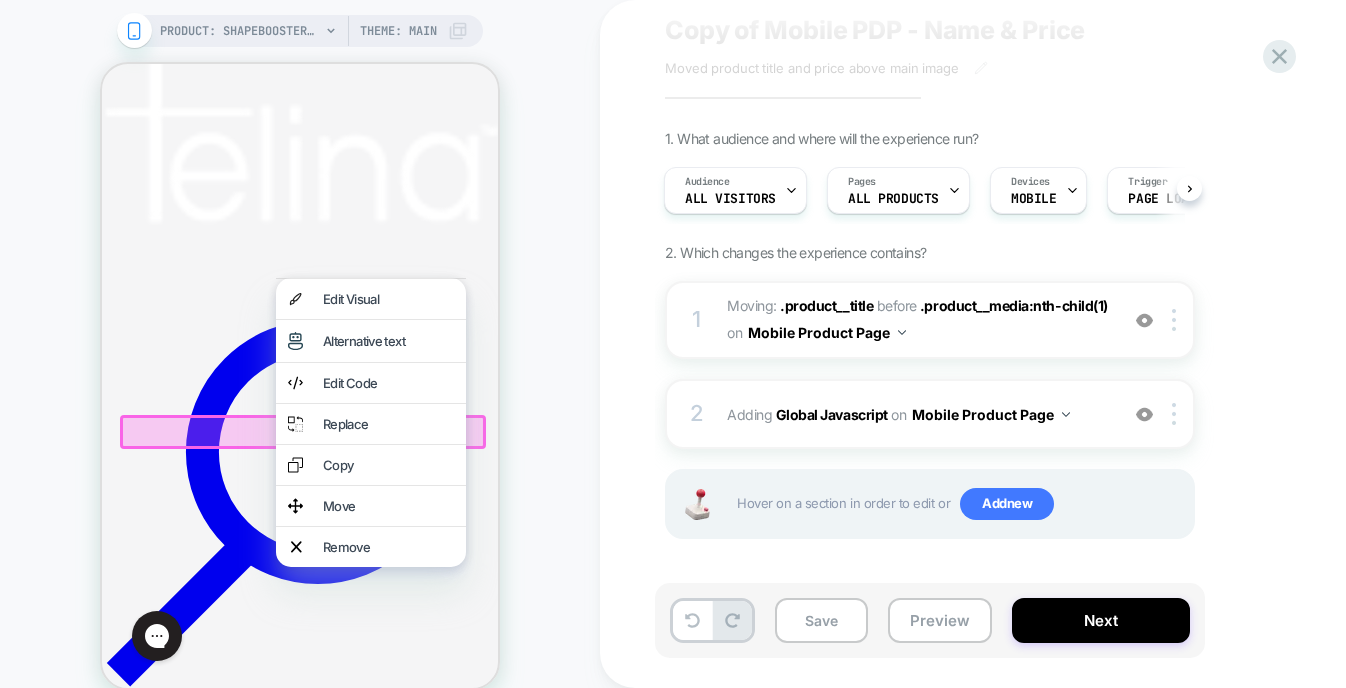 click on "PRODUCT: Shapebooster™ High Waisted Ankle Length Legging [7 8] PRODUCT: Shapebooster™ High Waisted Ankle Length Legging [7 8] Theme: MAIN" at bounding box center (300, 360) 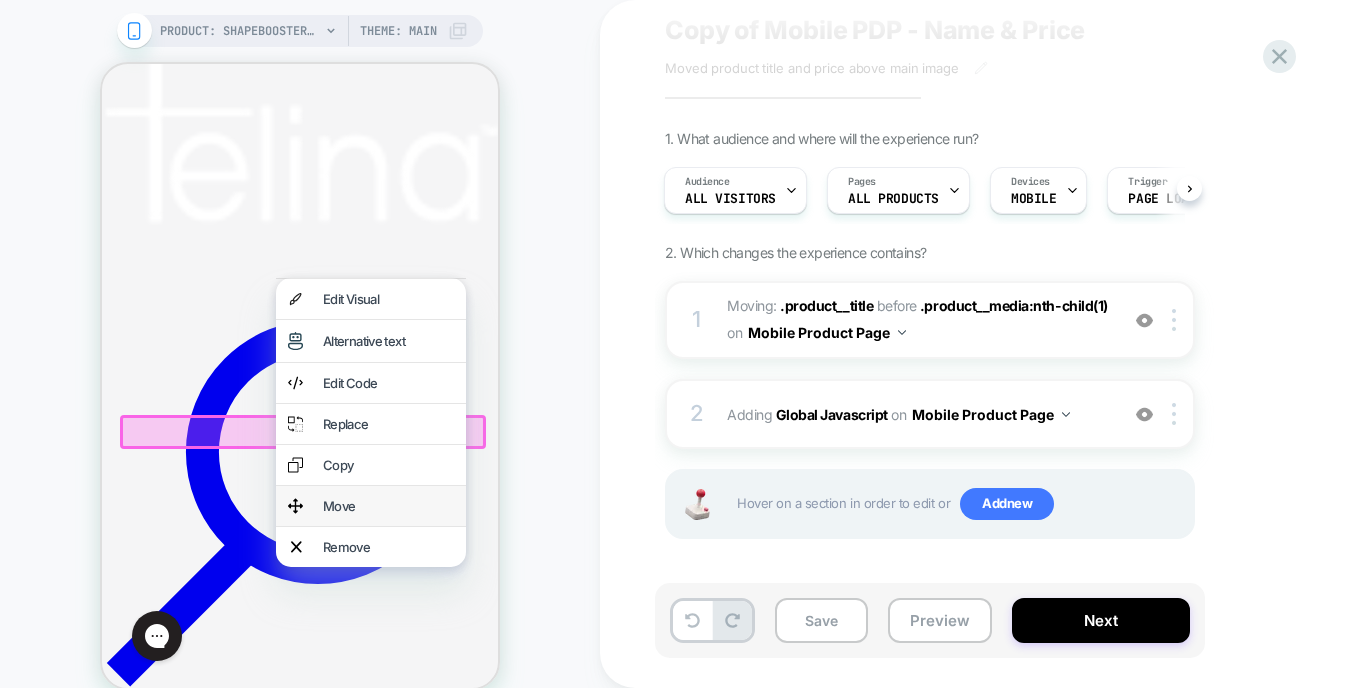 click on "Move" at bounding box center (371, 506) 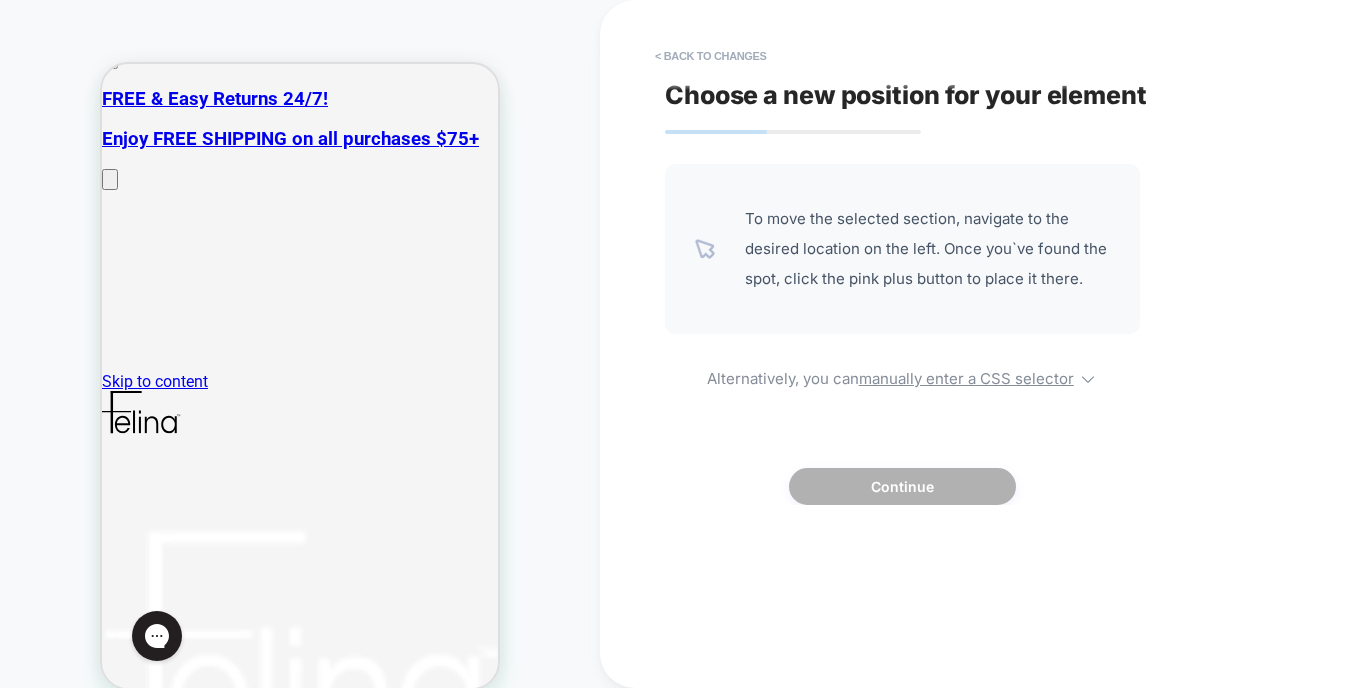 scroll, scrollTop: 0, scrollLeft: 0, axis: both 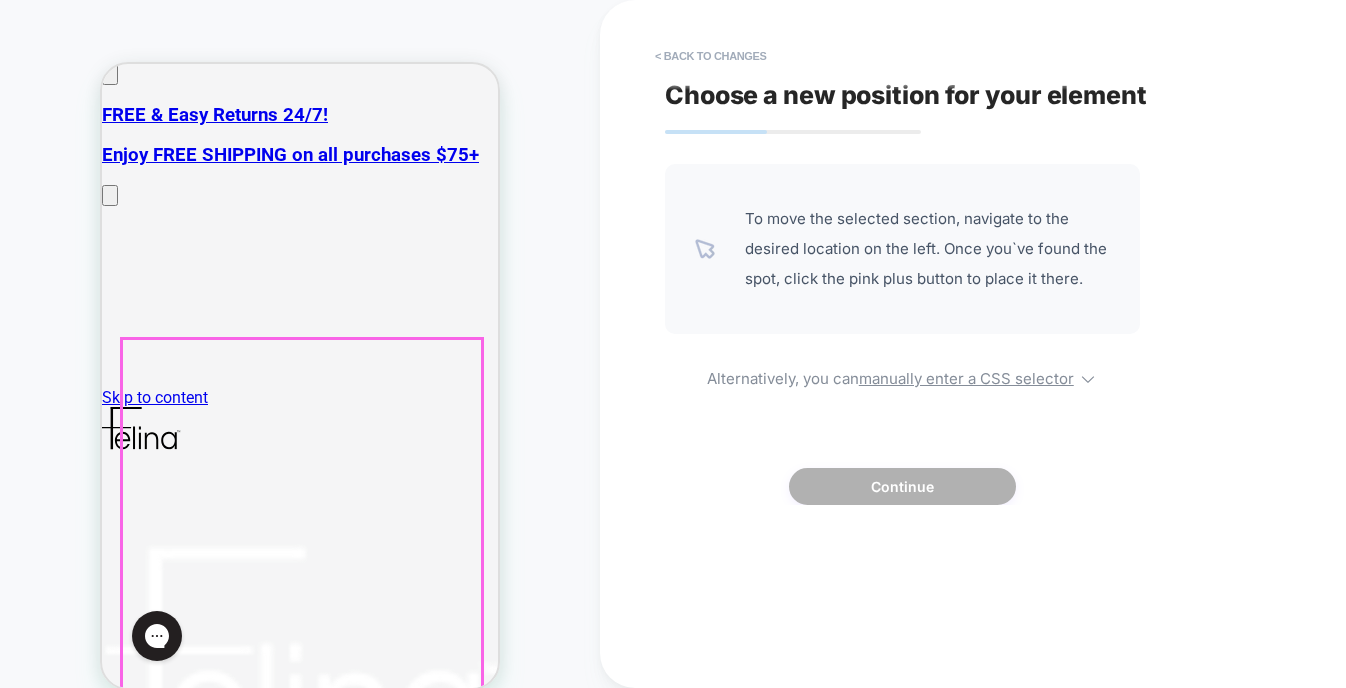 click at bounding box center [702, 39411] 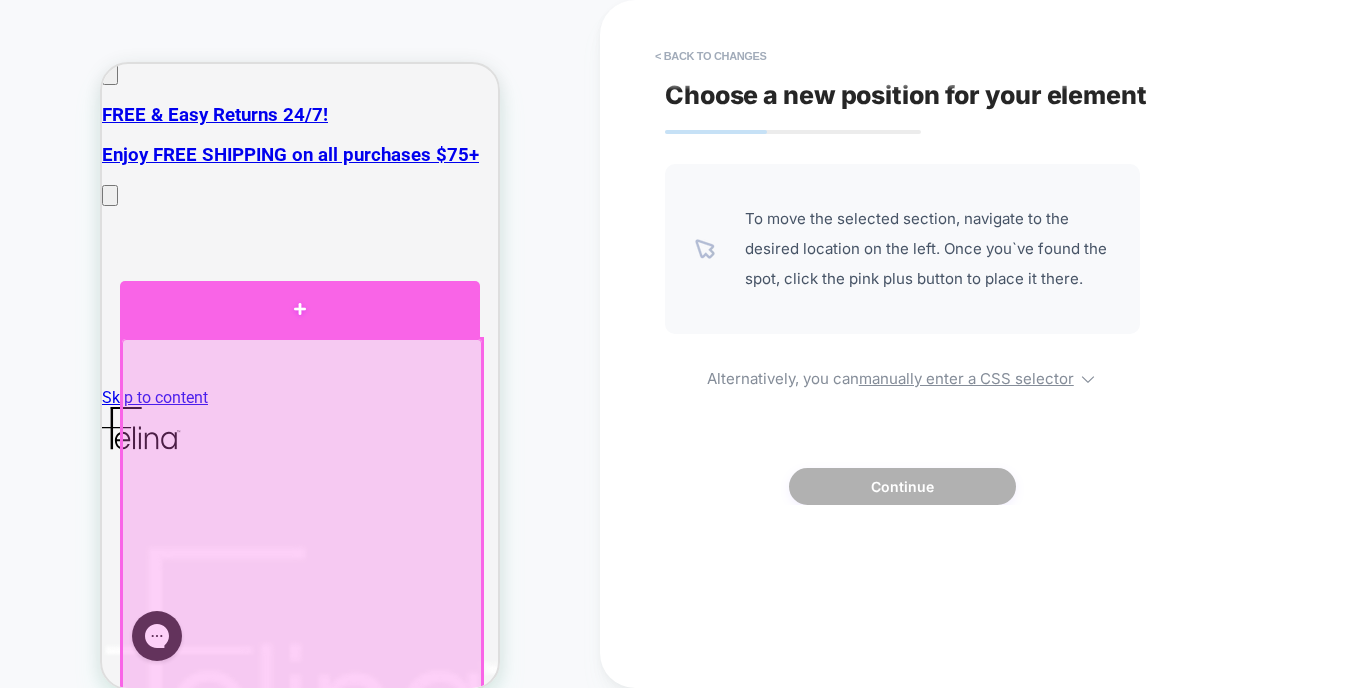 click at bounding box center (300, 309) 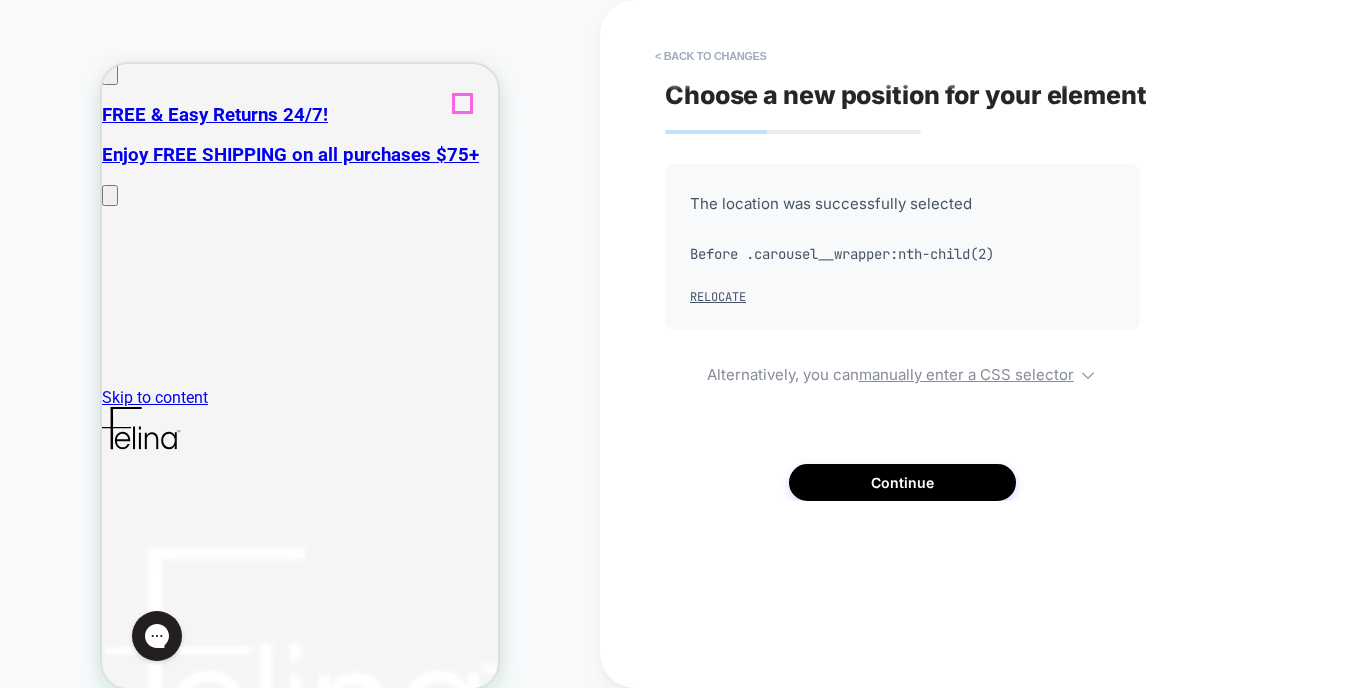 click 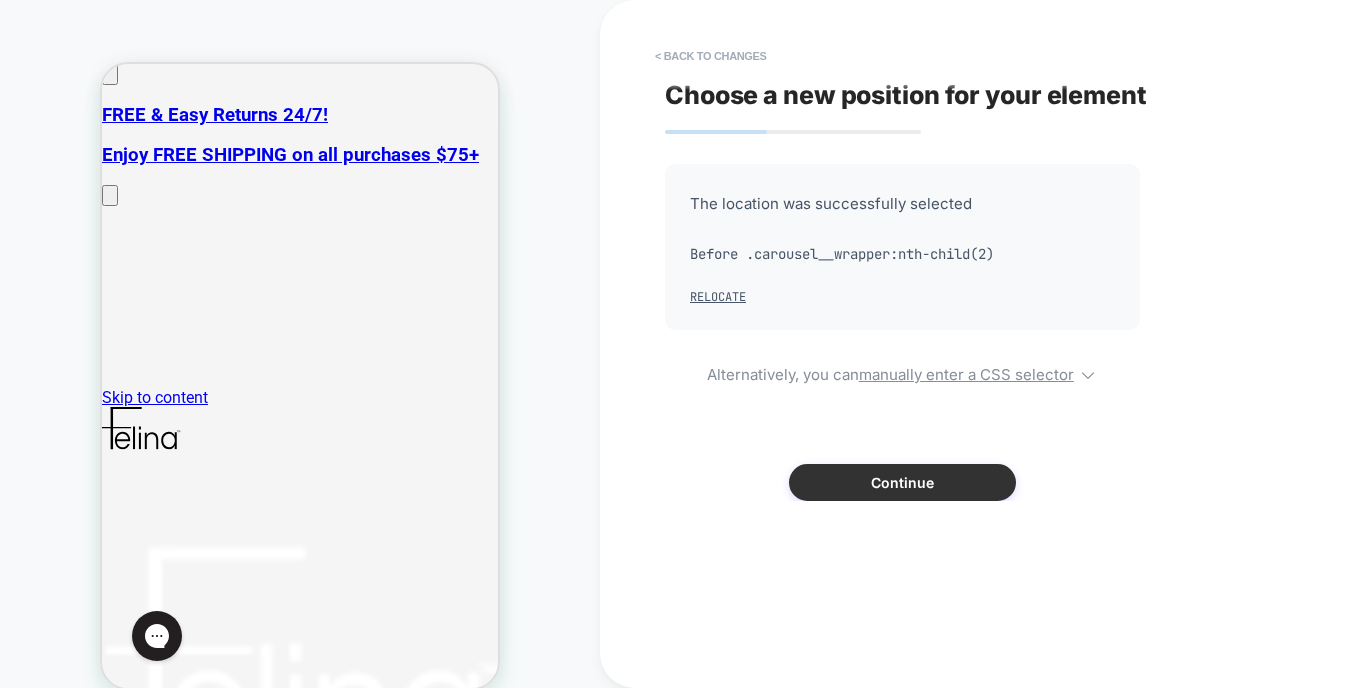 click on "Continue" at bounding box center [902, 482] 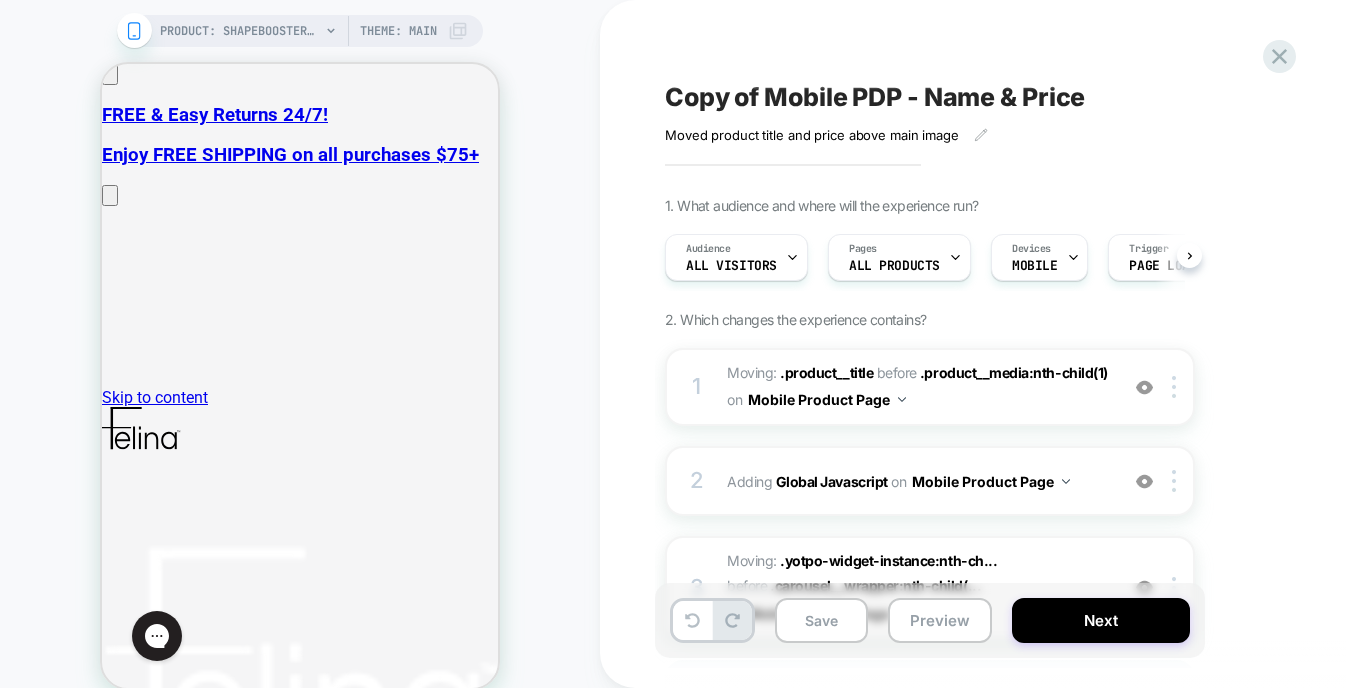scroll, scrollTop: 0, scrollLeft: 1, axis: horizontal 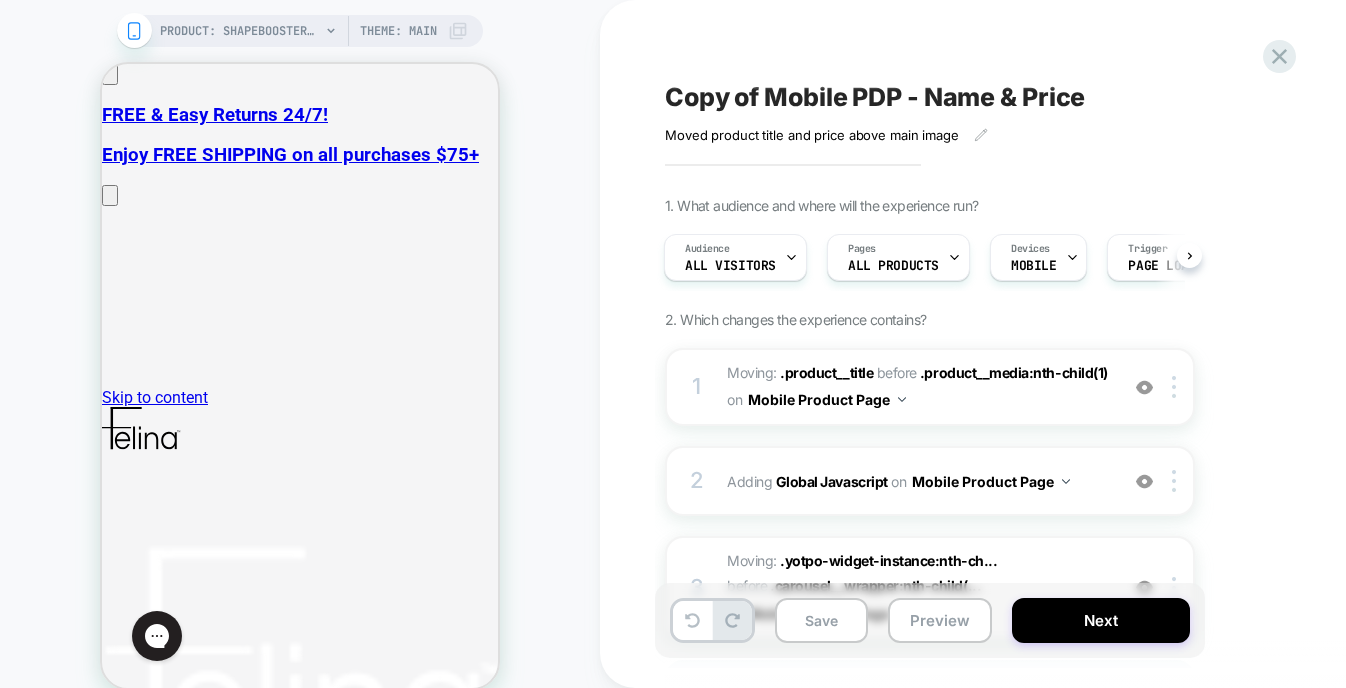 click on "Copy of Mobile PDP - Name & Price" at bounding box center (875, 97) 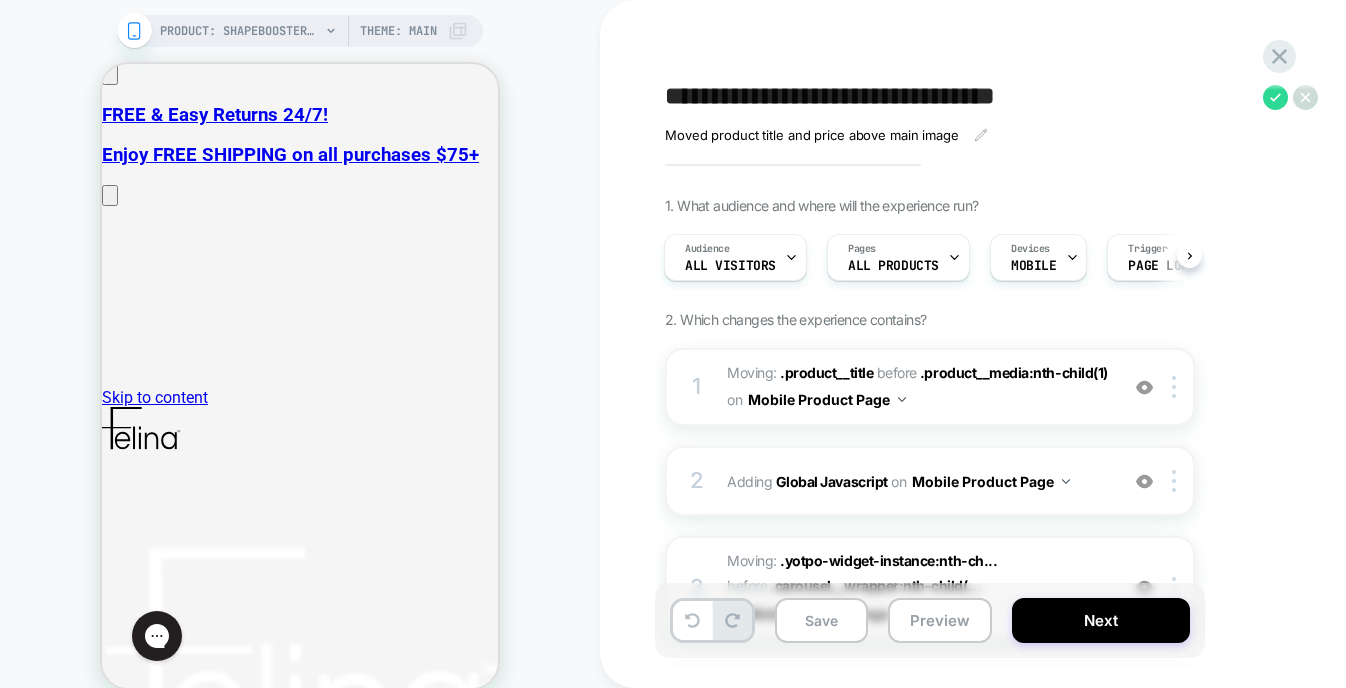 click on "**********" at bounding box center [959, 97] 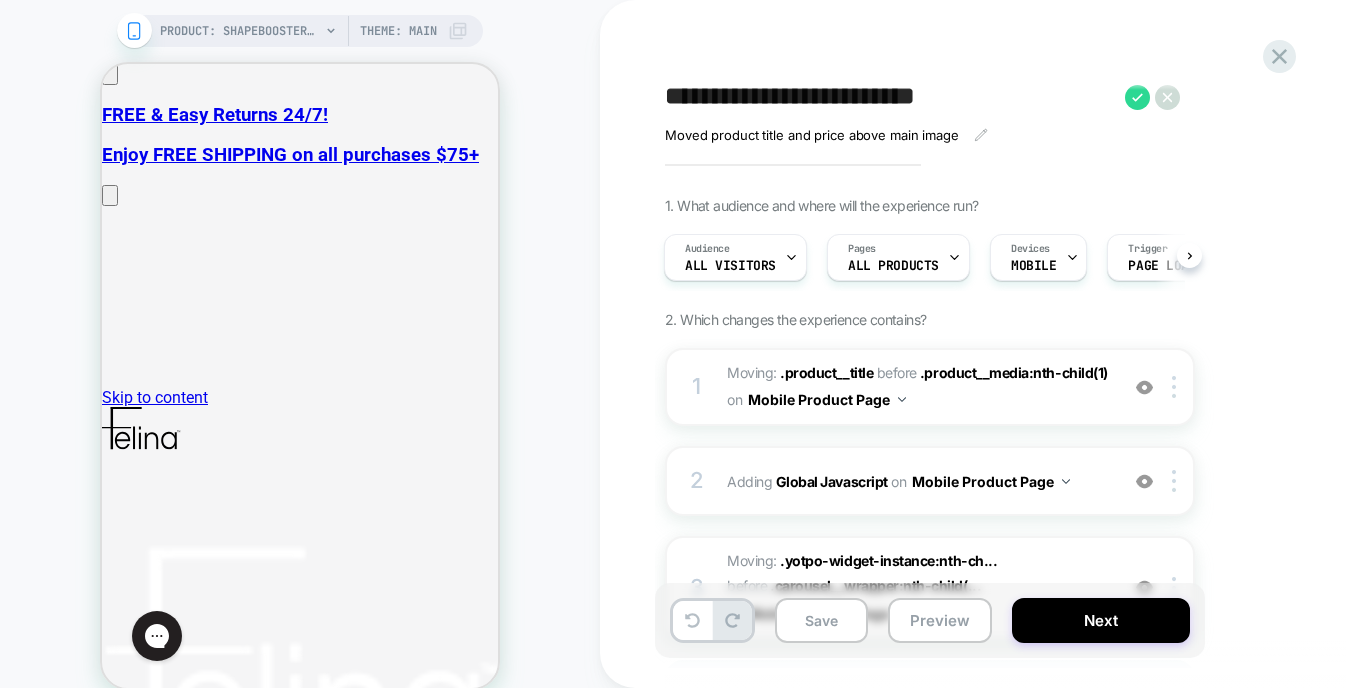 click on "**********" at bounding box center (890, 97) 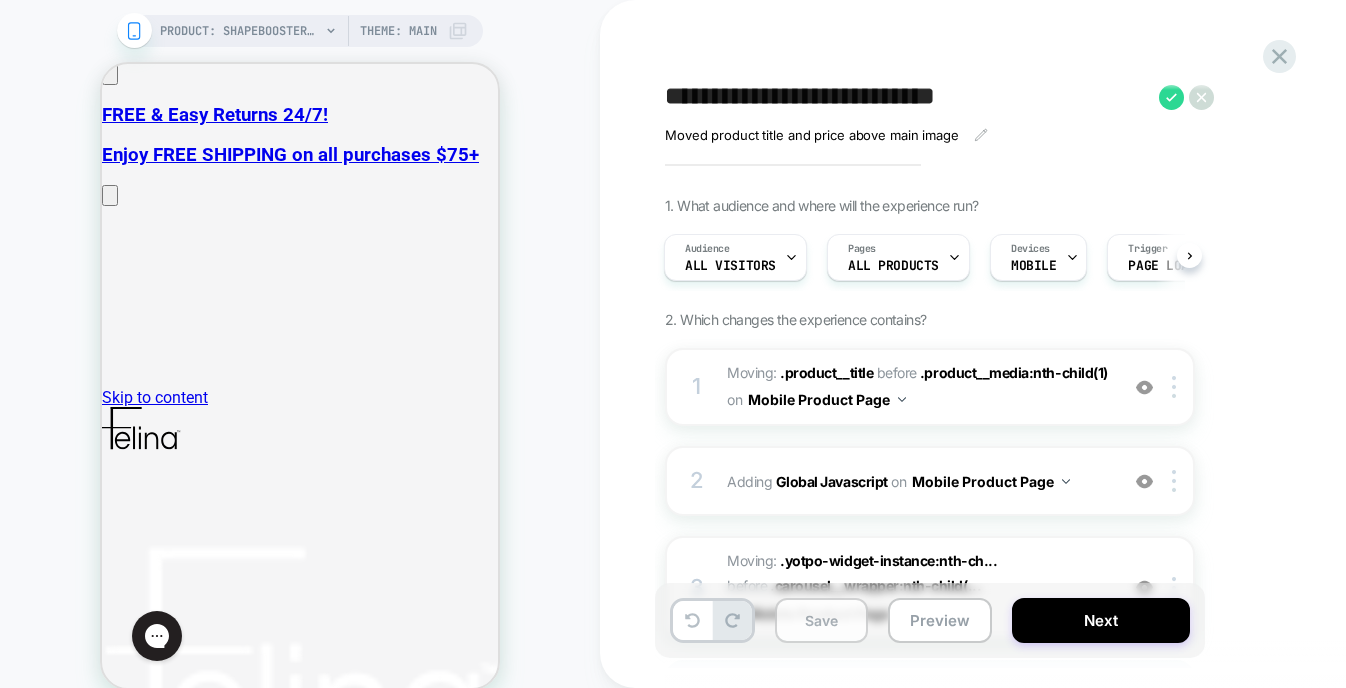 type on "**********" 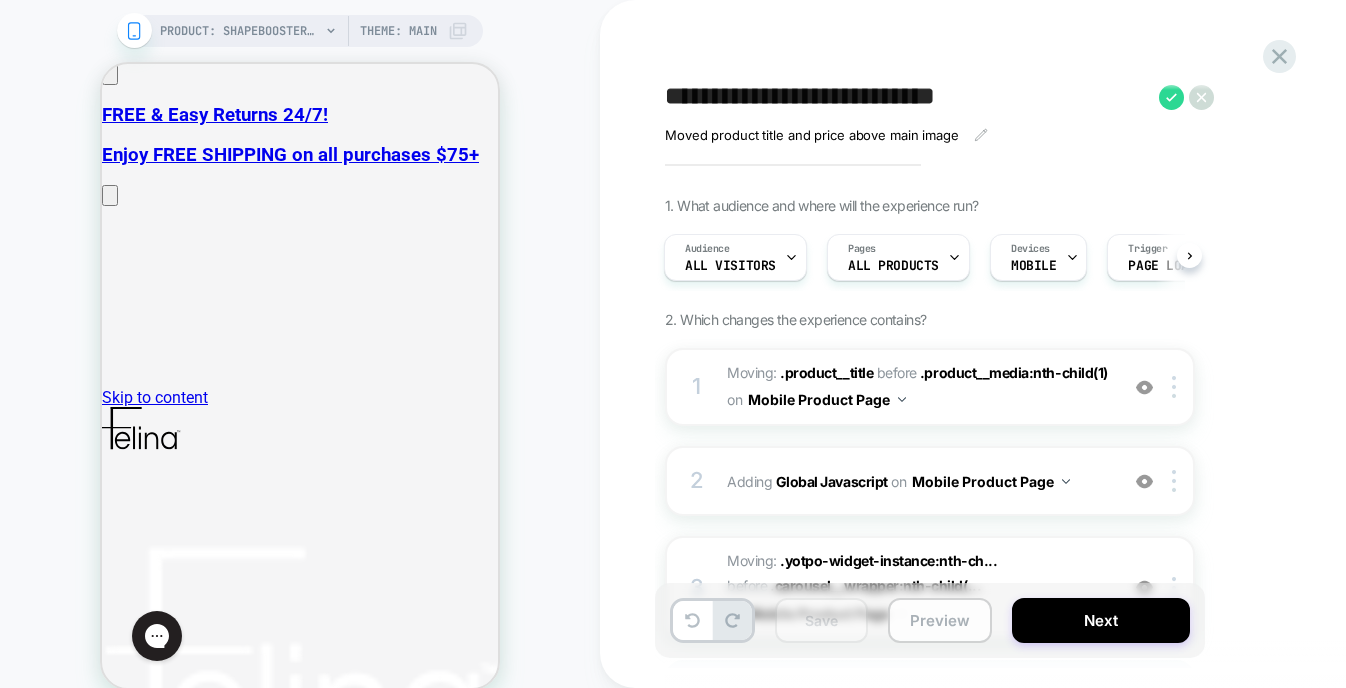 click on "Preview" at bounding box center (940, 620) 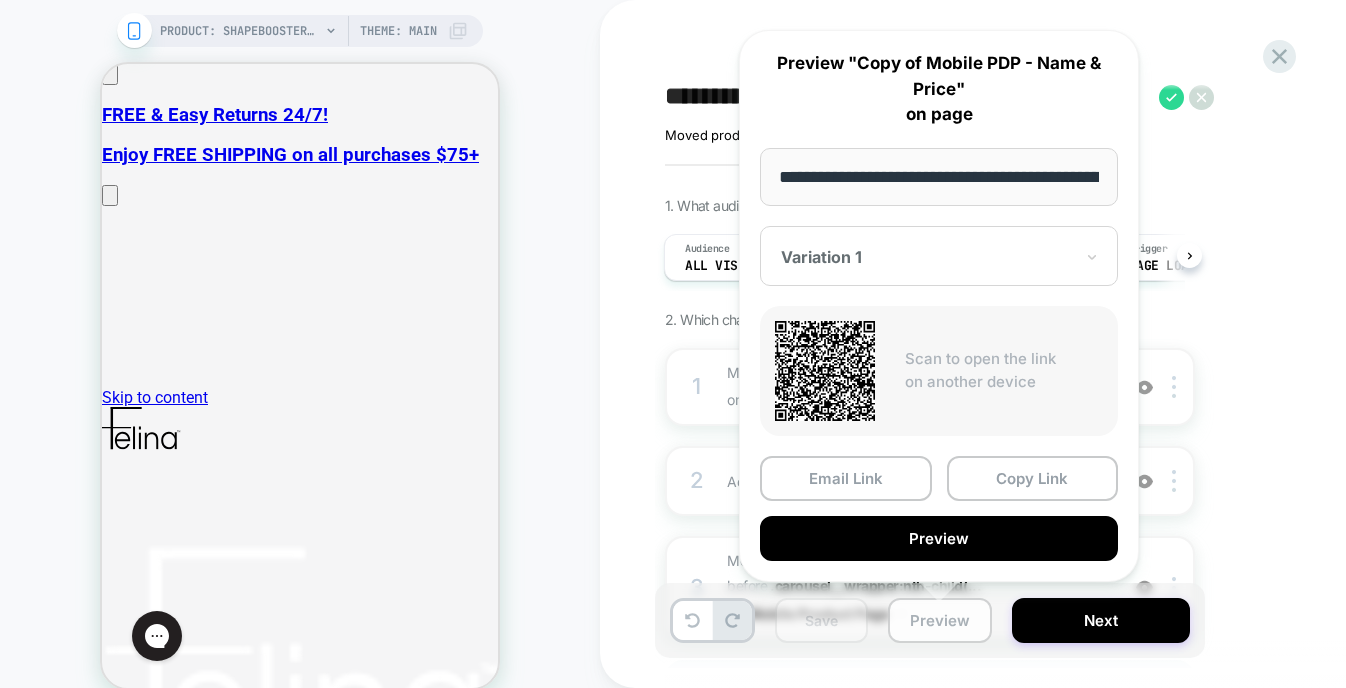 scroll, scrollTop: 0, scrollLeft: 416, axis: horizontal 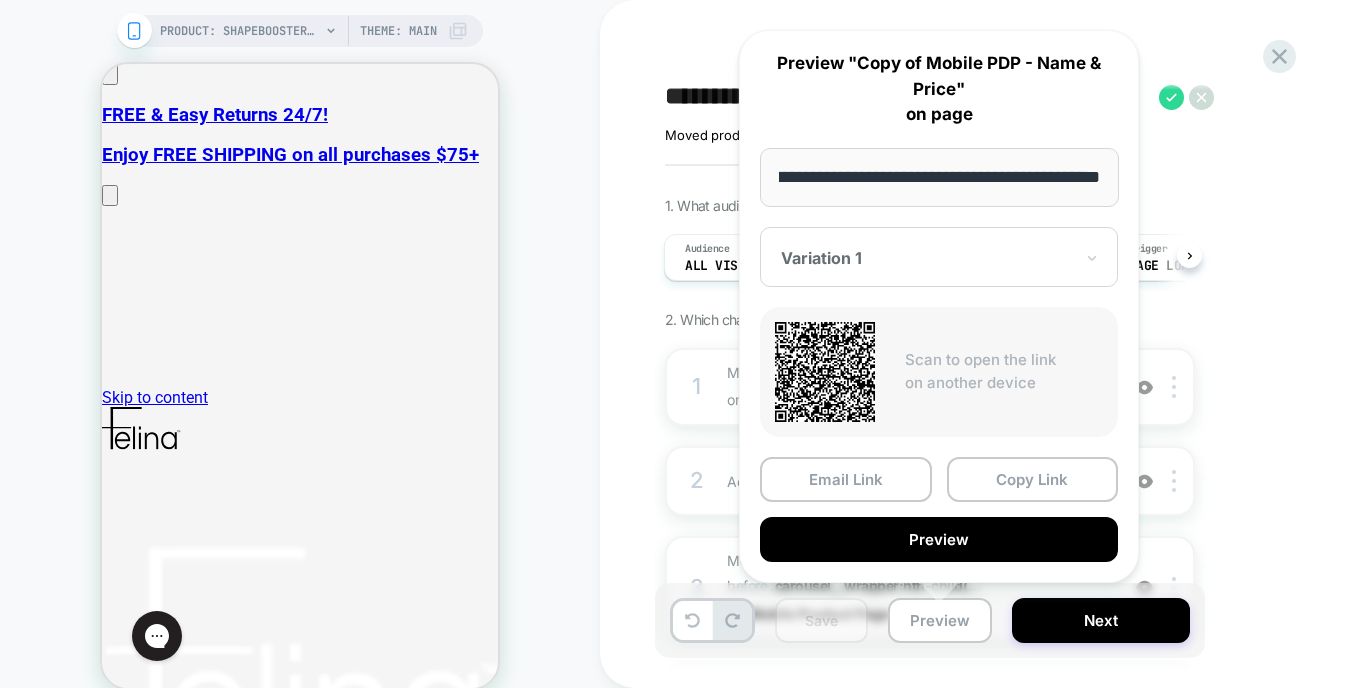 click on "1. What audience and where will the experience run? Audience All Visitors Pages ALL PRODUCTS Devices MOBILE Trigger Page Load 2. Which changes the experience contains? 1 Moving:   .product__title .product__title   before .product__media:nth-child(1) .product__media:nth-child(1)   on Mobile Product Page Add Before Add After Delete 2 Adding   Global Javascript   on Mobile Product Page Add Before Add After Copy to   Desktop Target   All Devices Delete 3 Moving:   .yotpo-widget-instance:nth-ch... .yotpo-widget-instance:nth-child(3)   before .carousel__wrapper:nth-child(... .carousel__wrapper:nth-child(2)   on Mobile Product Page Add Before Add After Delete Hover on a section in order to edit or  Add  new" at bounding box center [1030, 488] 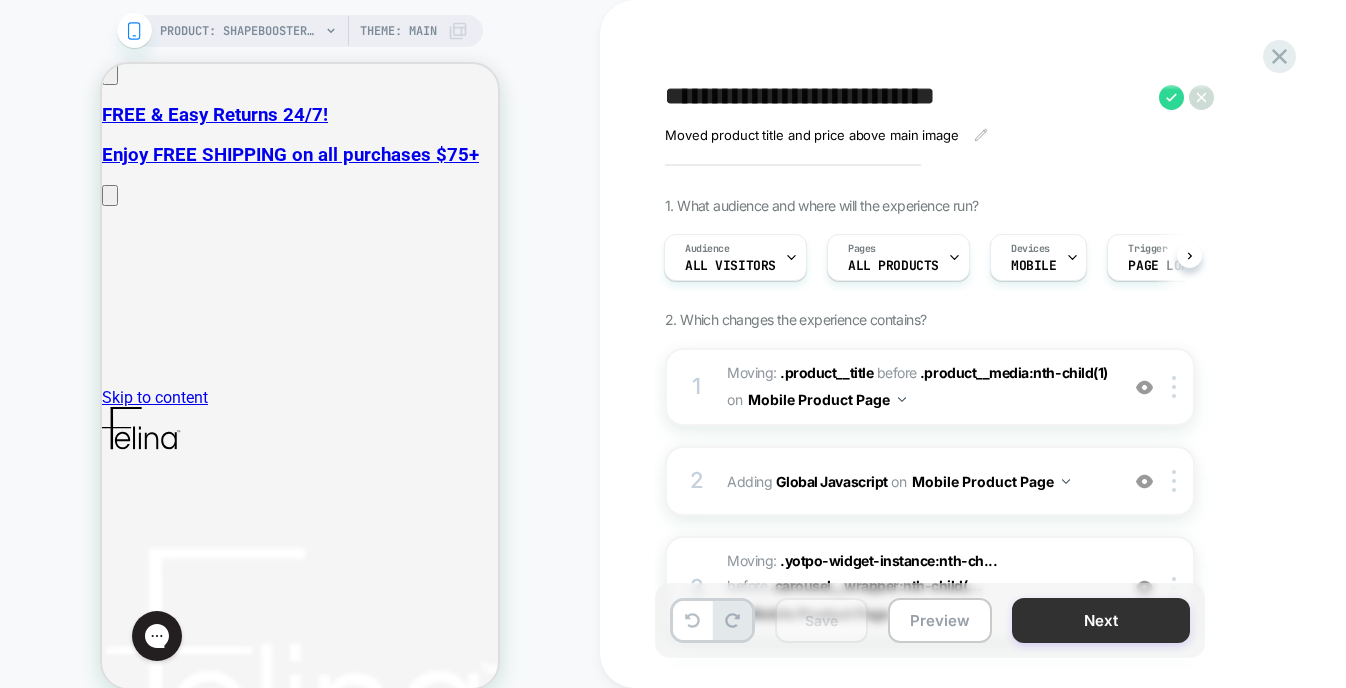 click on "Next" at bounding box center (1101, 620) 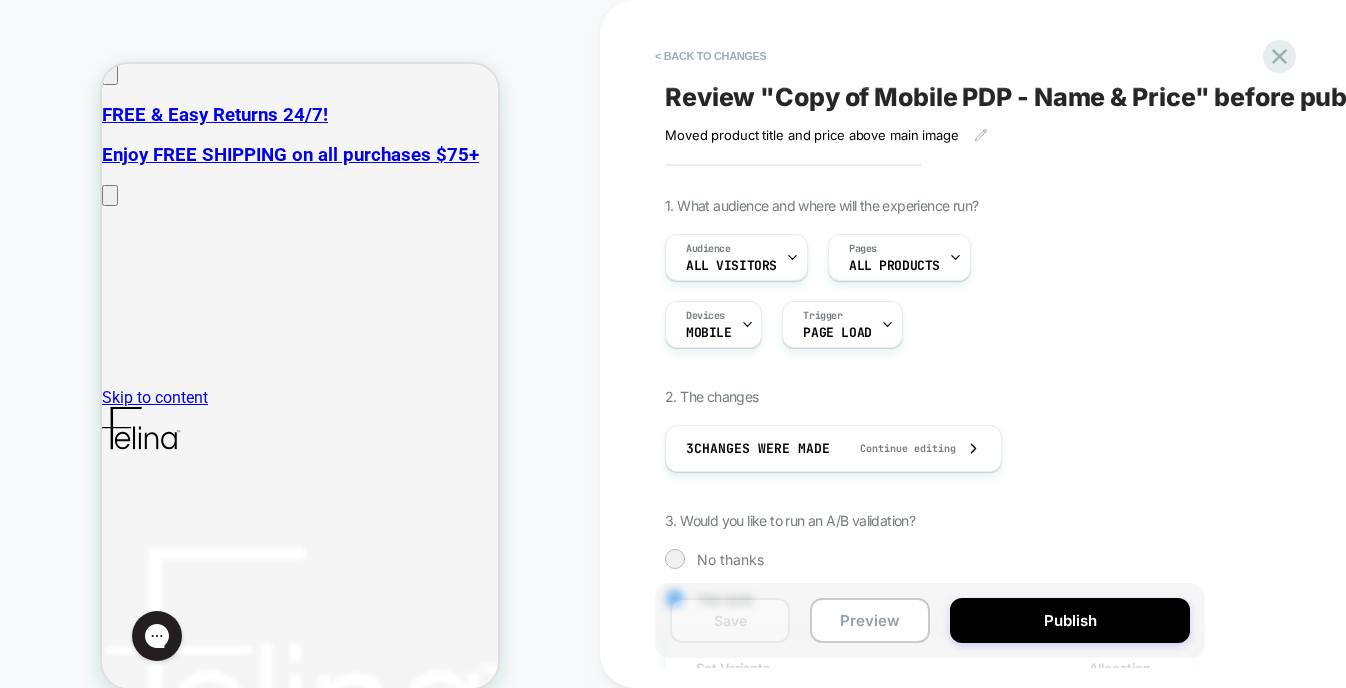scroll, scrollTop: 0, scrollLeft: 2, axis: horizontal 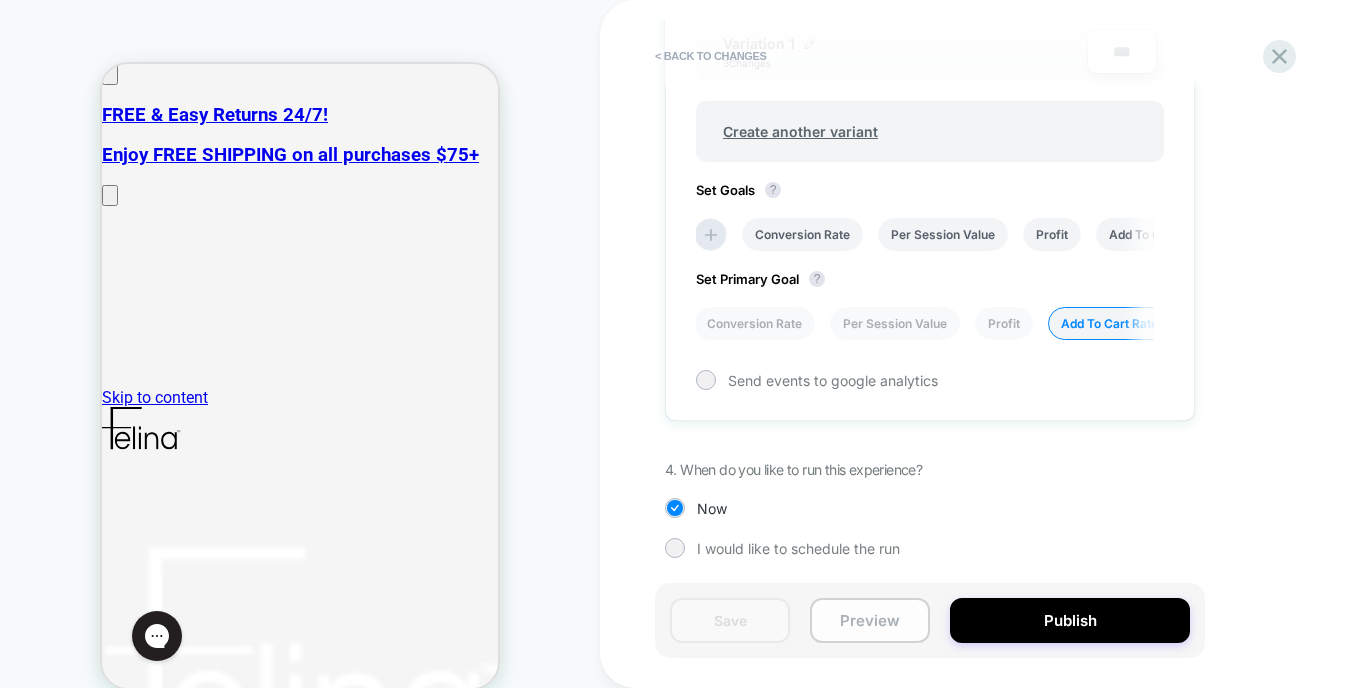 click on "Preview" at bounding box center (870, 620) 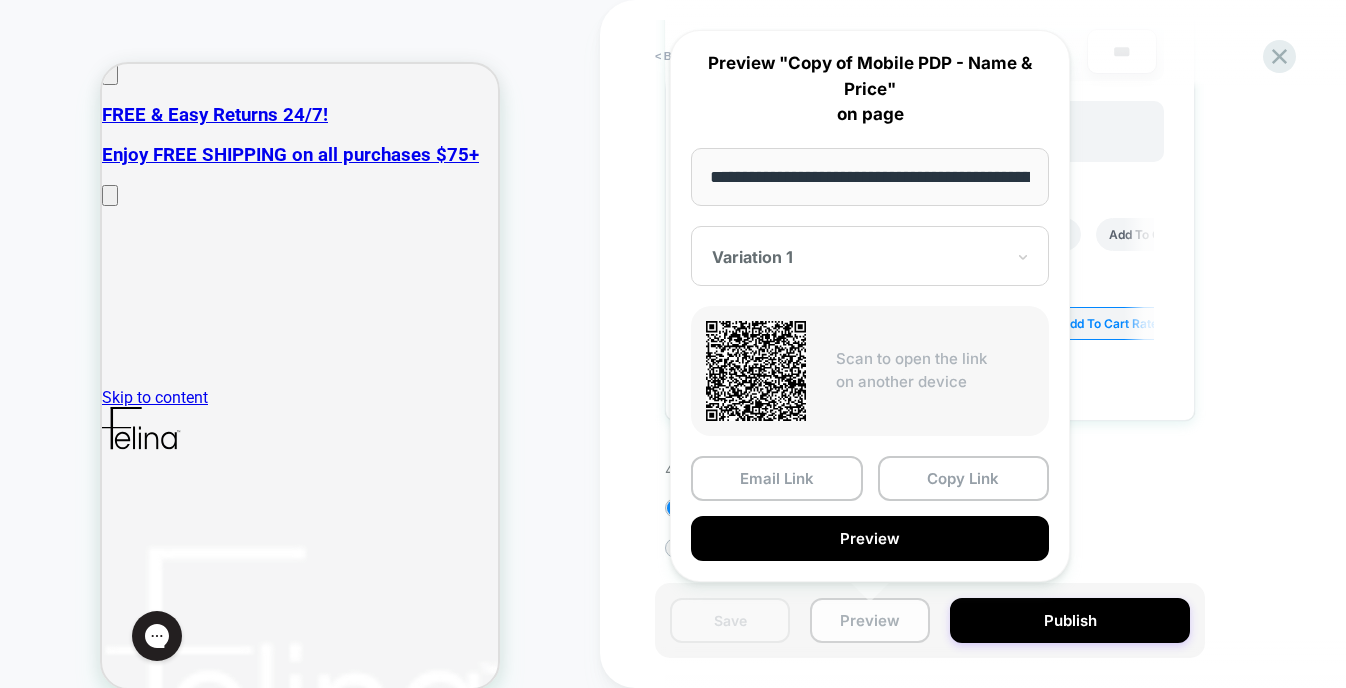 scroll, scrollTop: 0, scrollLeft: 416, axis: horizontal 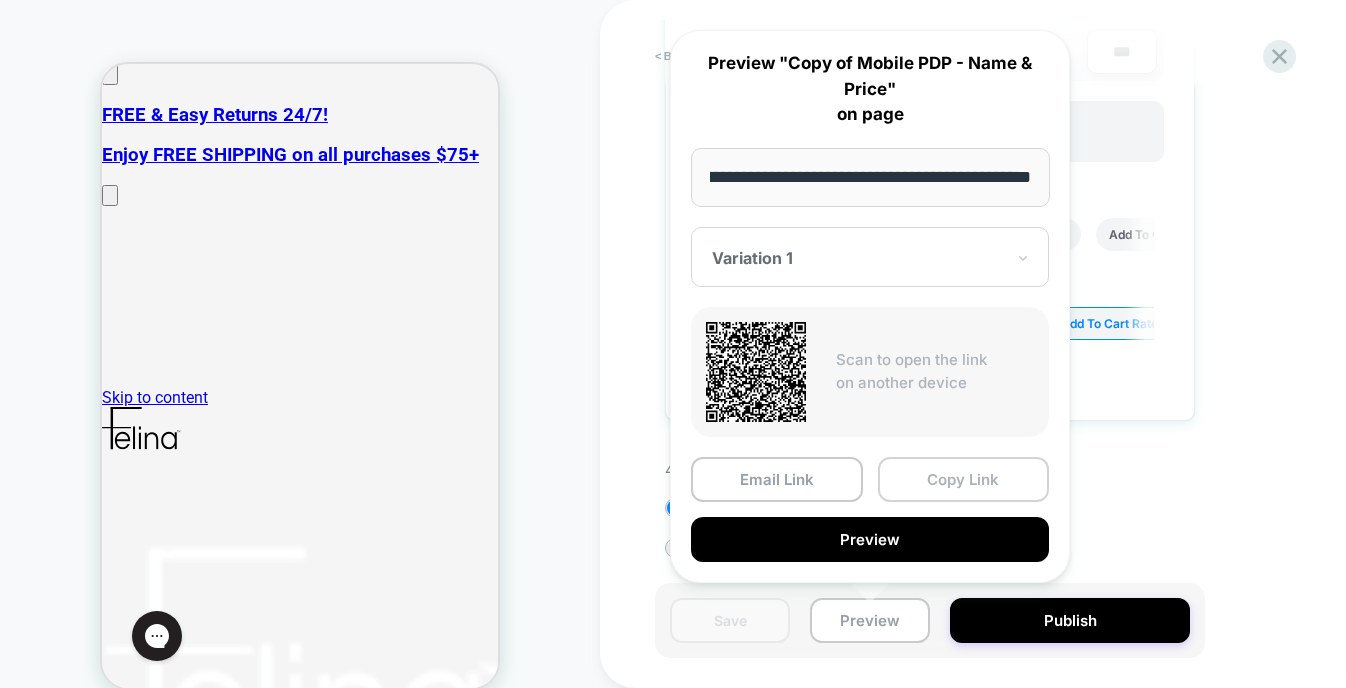 click on "Copy Link" at bounding box center (964, 479) 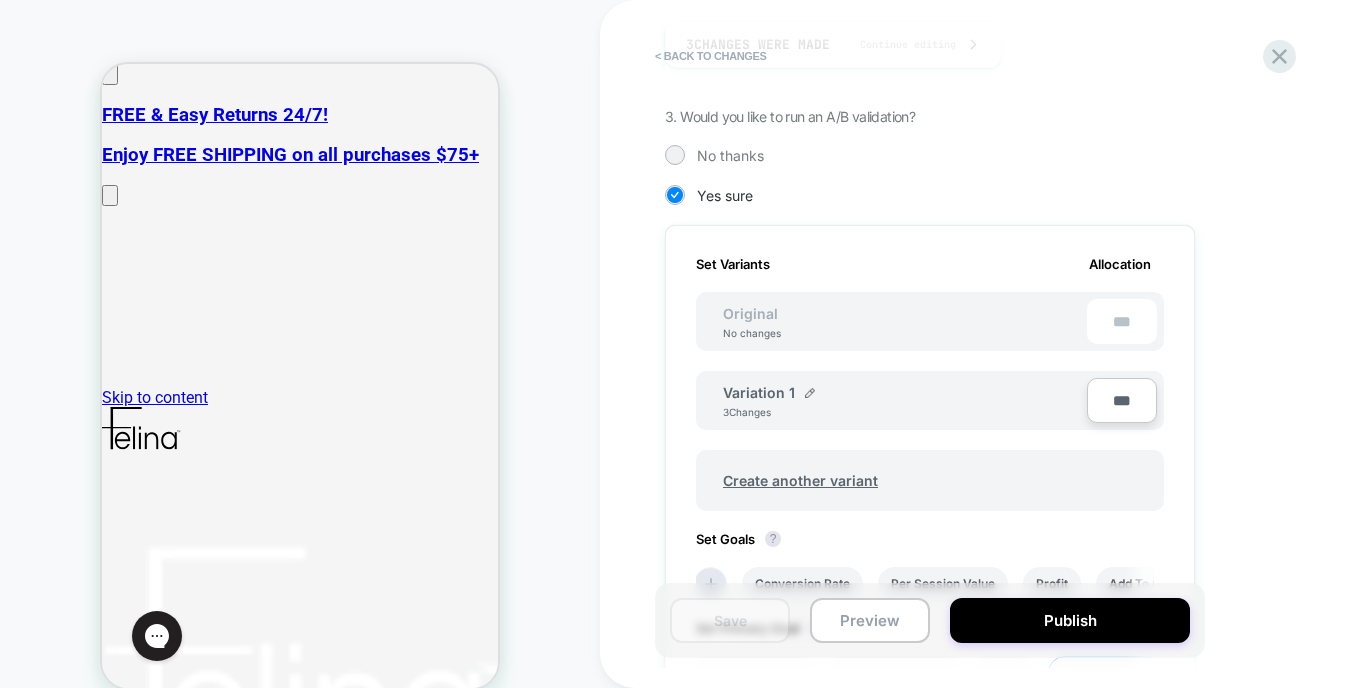 scroll, scrollTop: 0, scrollLeft: 0, axis: both 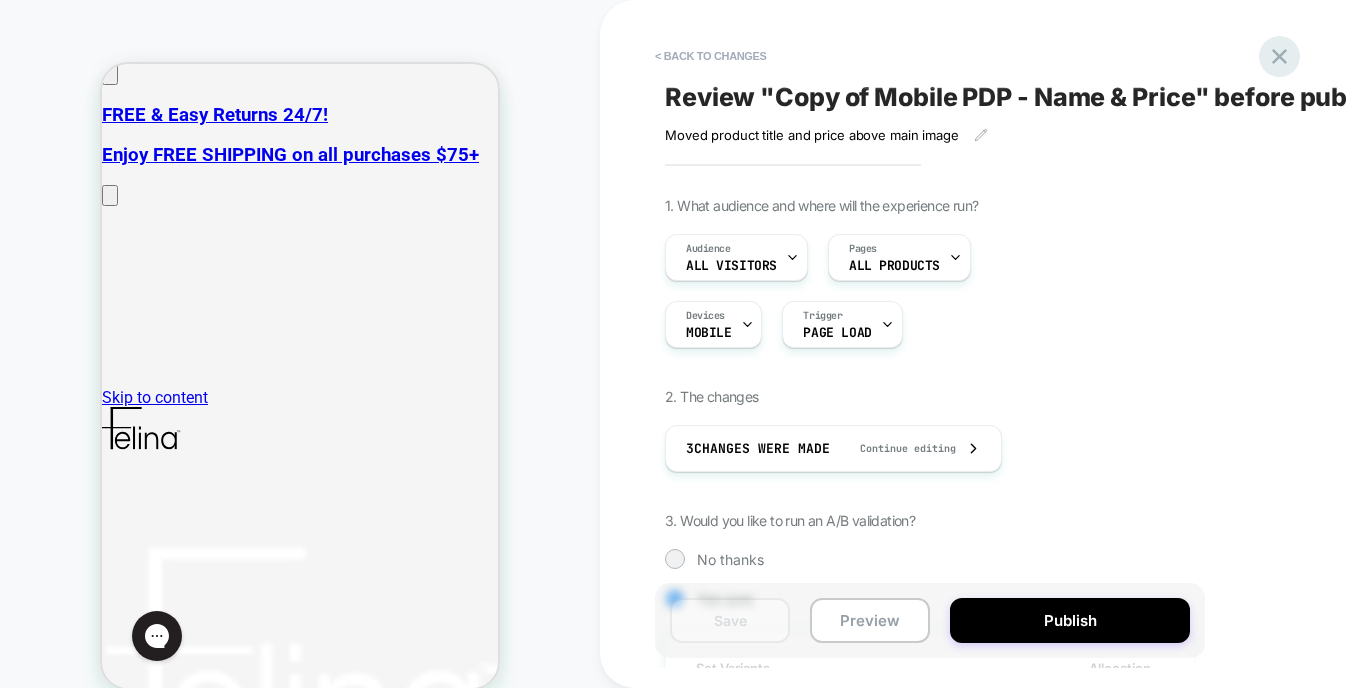 click 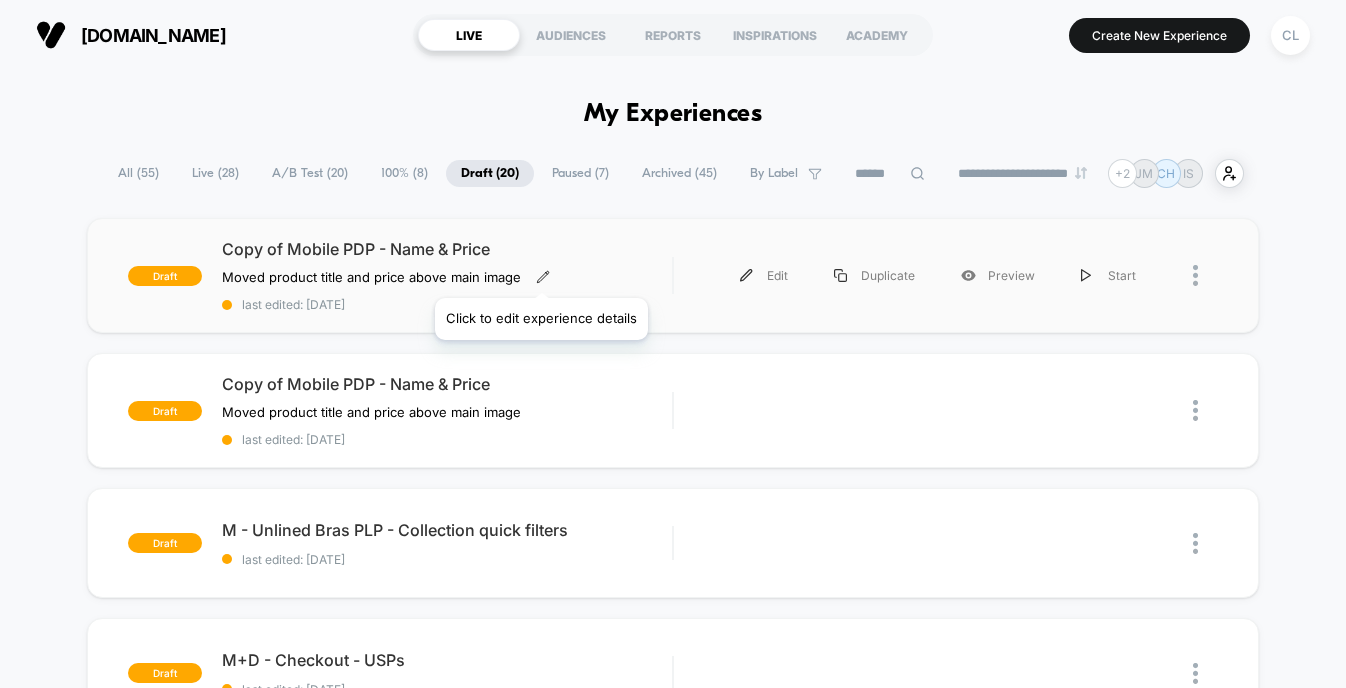 click 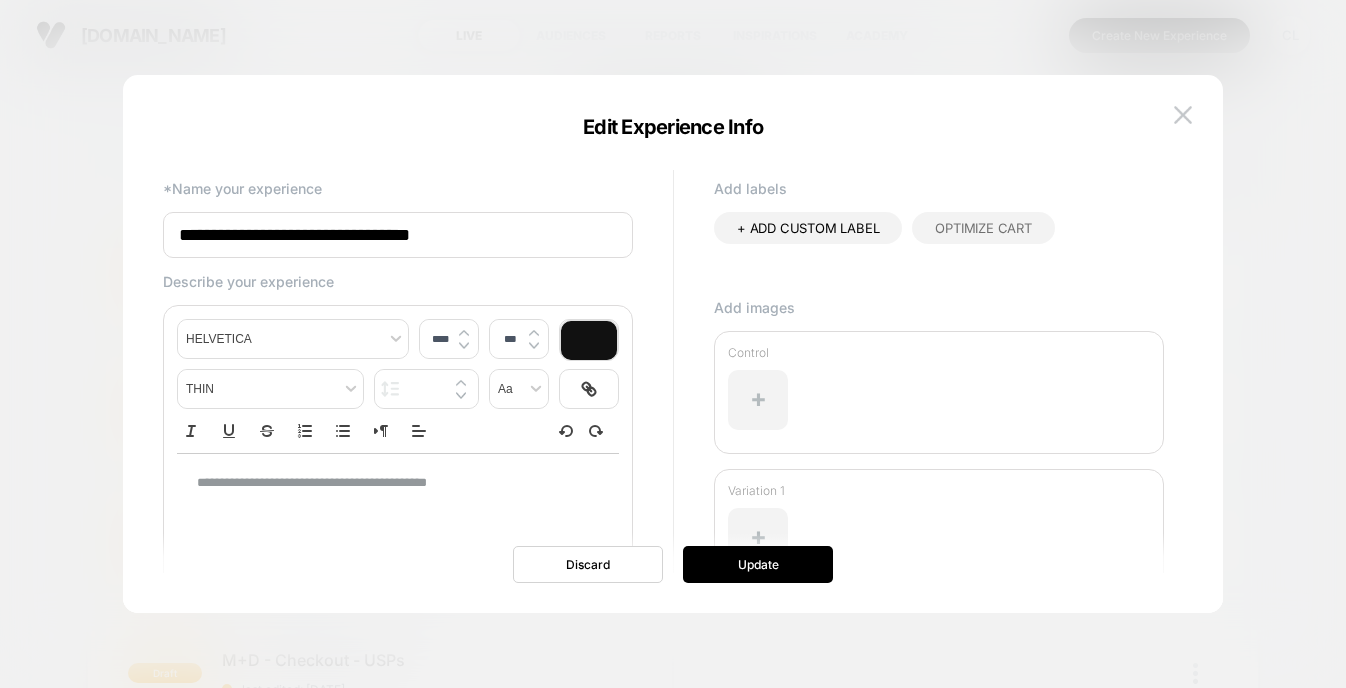 click on "**********" at bounding box center [398, 235] 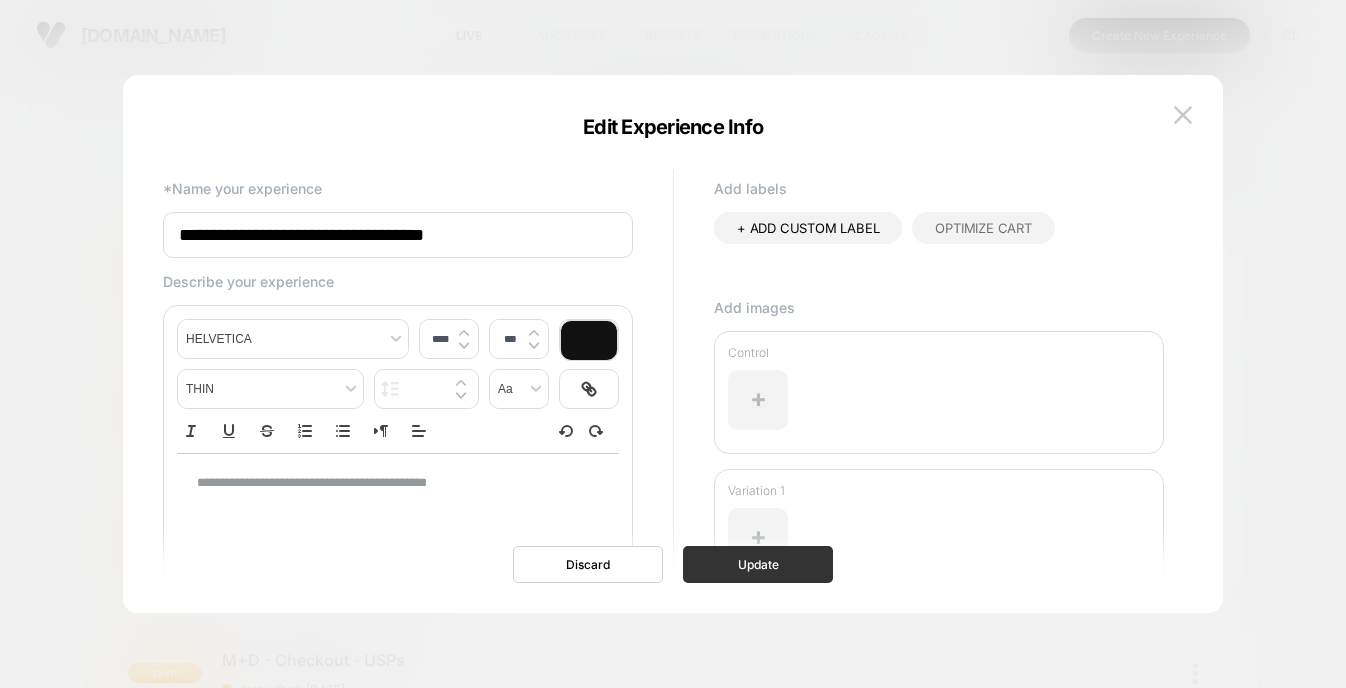 type on "**********" 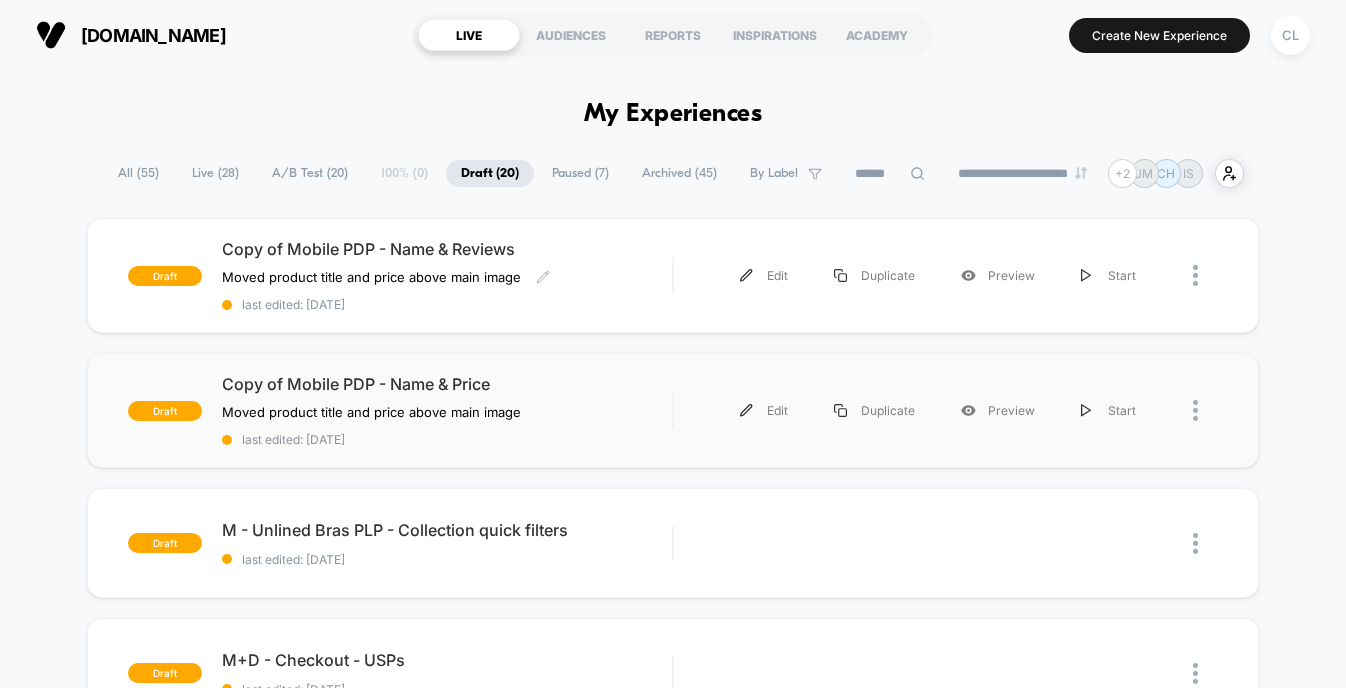 click at bounding box center [1205, 410] 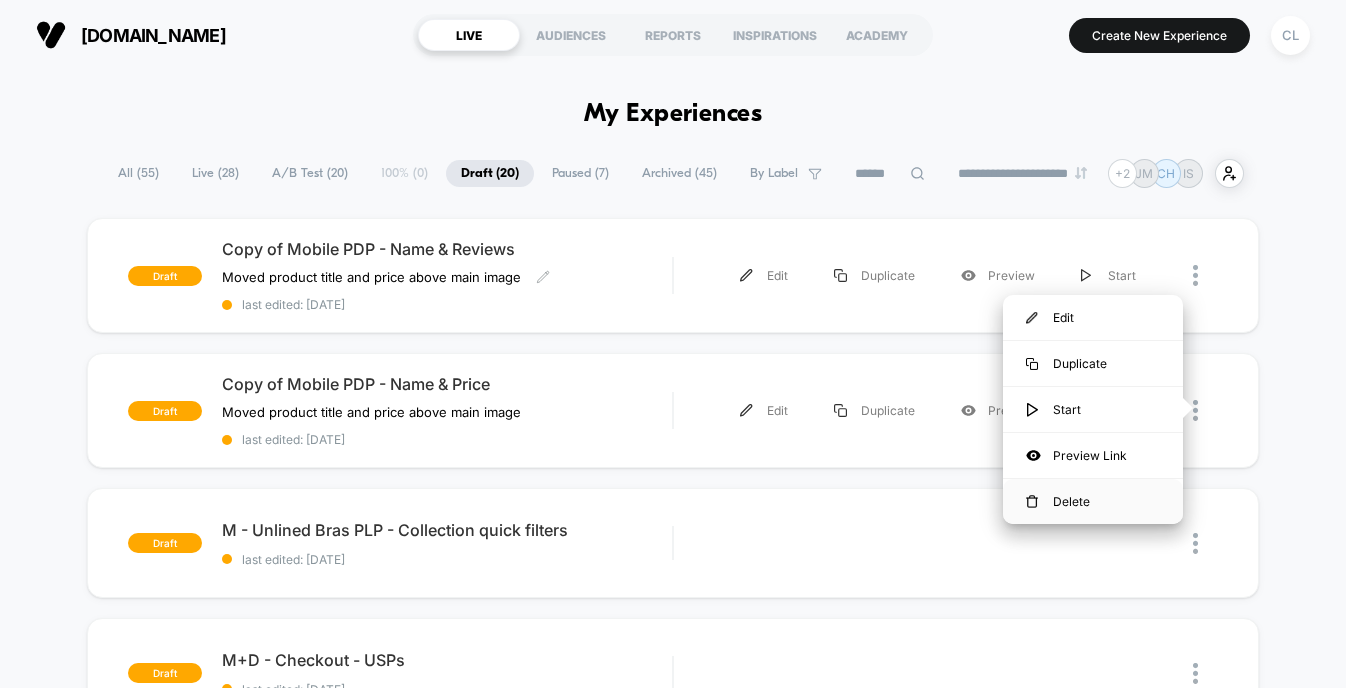 click on "Delete" at bounding box center (1093, 501) 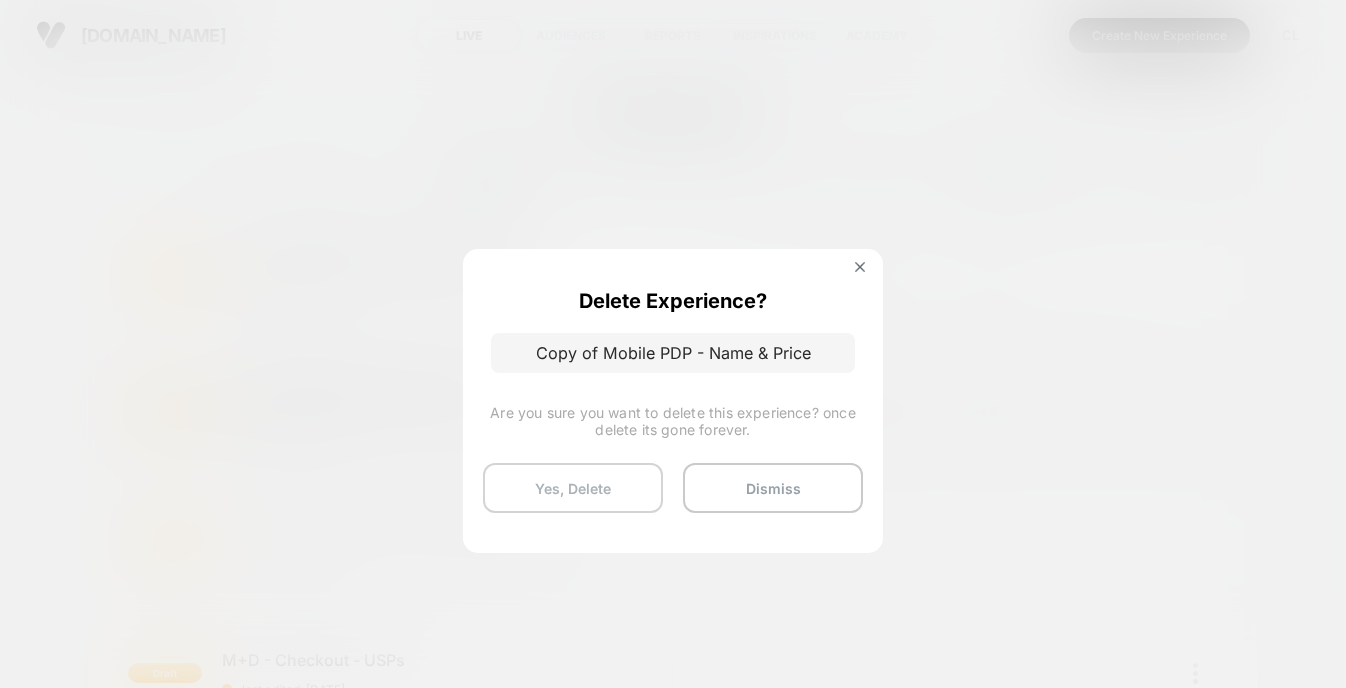 click on "Yes, Delete" at bounding box center [573, 488] 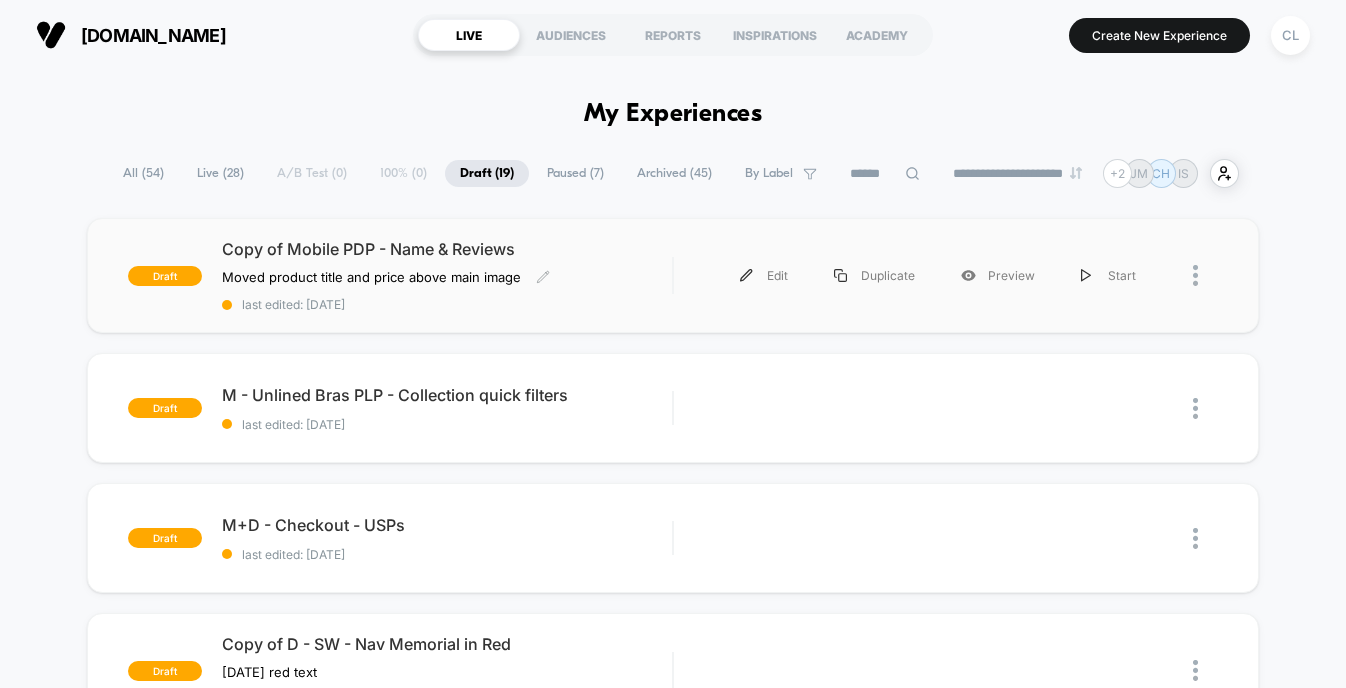 click on "Copy of Mobile PDP - Name & Reviews Moved product title and price above main image Click to edit experience details Moved product title and price above main image last edited: [DATE]" at bounding box center (447, 275) 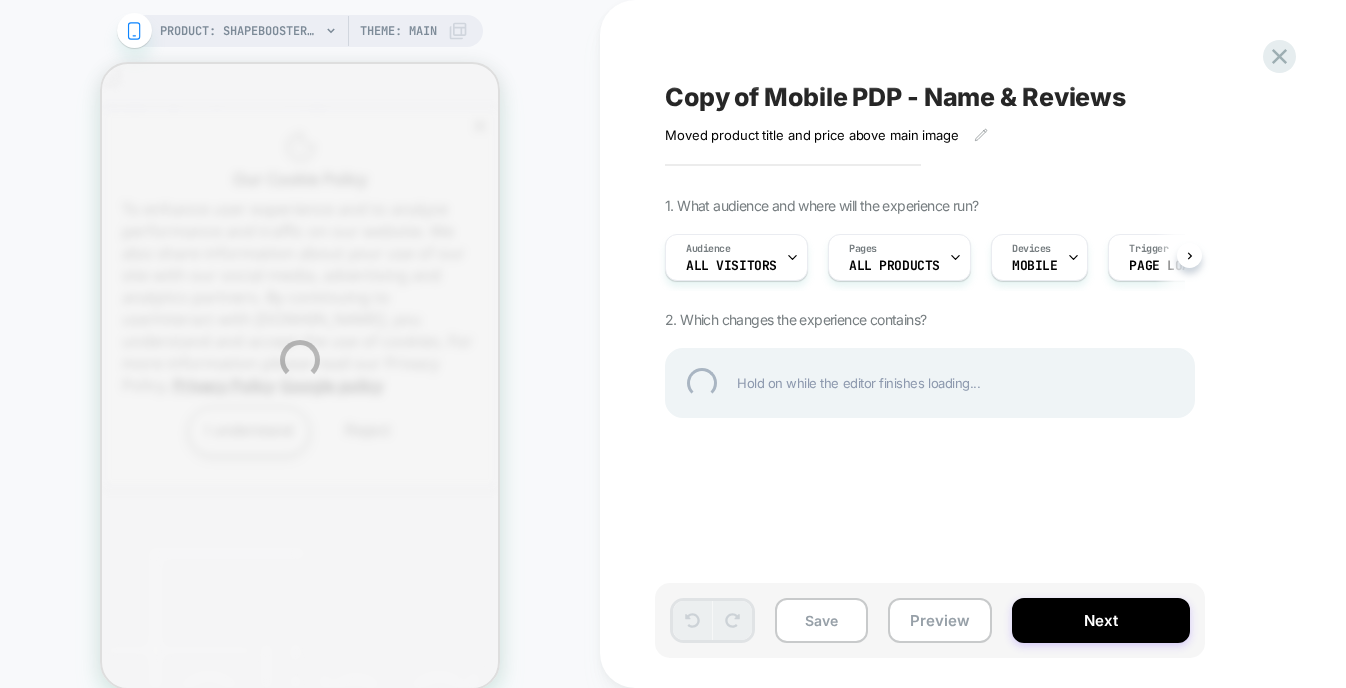 scroll, scrollTop: 0, scrollLeft: 0, axis: both 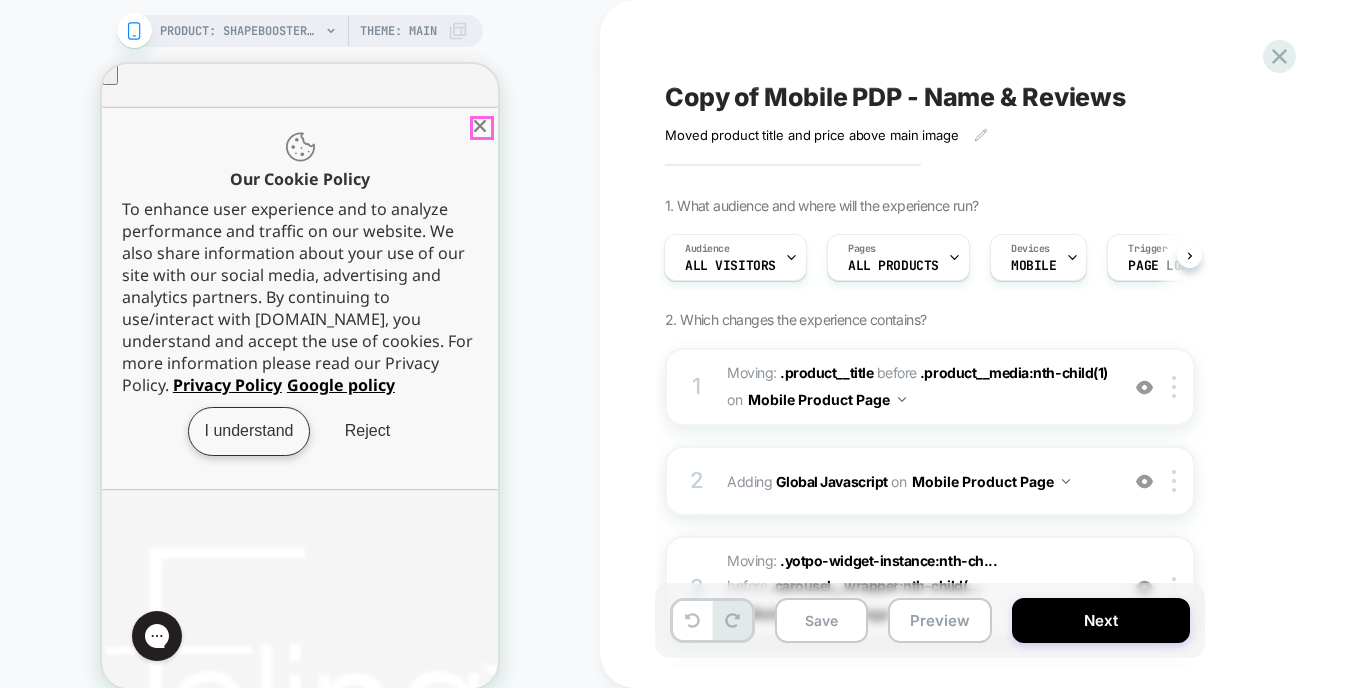 click 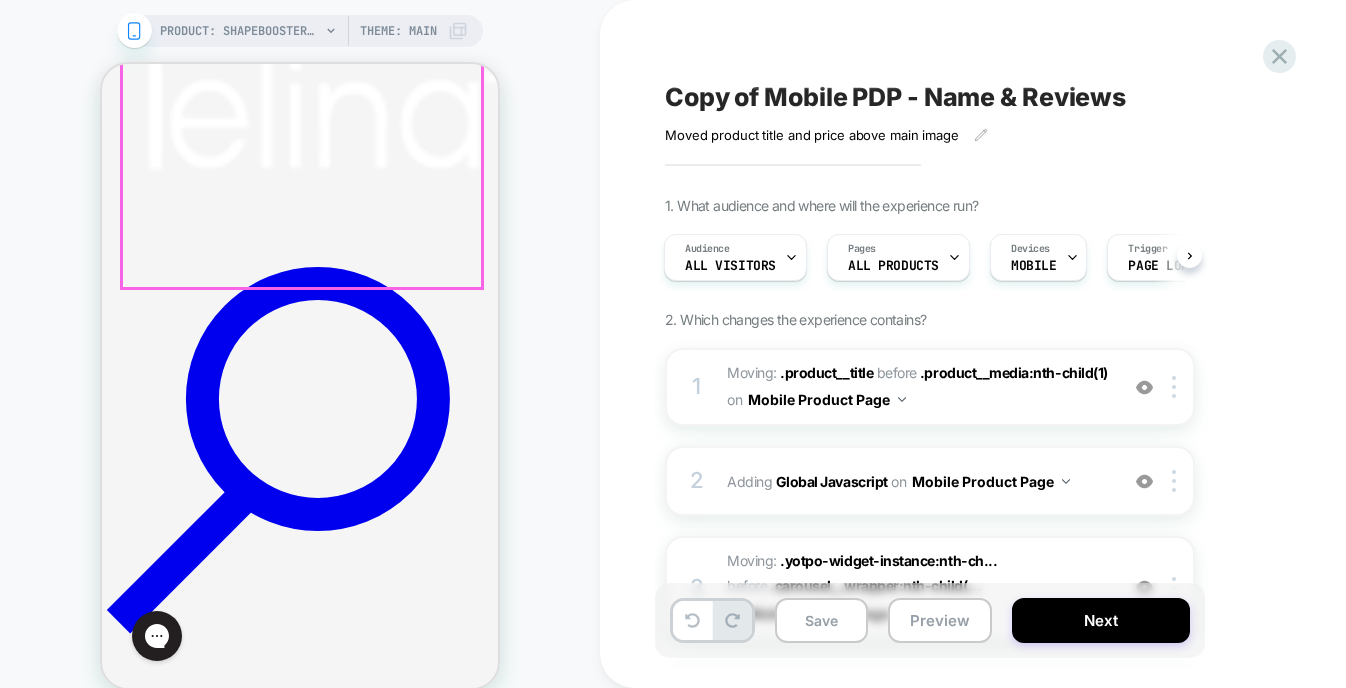 scroll, scrollTop: 626, scrollLeft: 0, axis: vertical 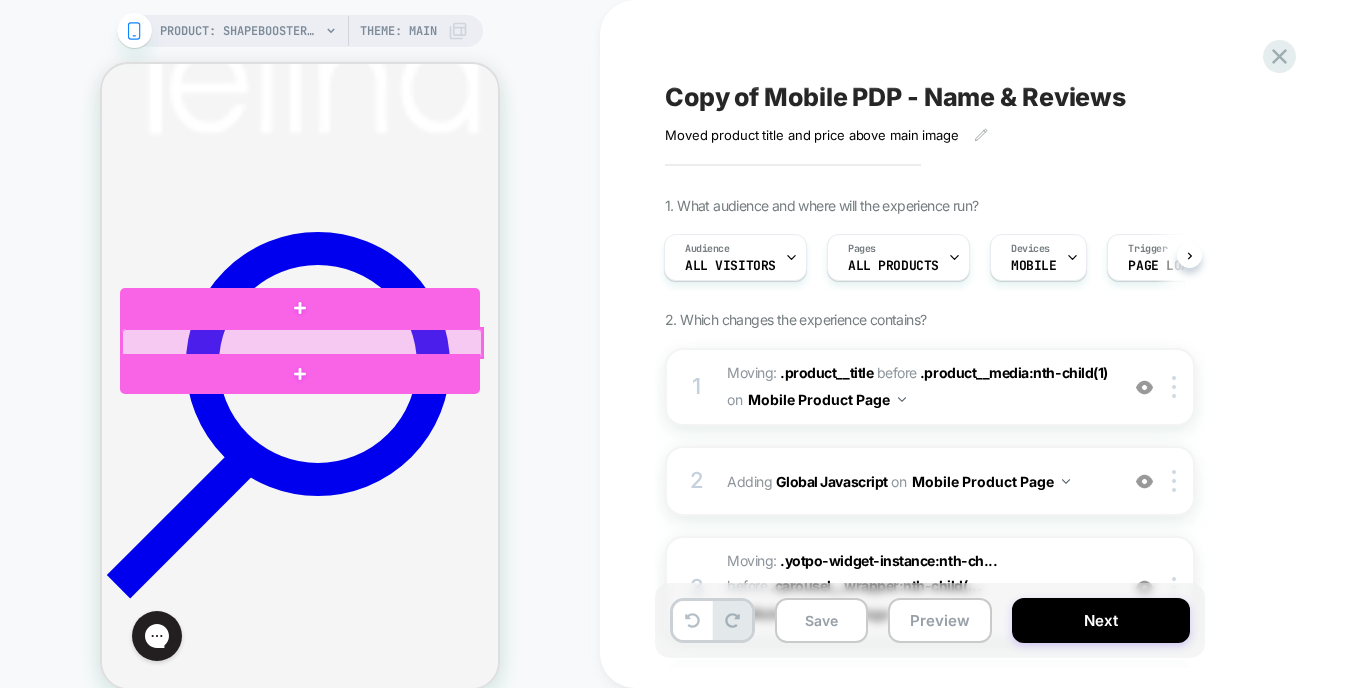 click at bounding box center [302, 343] 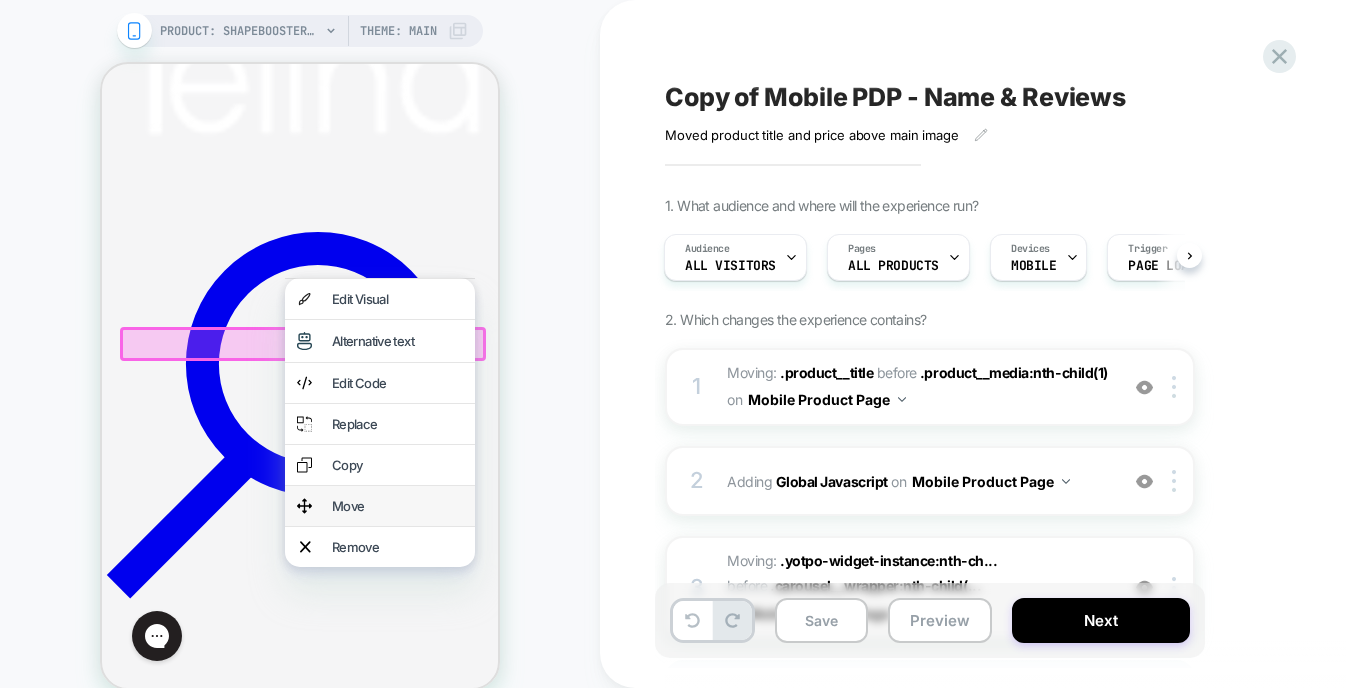 click on "Move" at bounding box center (397, 506) 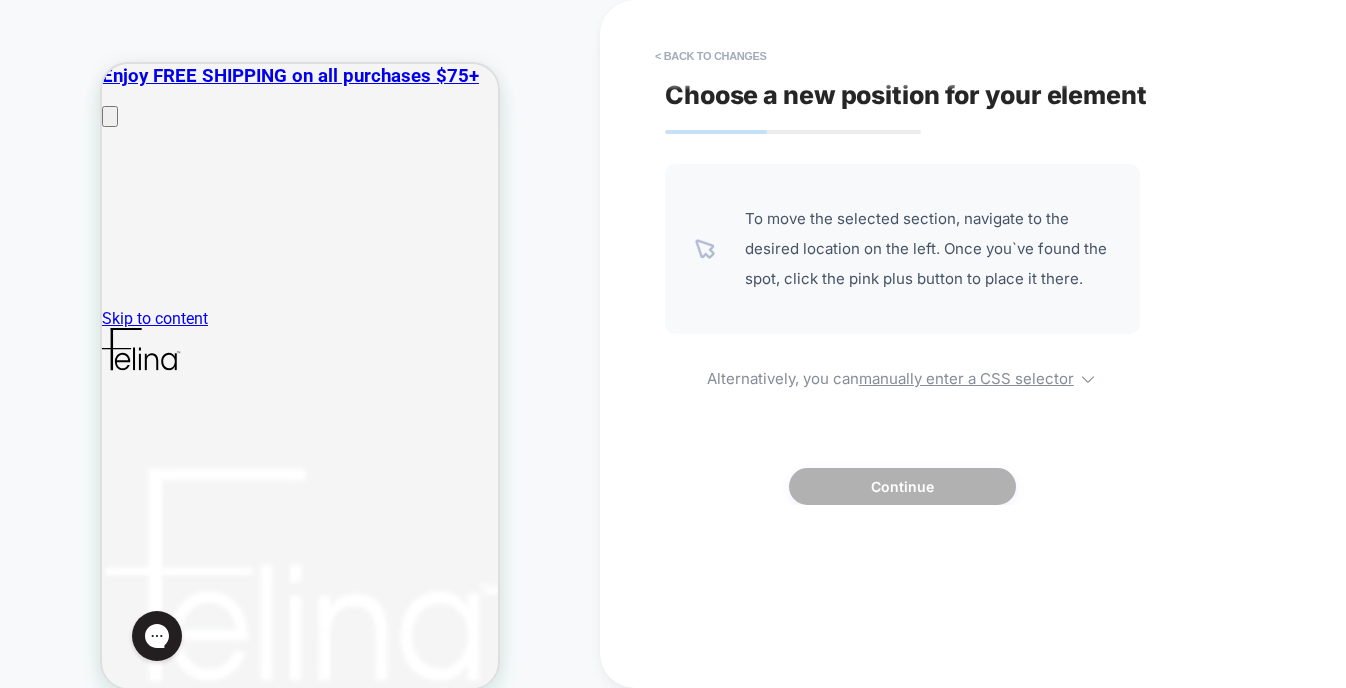 scroll, scrollTop: 0, scrollLeft: 0, axis: both 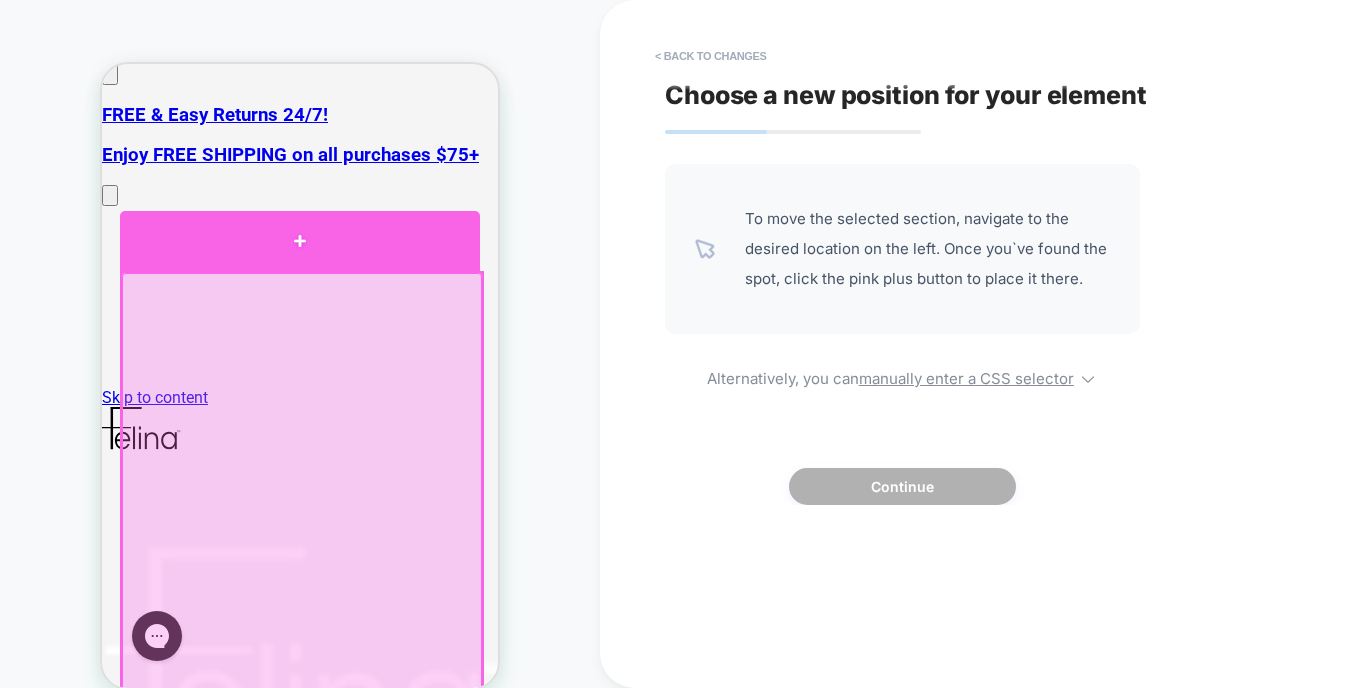 click at bounding box center [300, 241] 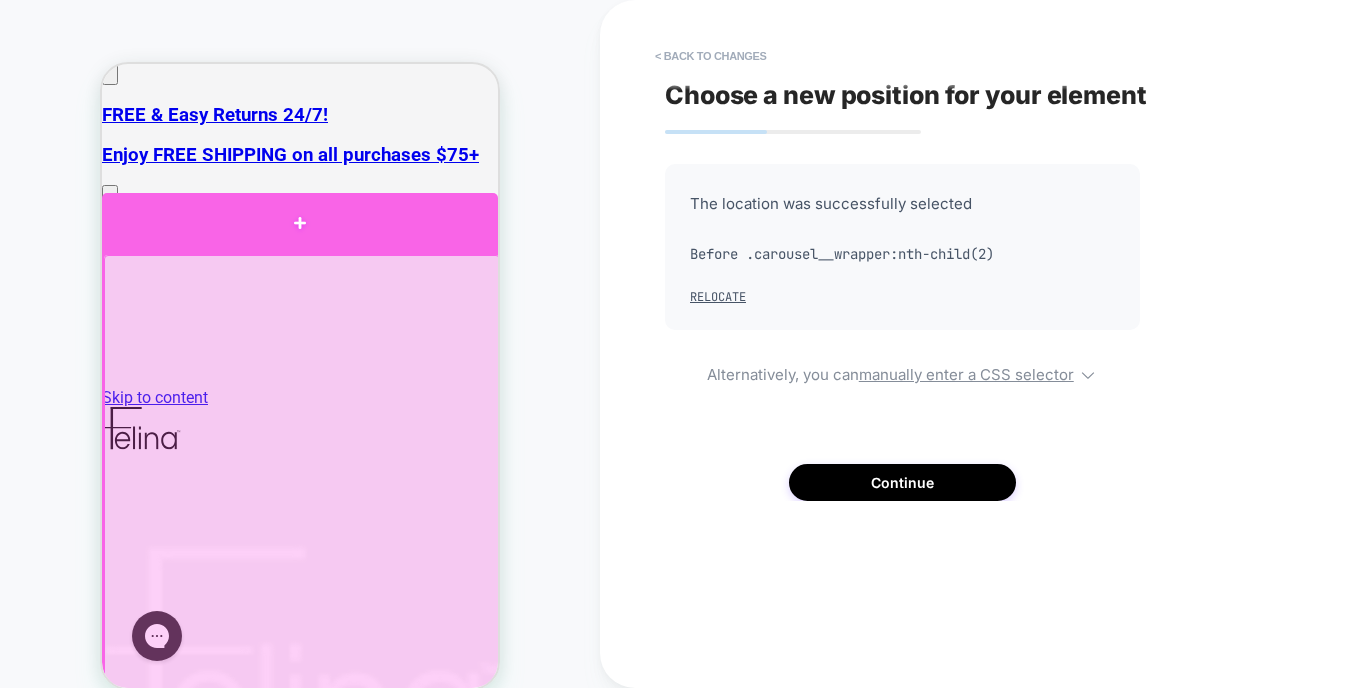click at bounding box center (300, 223) 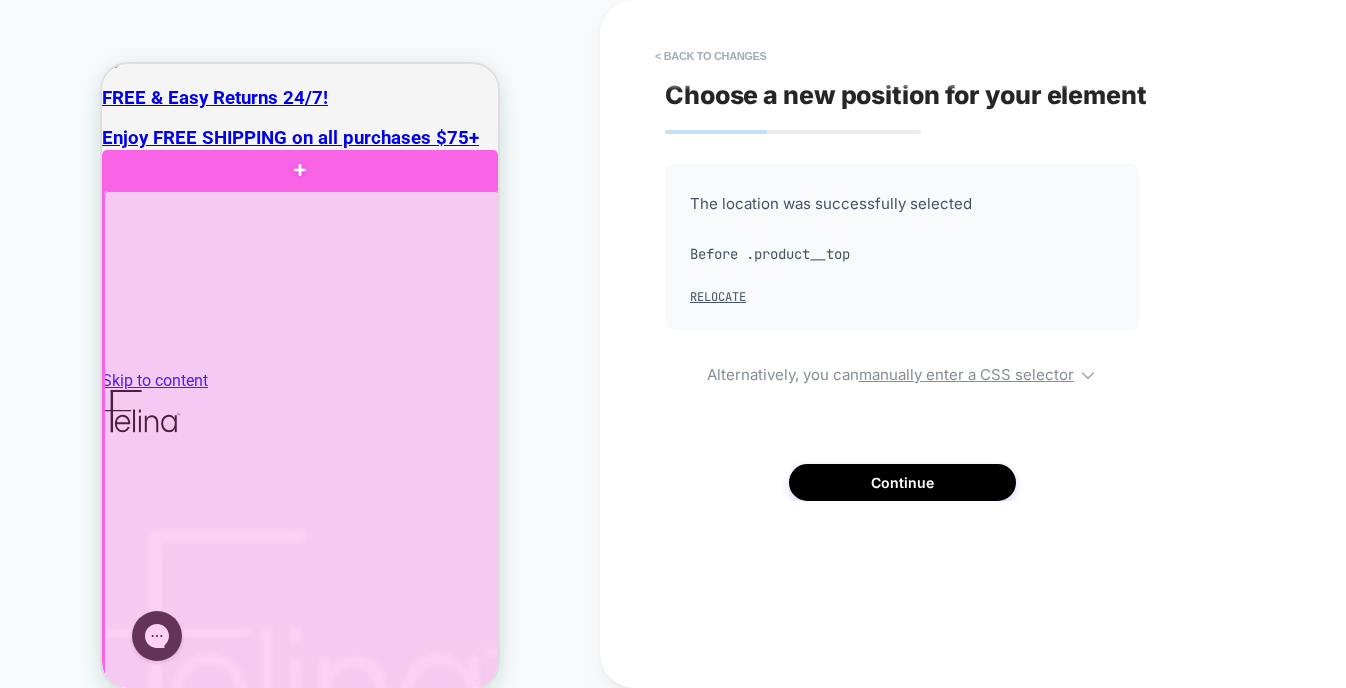 scroll, scrollTop: 0, scrollLeft: 0, axis: both 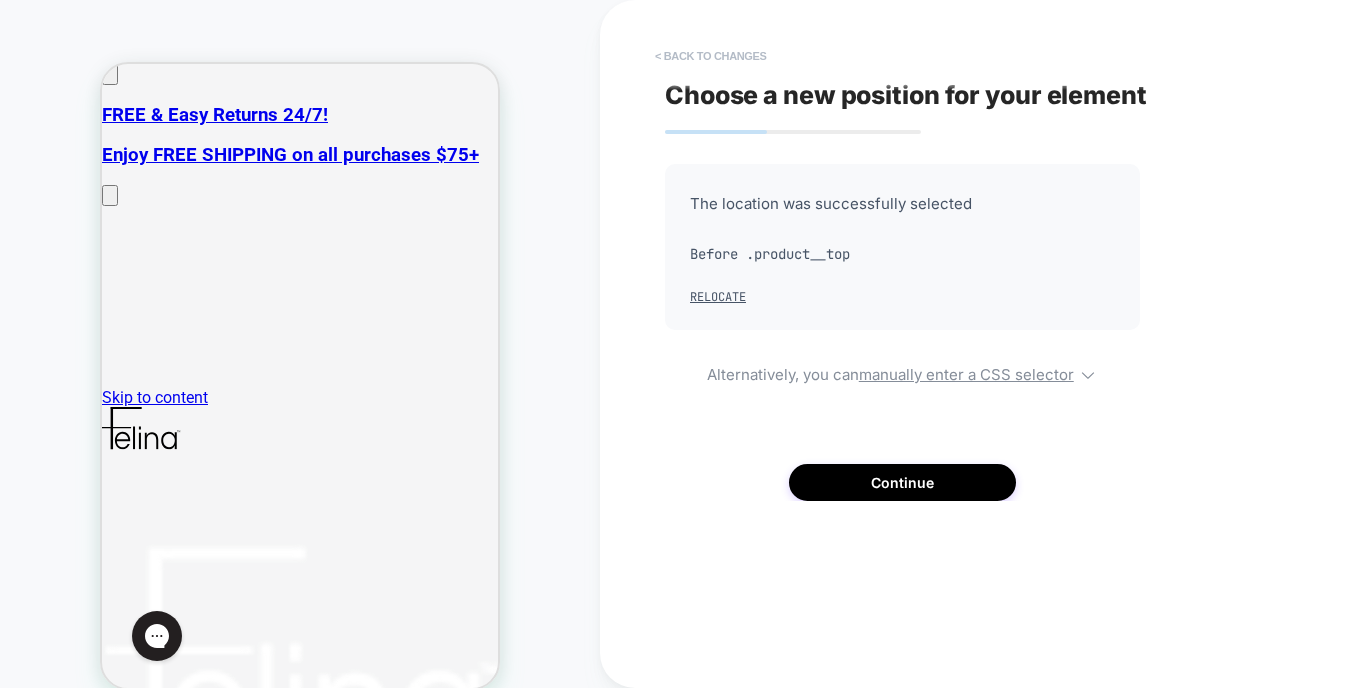 click on "< Back to changes" at bounding box center (711, 56) 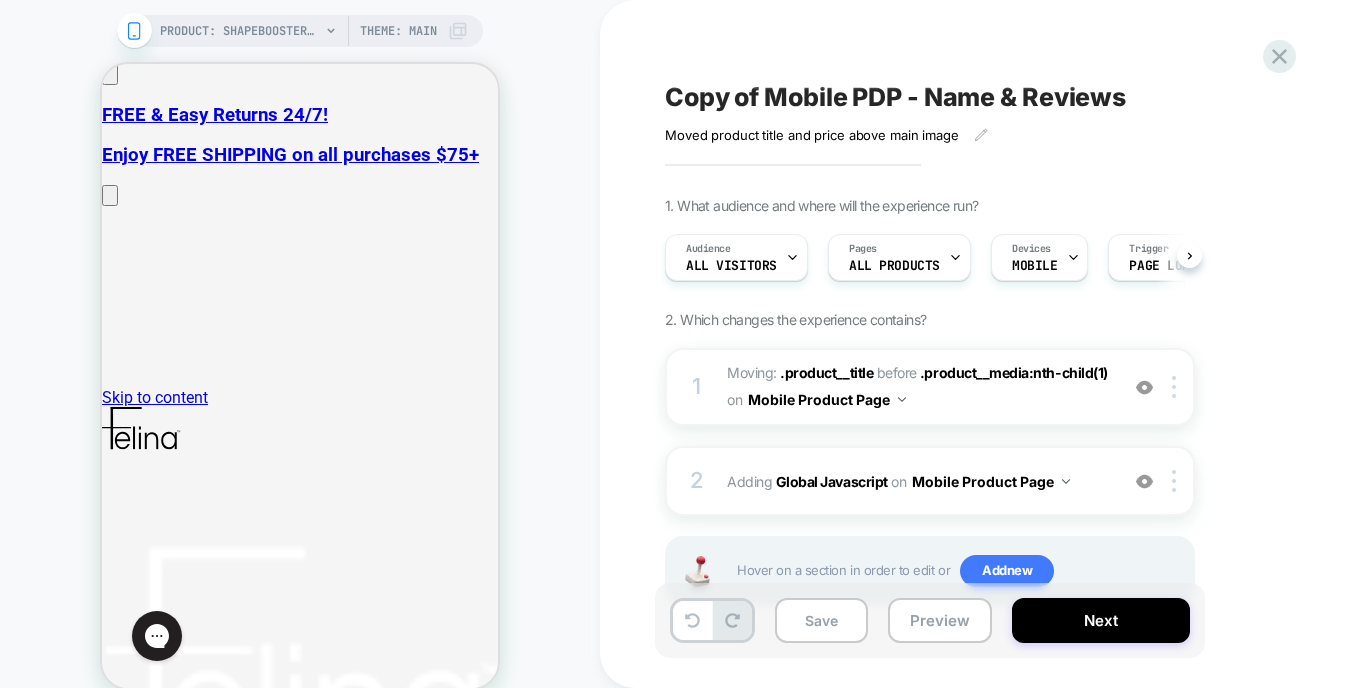 scroll, scrollTop: 0, scrollLeft: 1, axis: horizontal 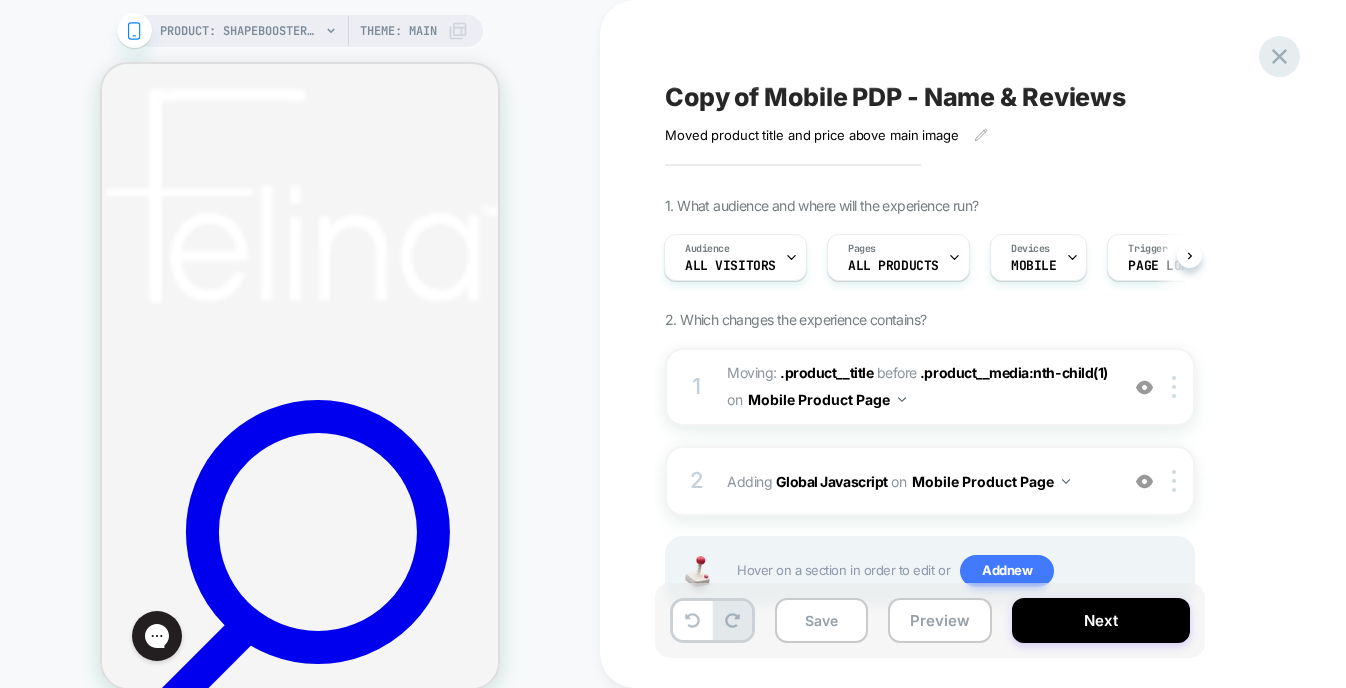 click 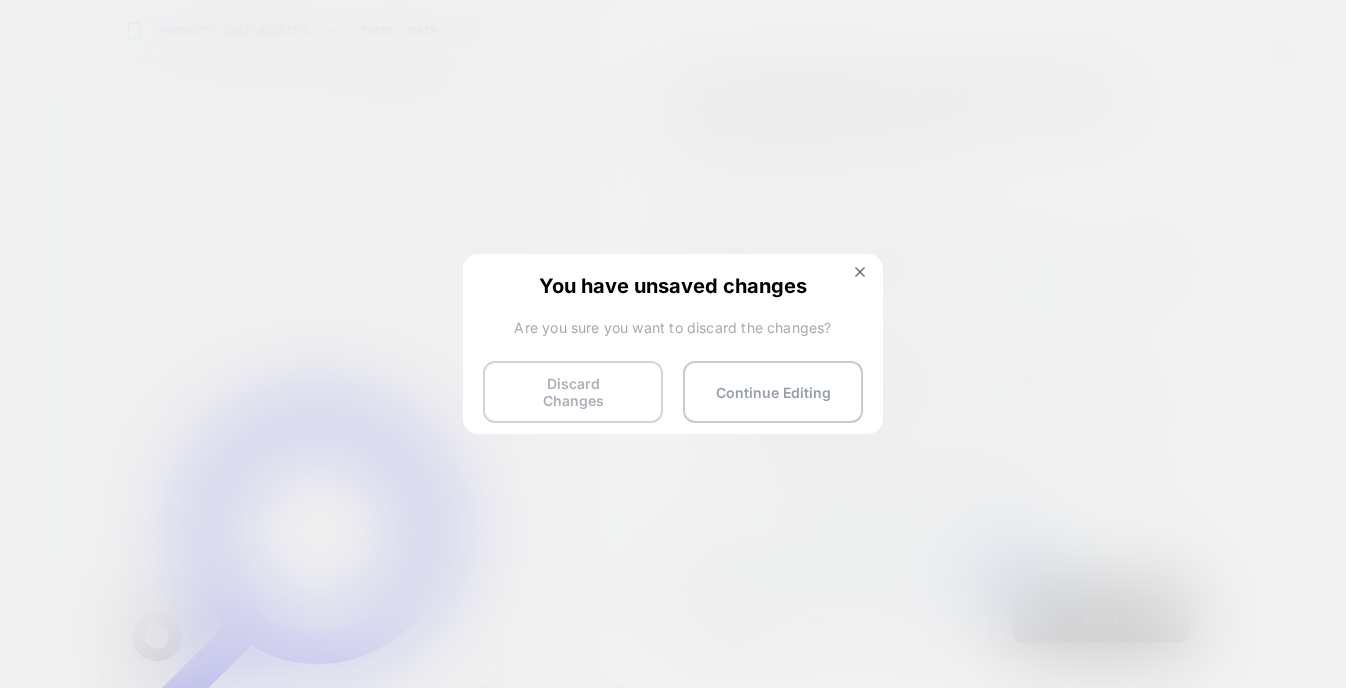 click on "Discard Changes" at bounding box center [573, 392] 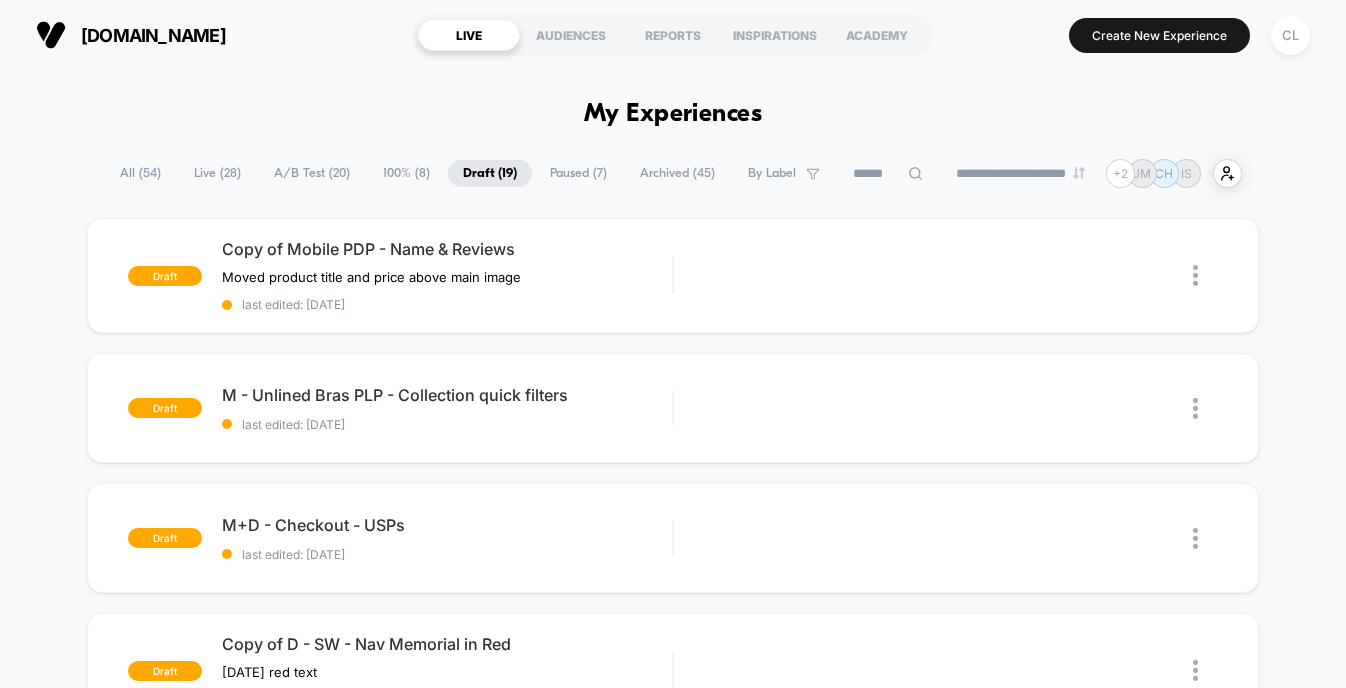 click on "Archived ( 45 )" at bounding box center (677, 173) 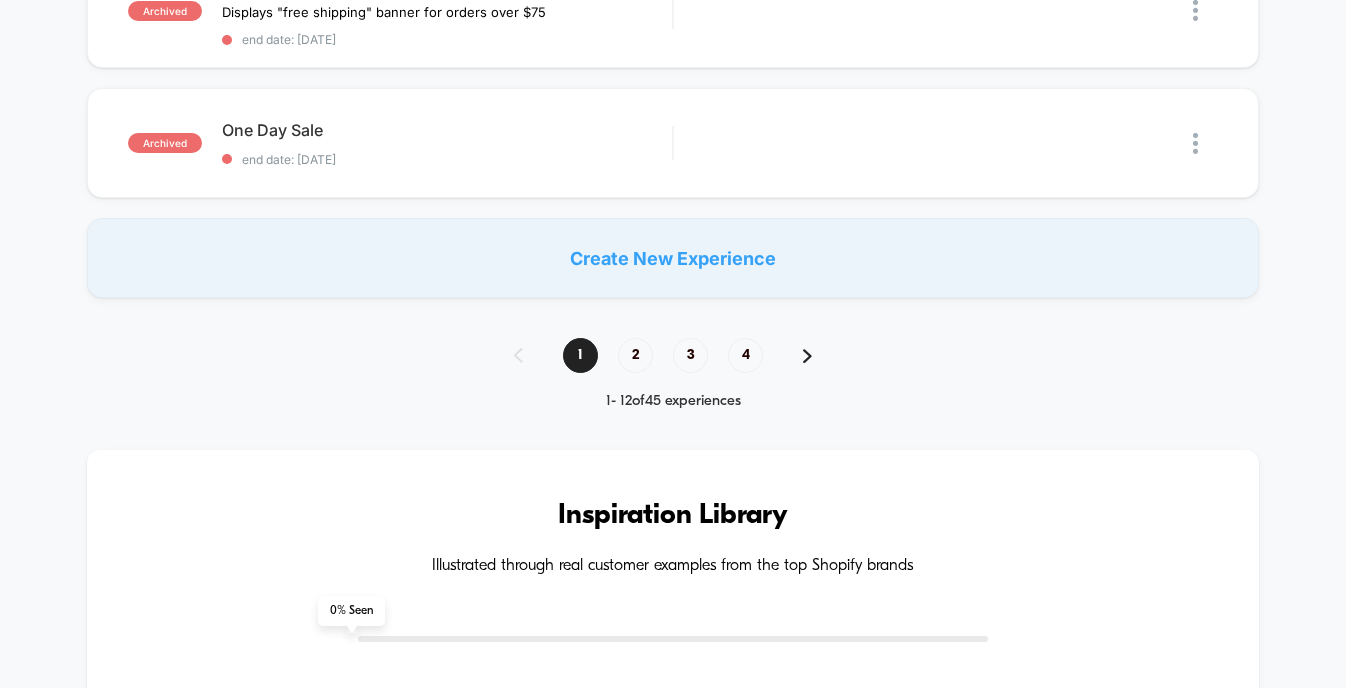 scroll, scrollTop: 1589, scrollLeft: 0, axis: vertical 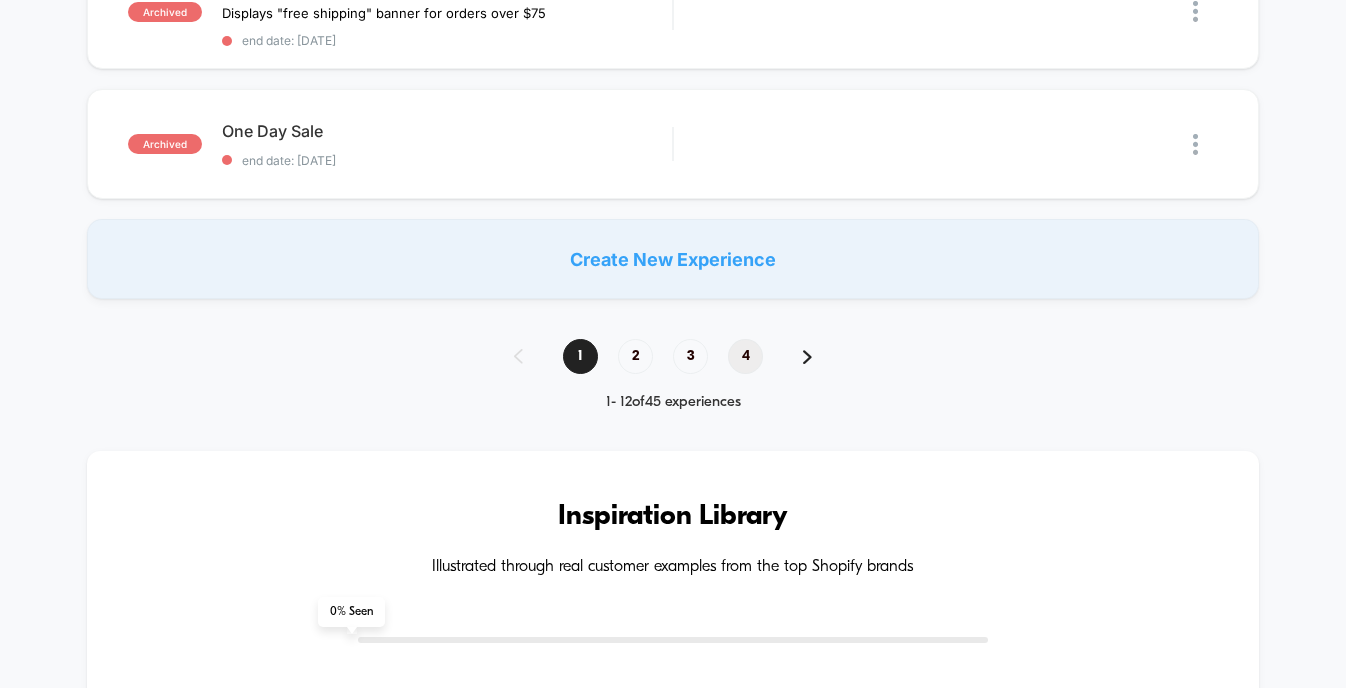 click on "4" at bounding box center (745, 356) 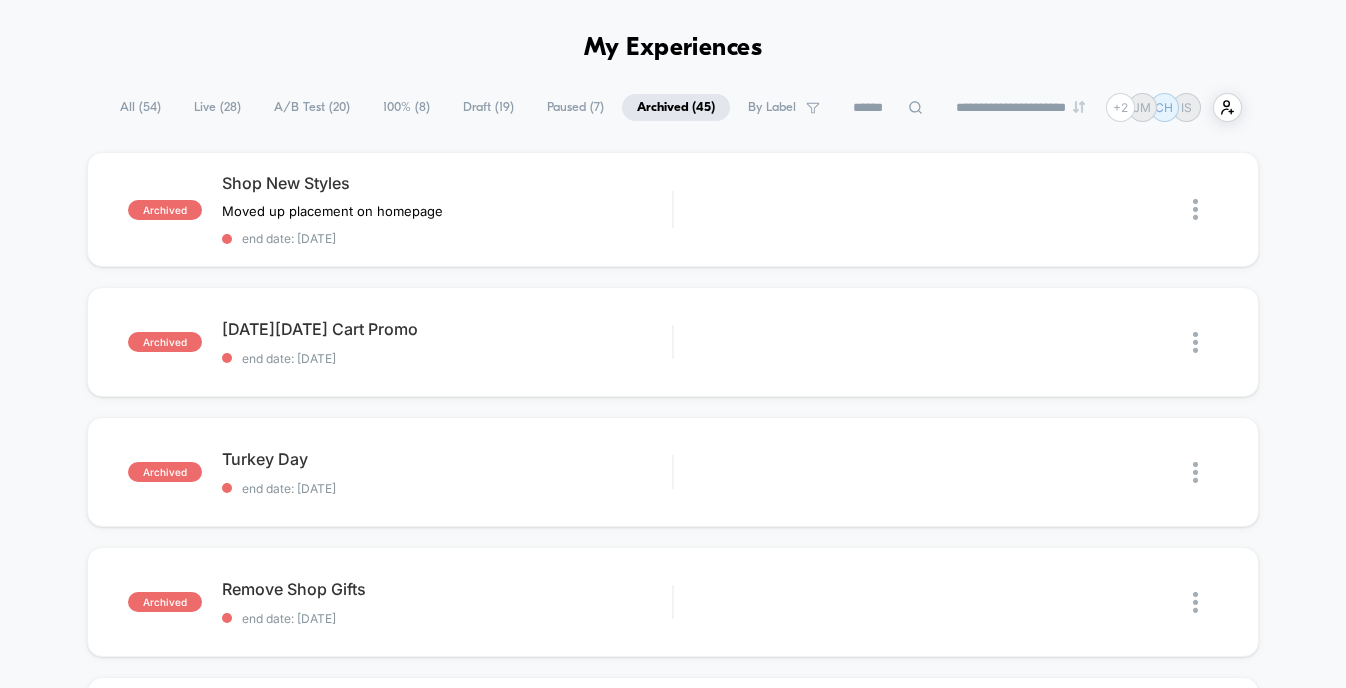 scroll, scrollTop: 0, scrollLeft: 0, axis: both 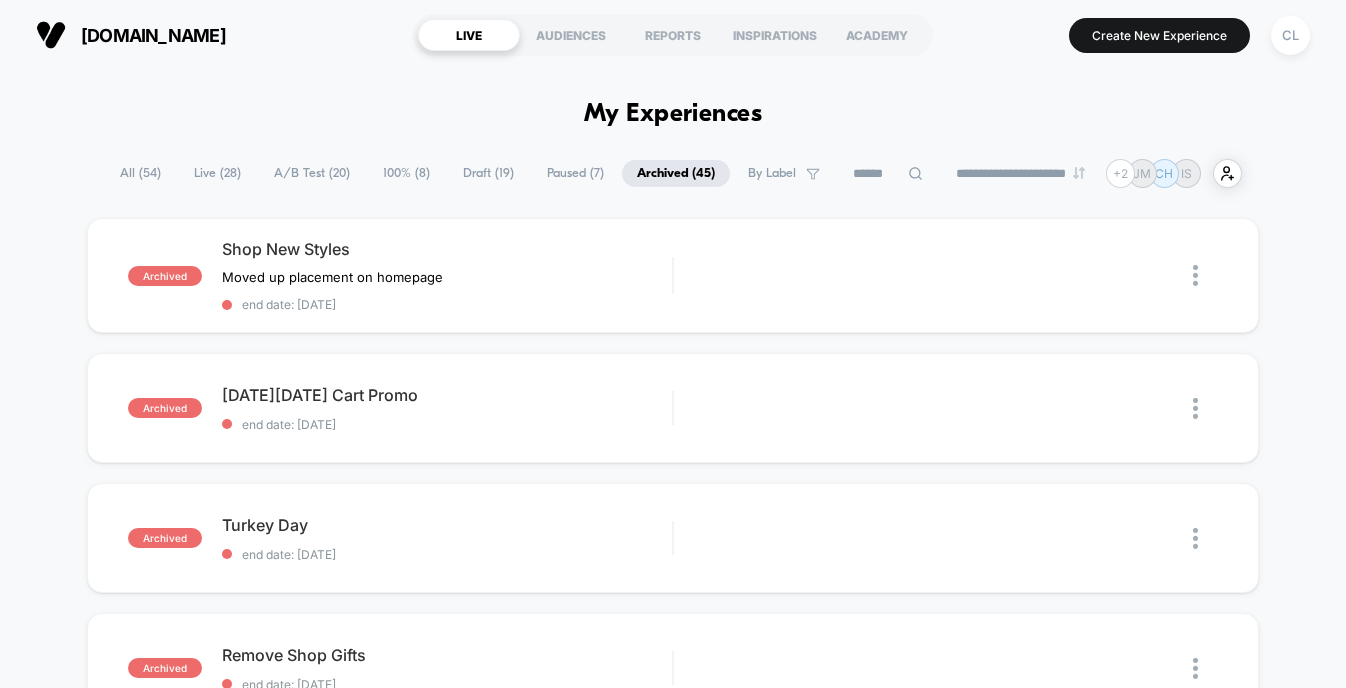 click on "Paused ( 7 )" at bounding box center (575, 173) 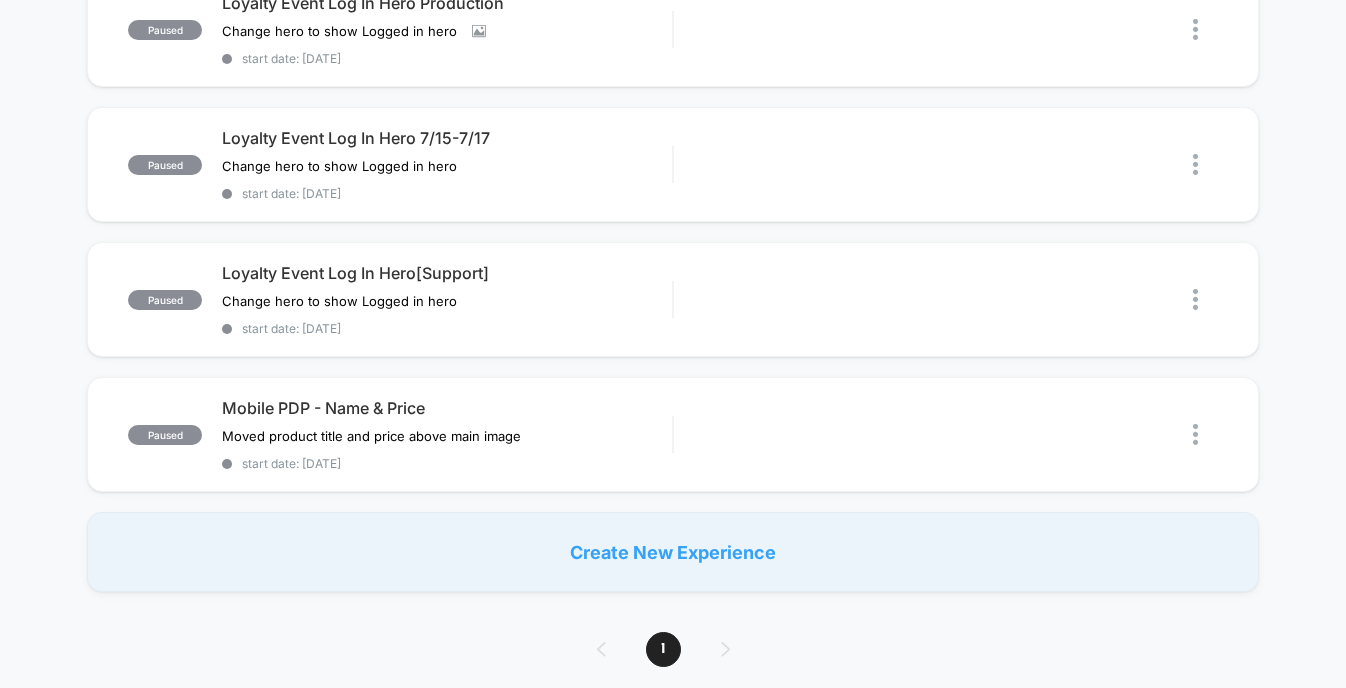 scroll, scrollTop: 653, scrollLeft: 0, axis: vertical 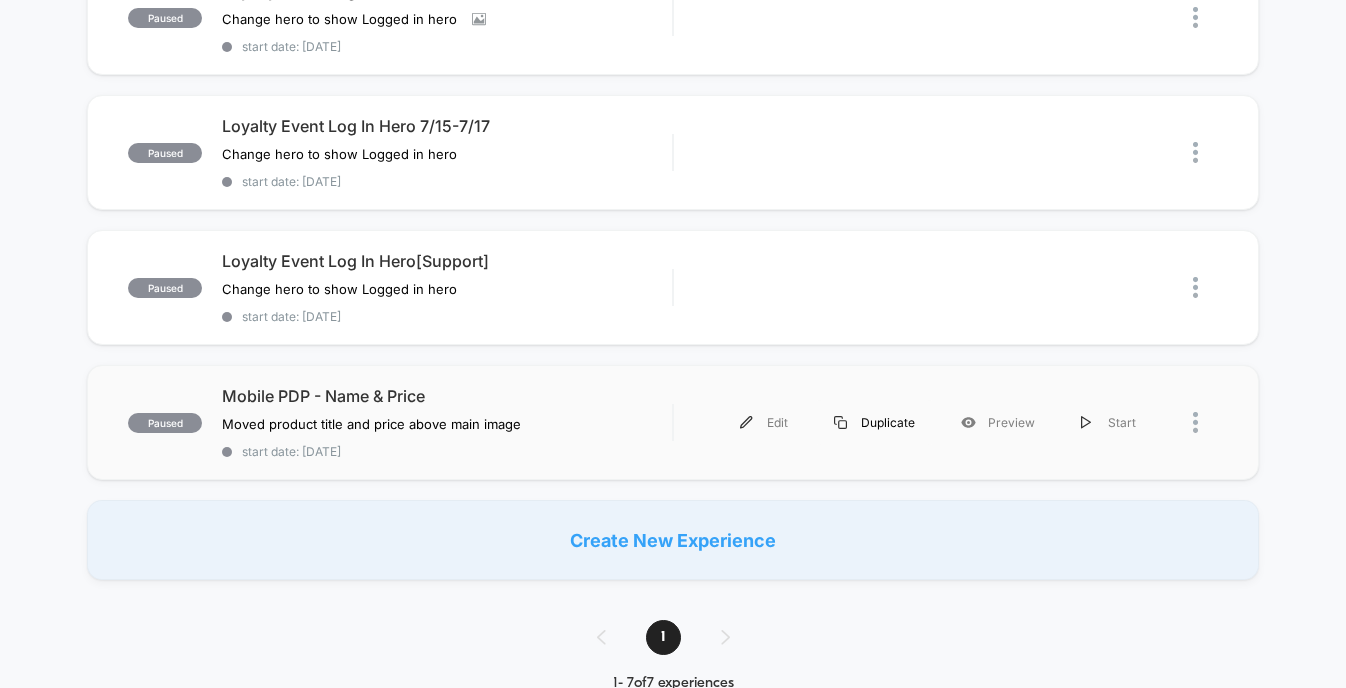 click on "Duplicate" at bounding box center [874, 422] 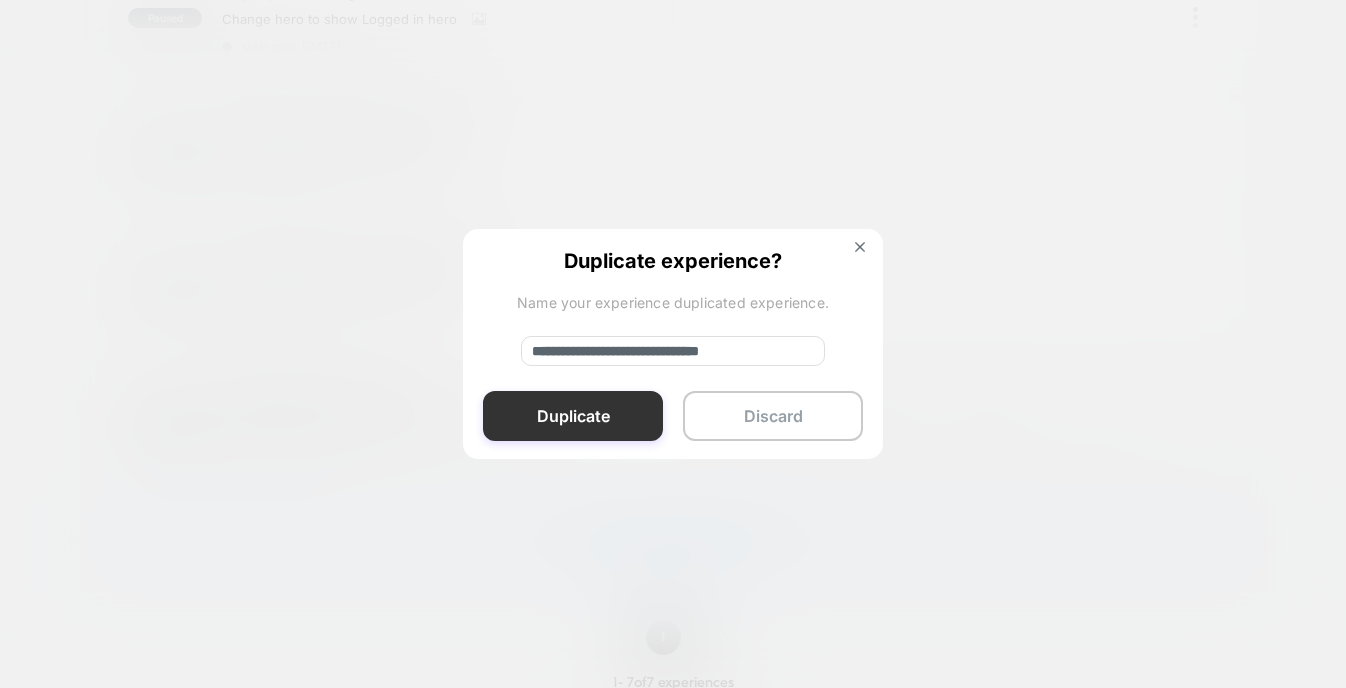 click on "Duplicate" at bounding box center [573, 416] 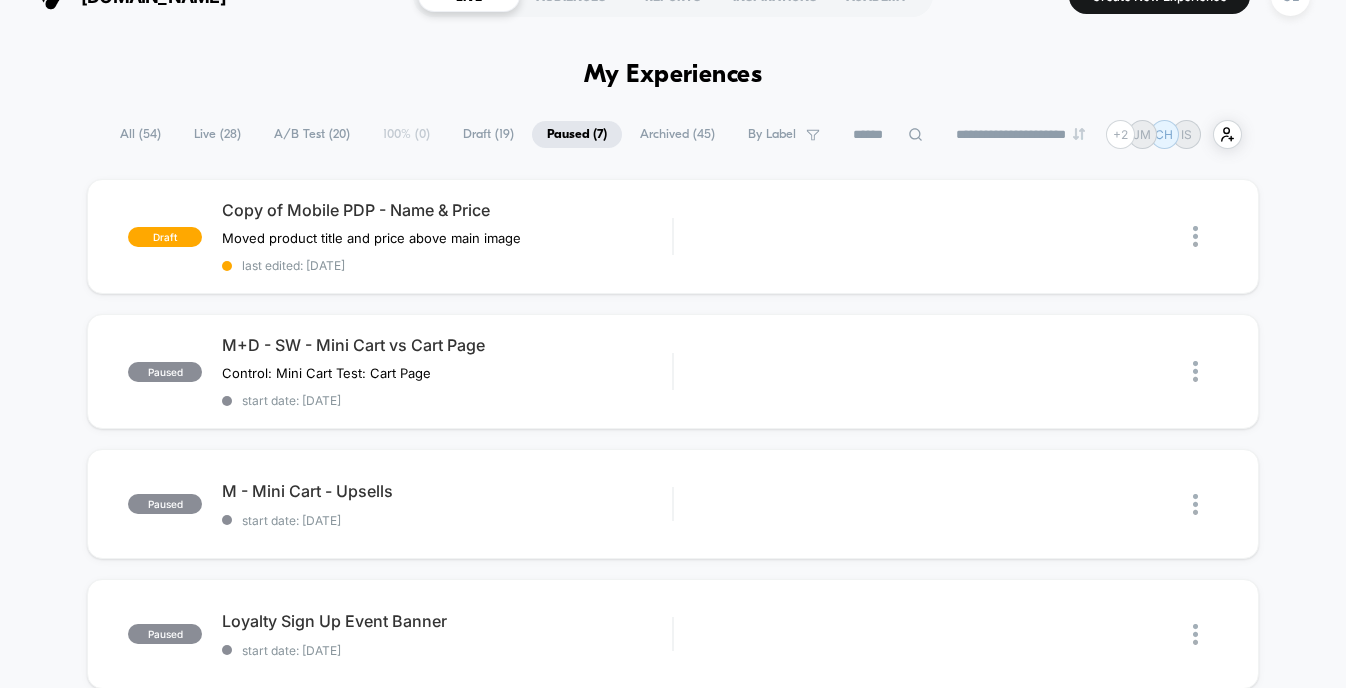 scroll, scrollTop: 0, scrollLeft: 0, axis: both 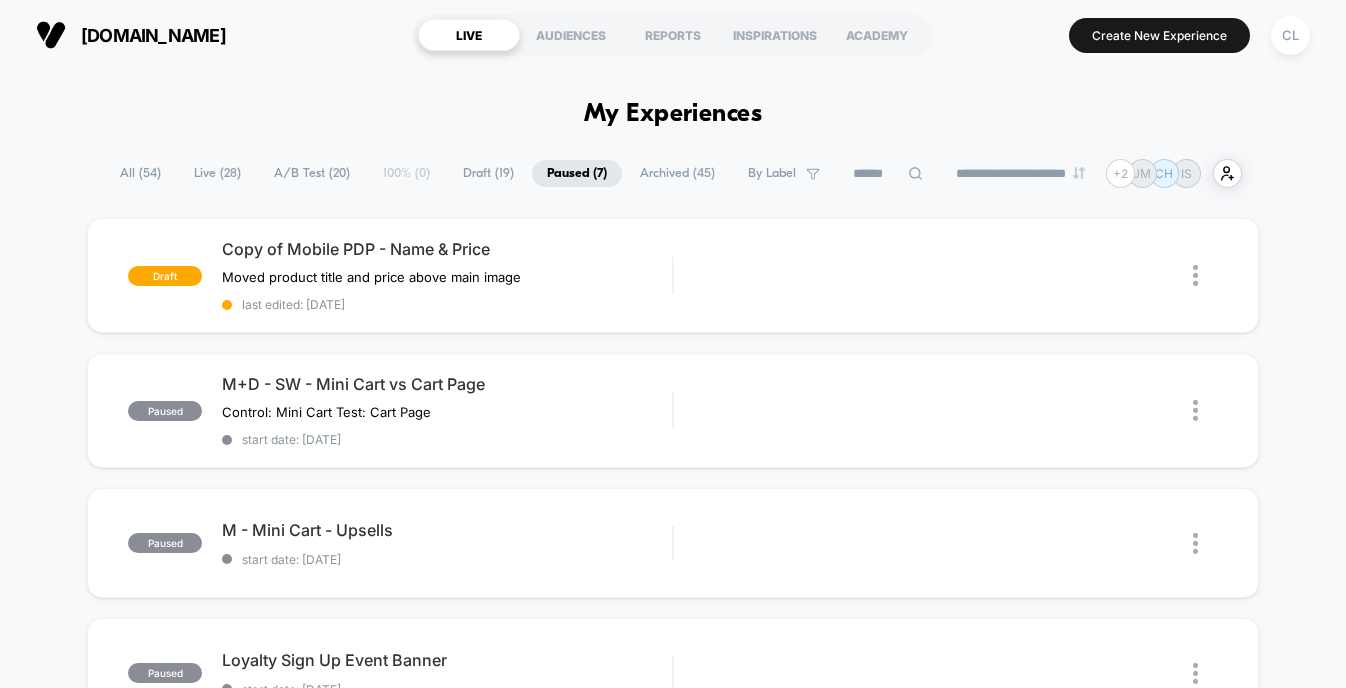 click on "Draft ( 19 )" at bounding box center (488, 173) 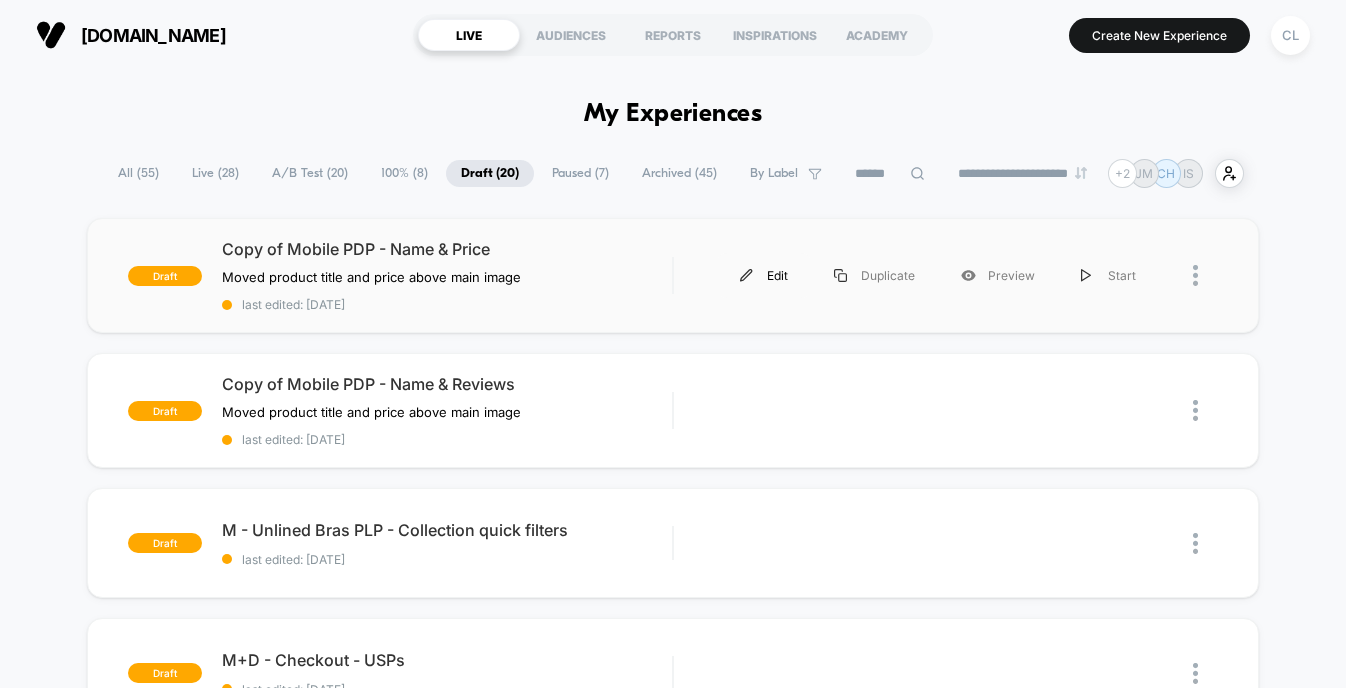 click on "Edit" at bounding box center [764, 275] 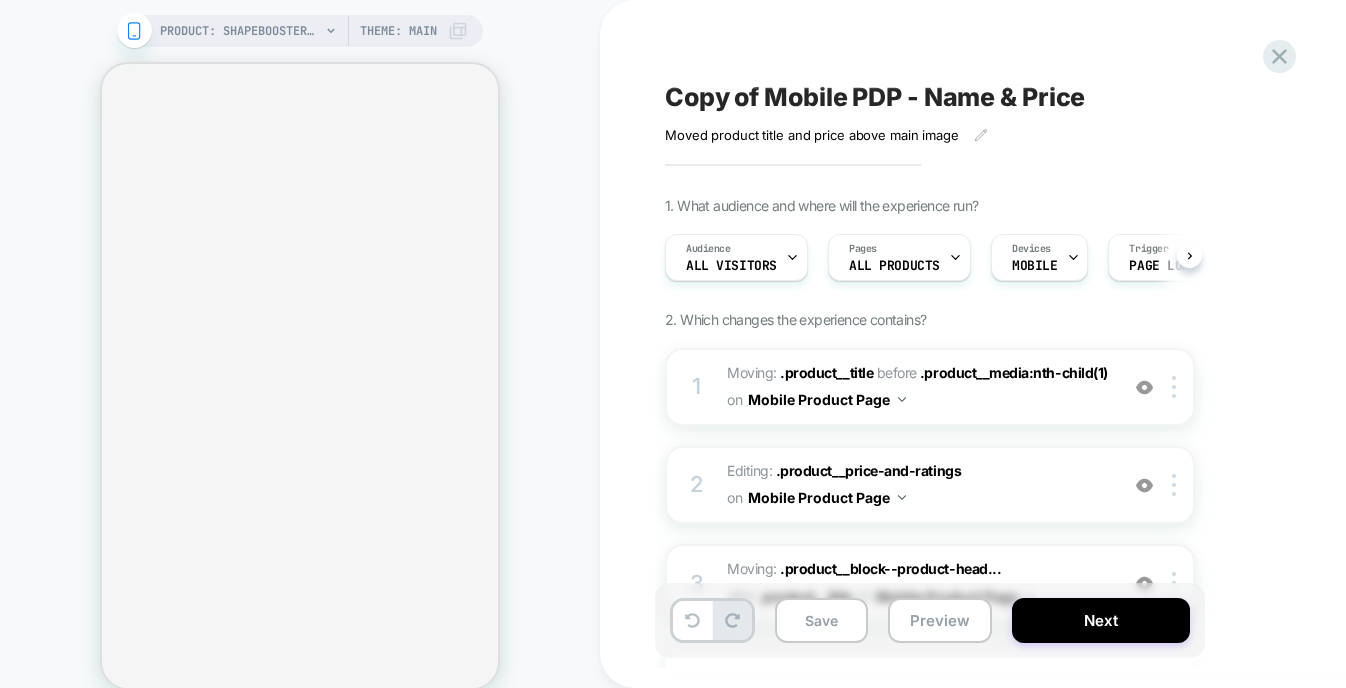 scroll, scrollTop: 0, scrollLeft: 1, axis: horizontal 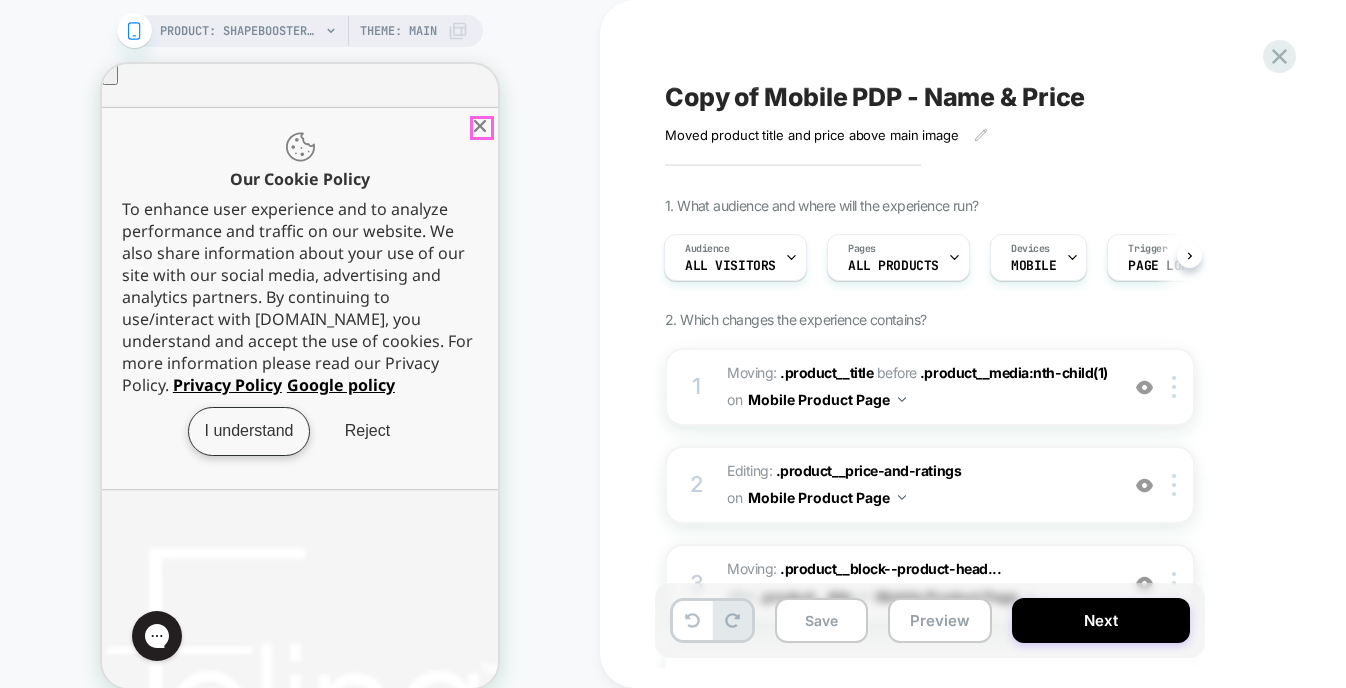 click 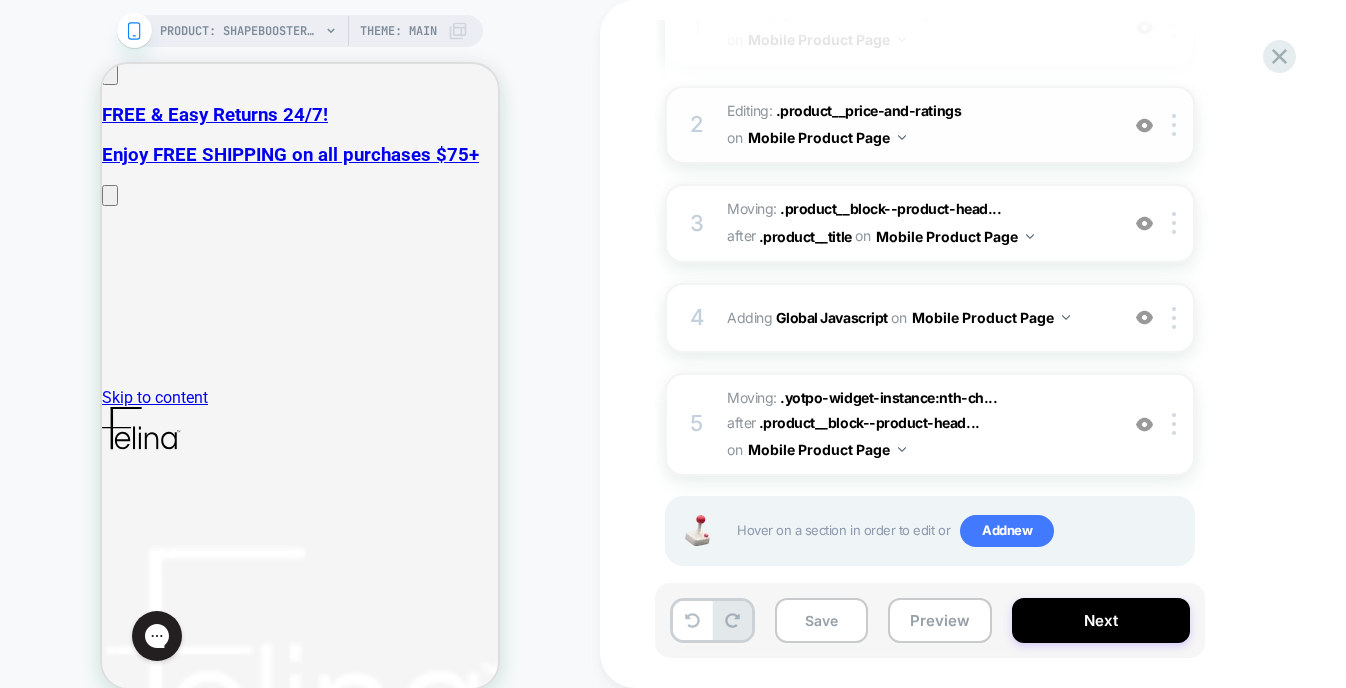 scroll, scrollTop: 387, scrollLeft: 0, axis: vertical 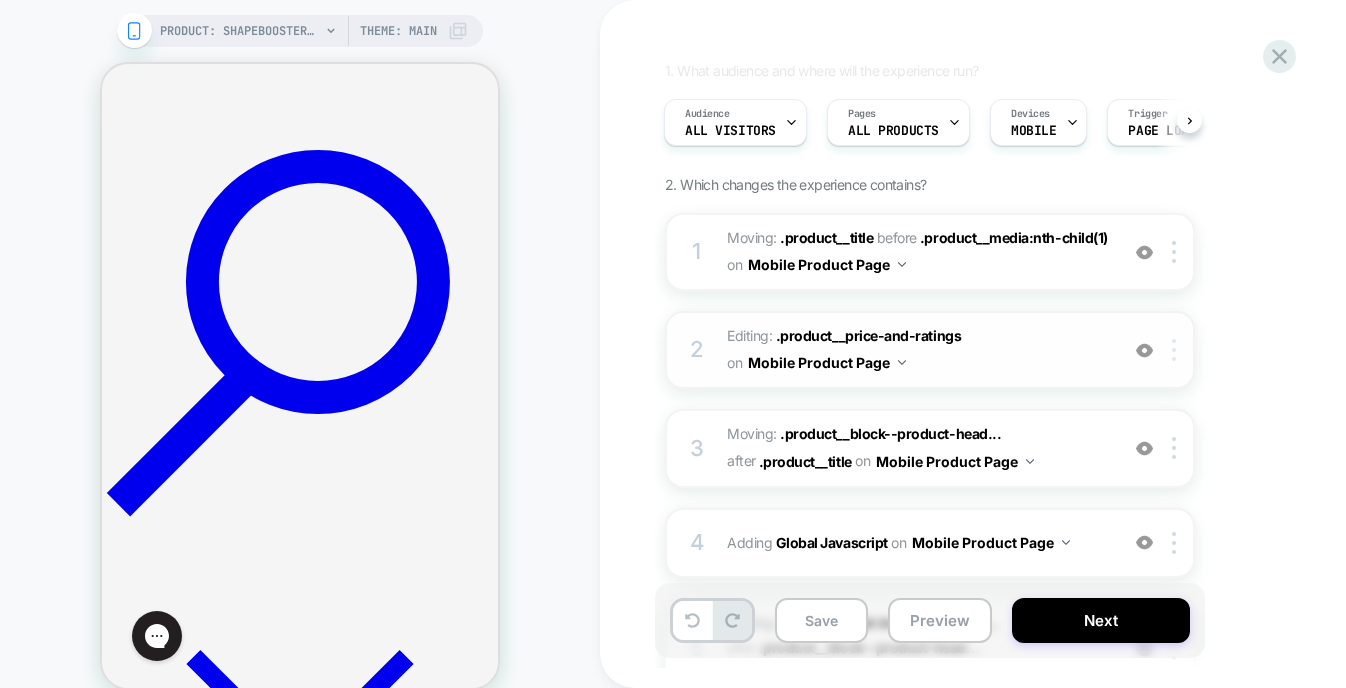 click at bounding box center (1177, 350) 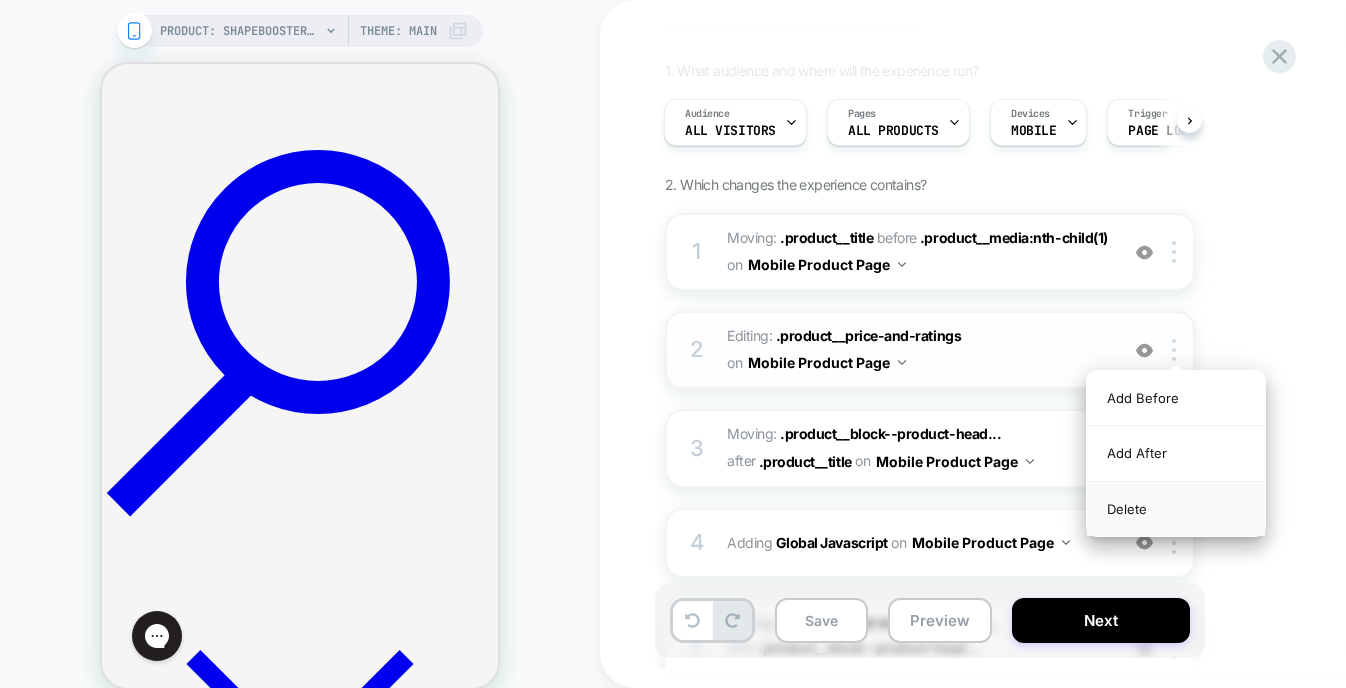 click on "Delete" at bounding box center [1176, 509] 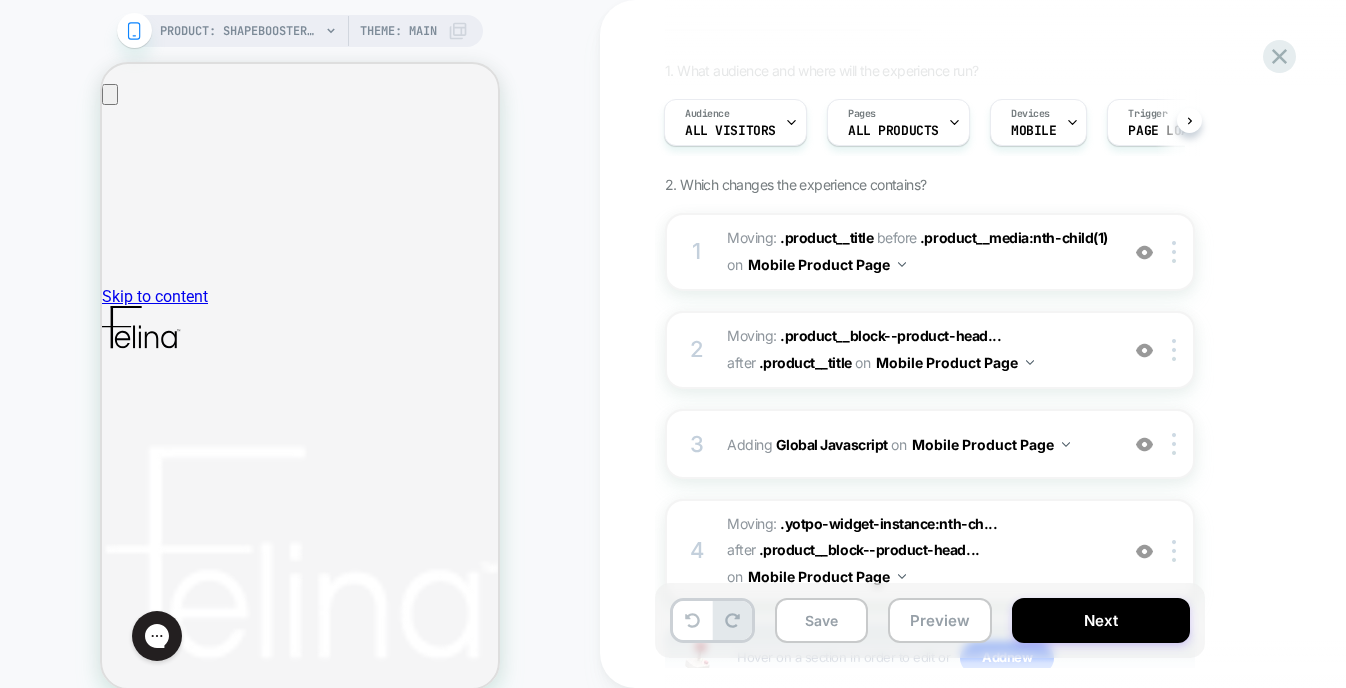 scroll, scrollTop: 66, scrollLeft: 0, axis: vertical 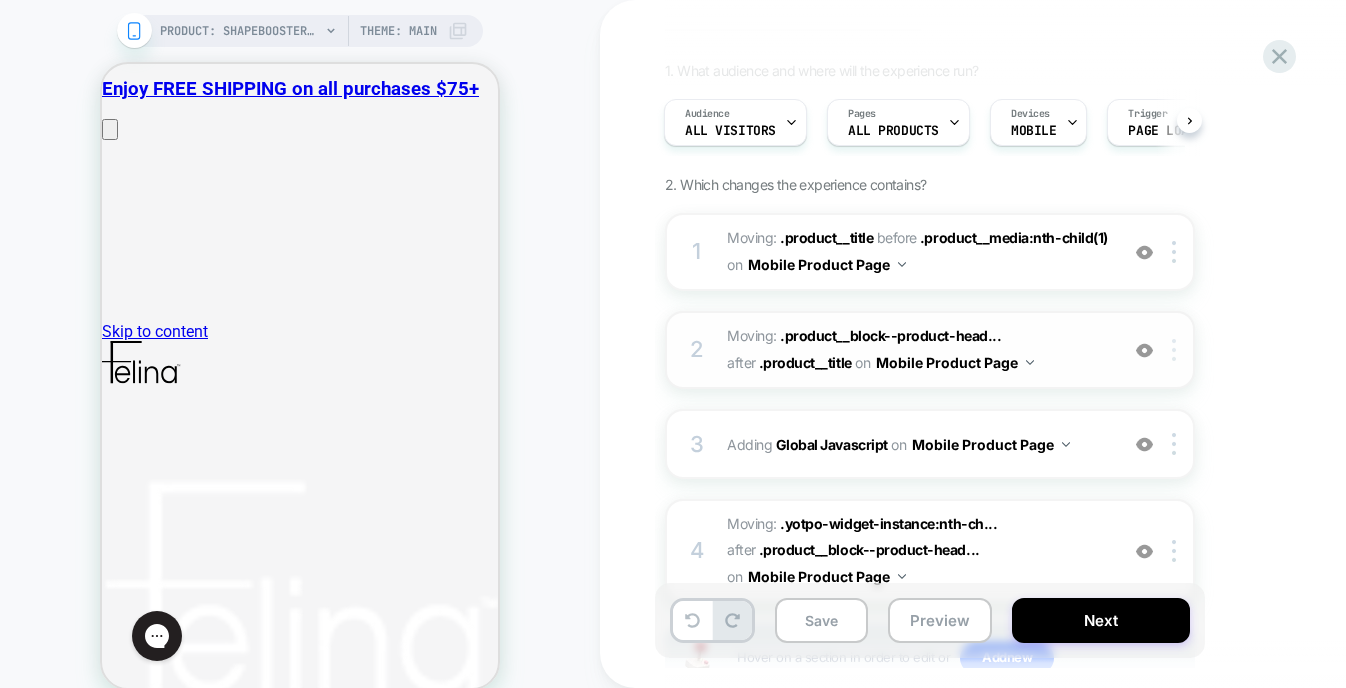 click at bounding box center [1177, 350] 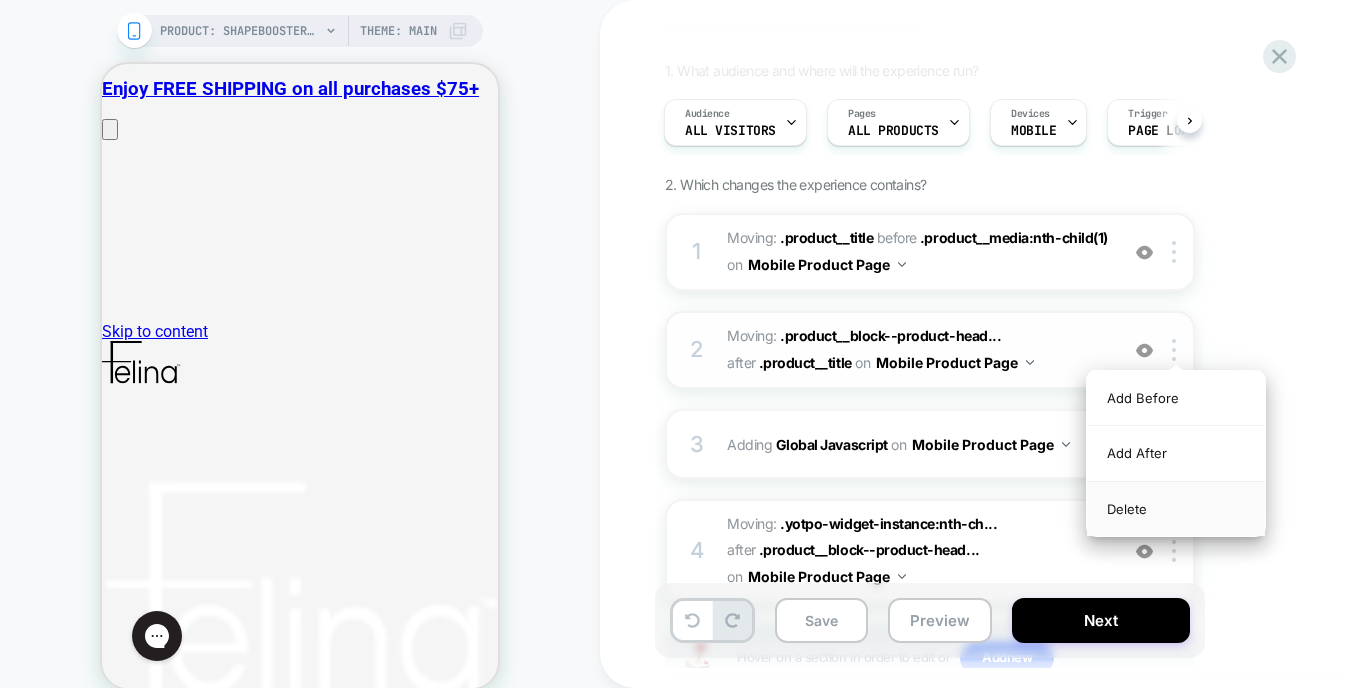 click on "Delete" at bounding box center [1176, 509] 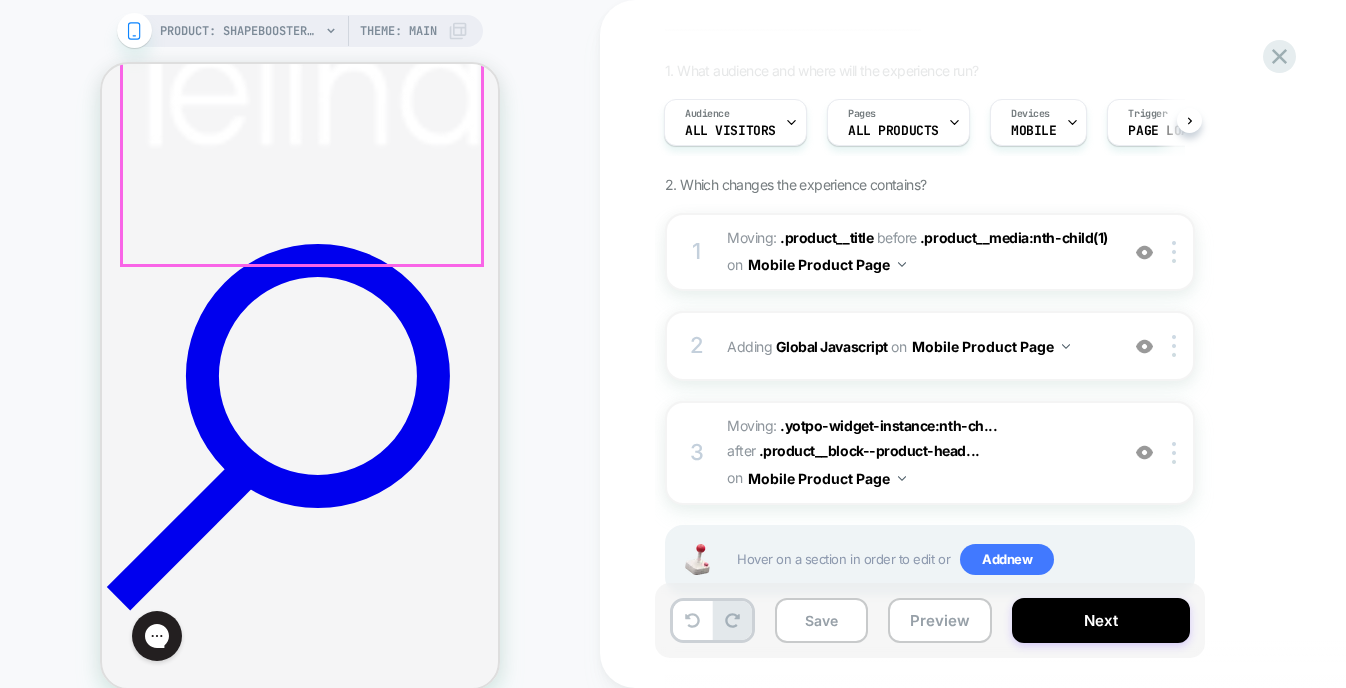 scroll, scrollTop: 648, scrollLeft: 0, axis: vertical 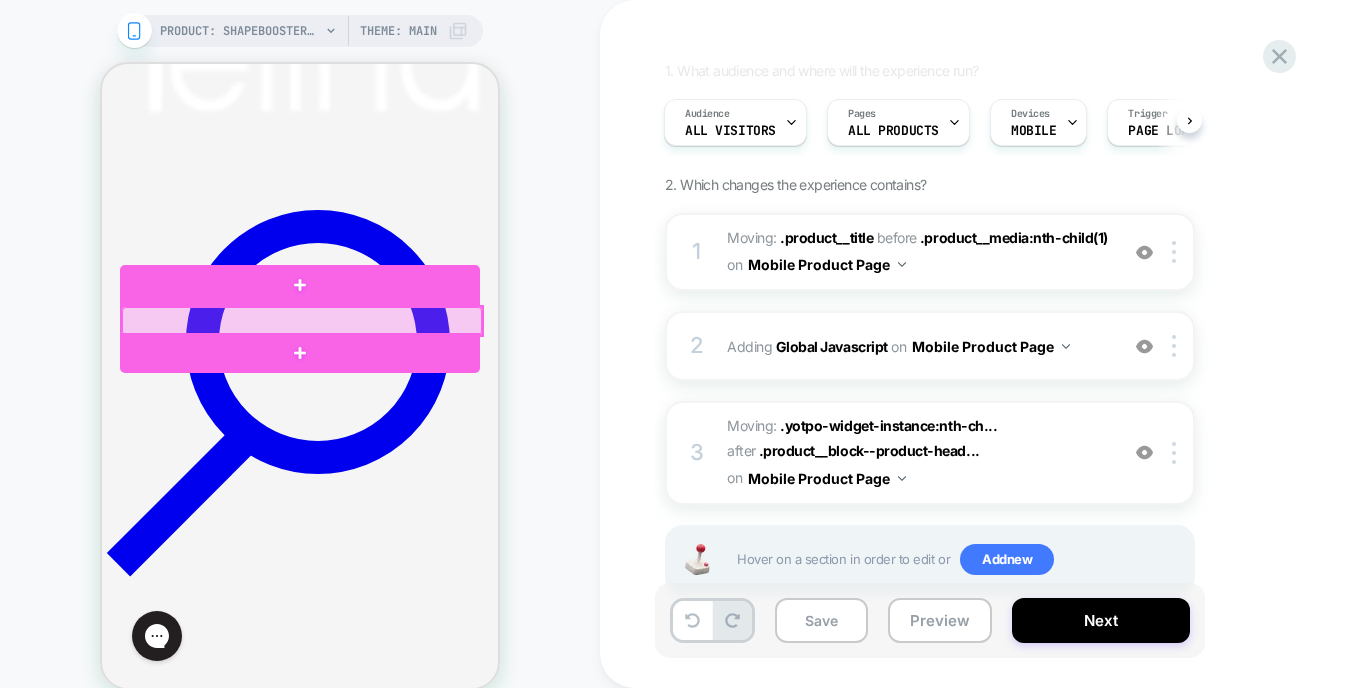 click at bounding box center [302, 321] 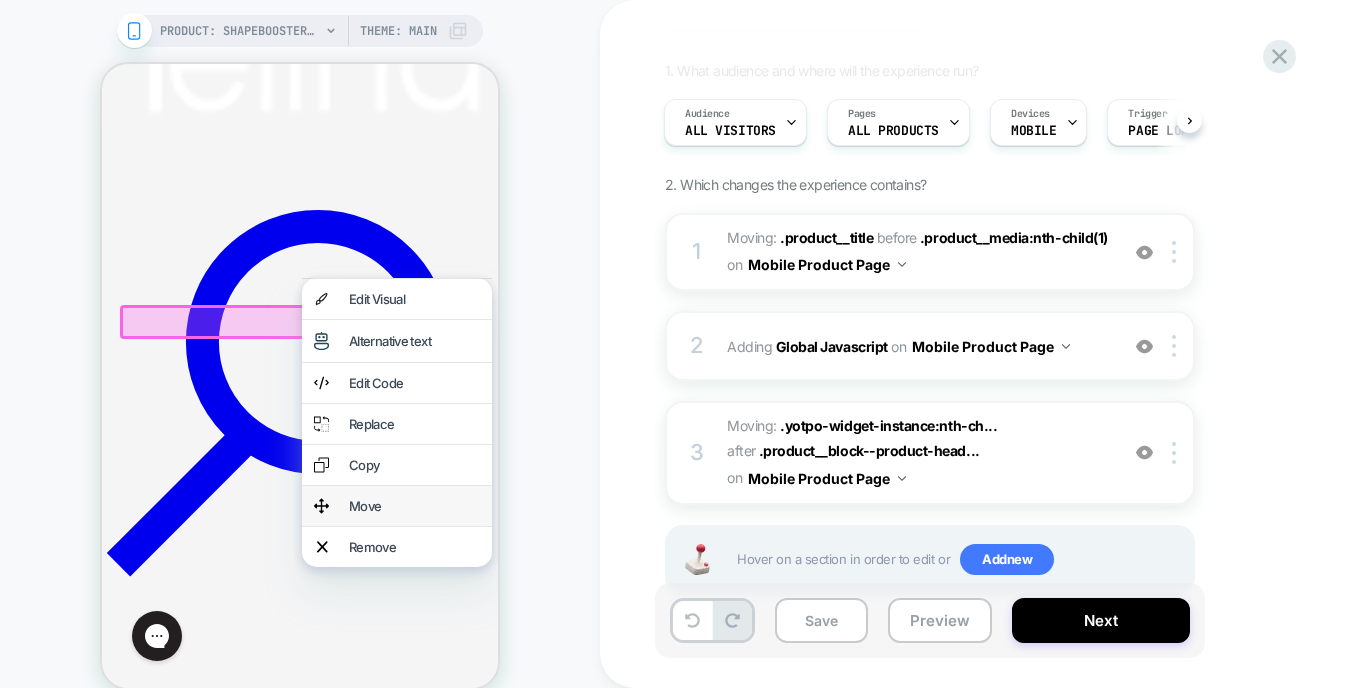 click on "Move" at bounding box center (414, 506) 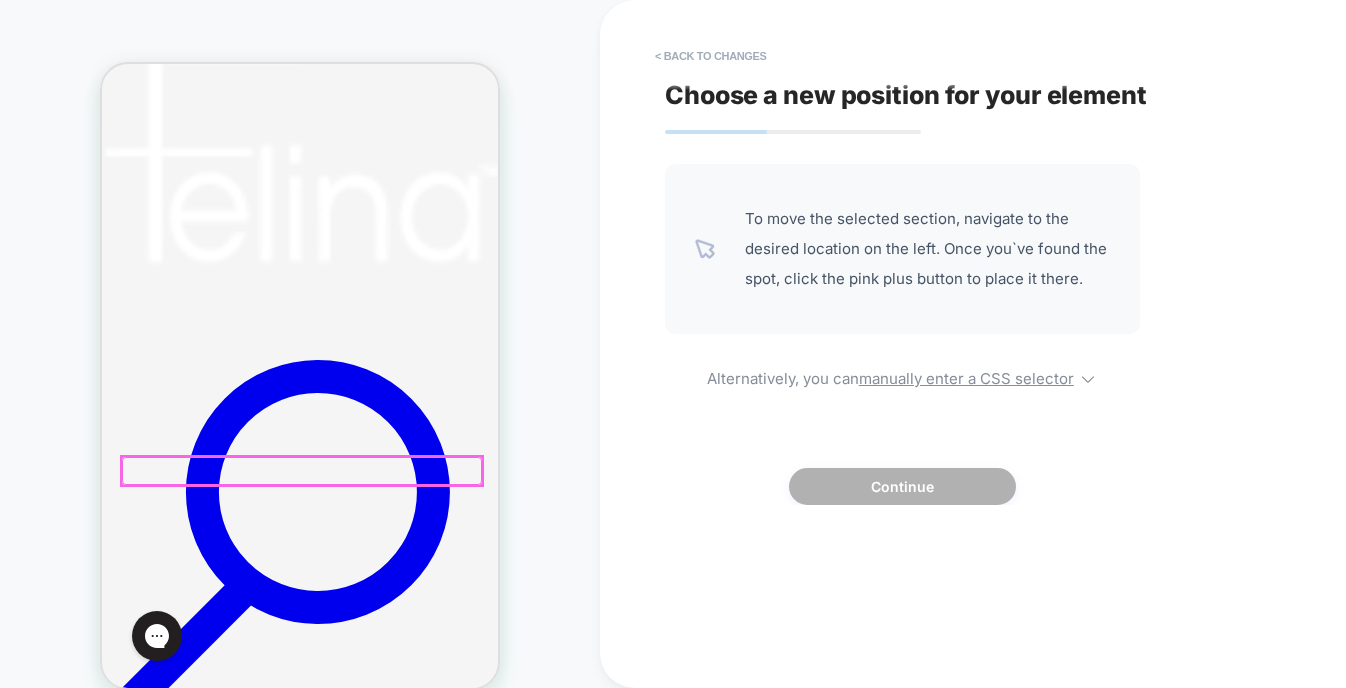 scroll, scrollTop: 0, scrollLeft: 0, axis: both 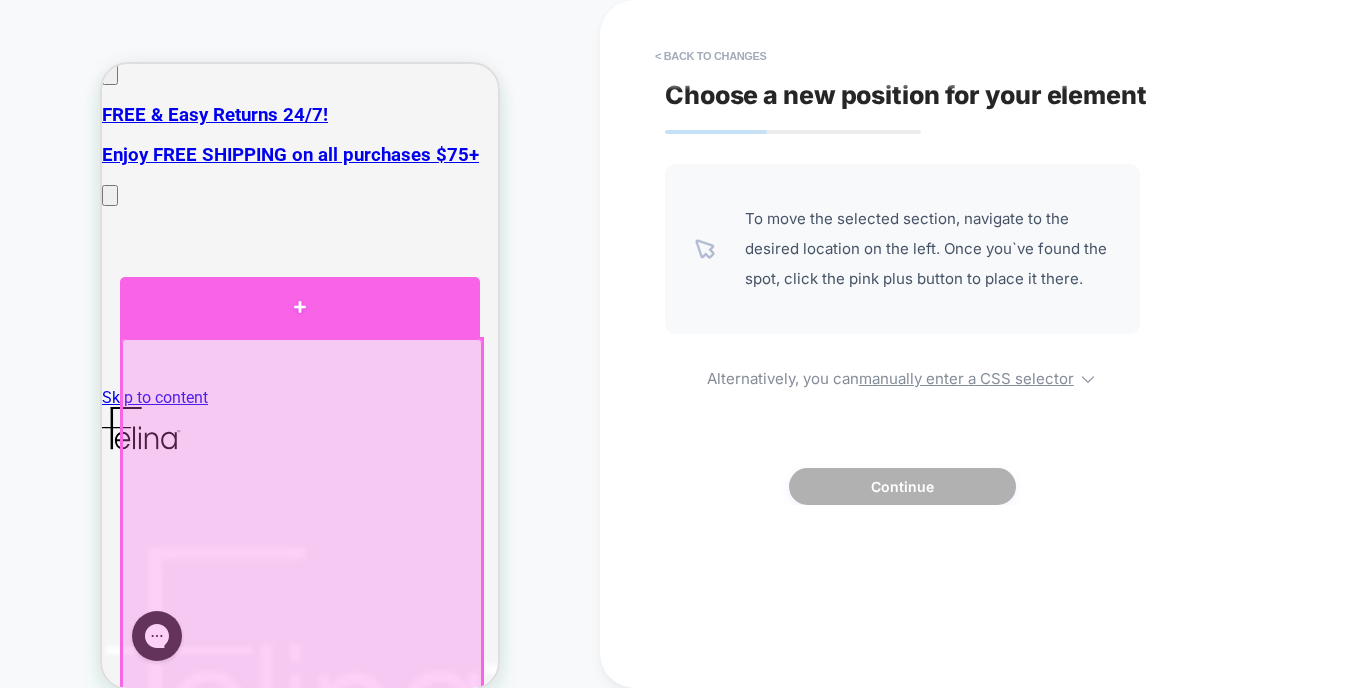 click at bounding box center [300, 307] 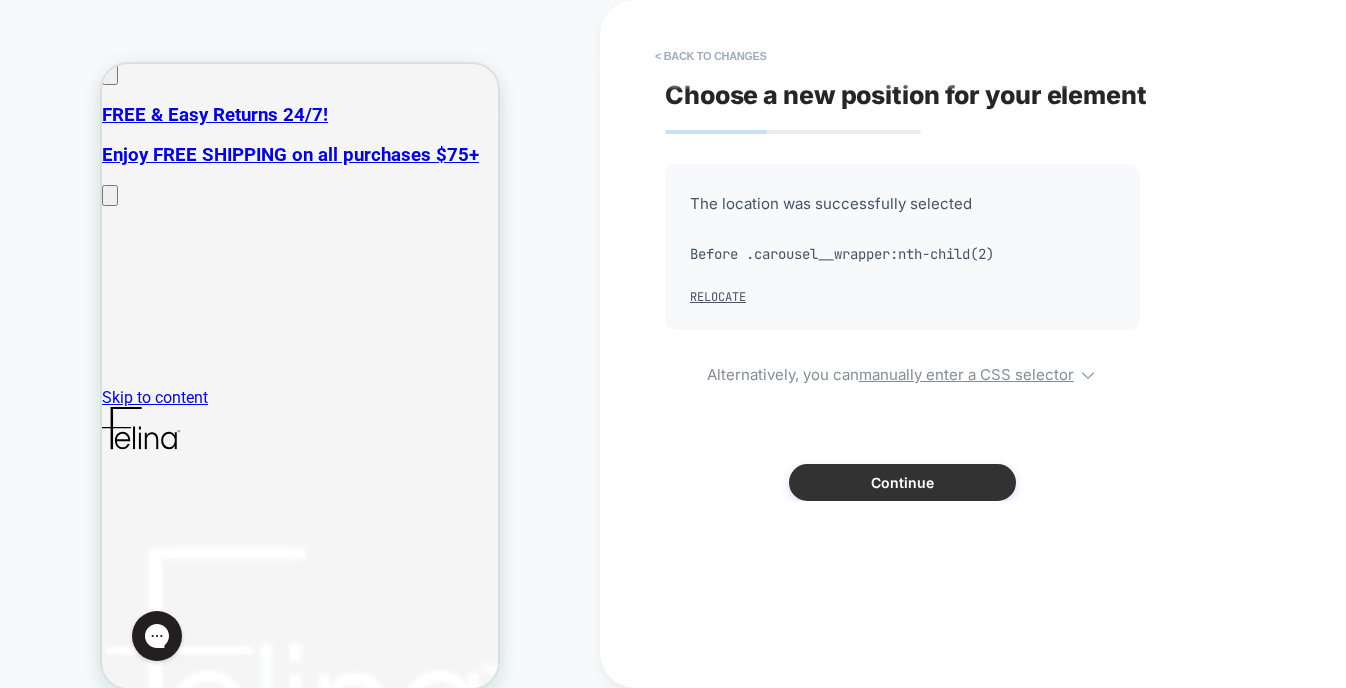 click on "Continue" at bounding box center [902, 482] 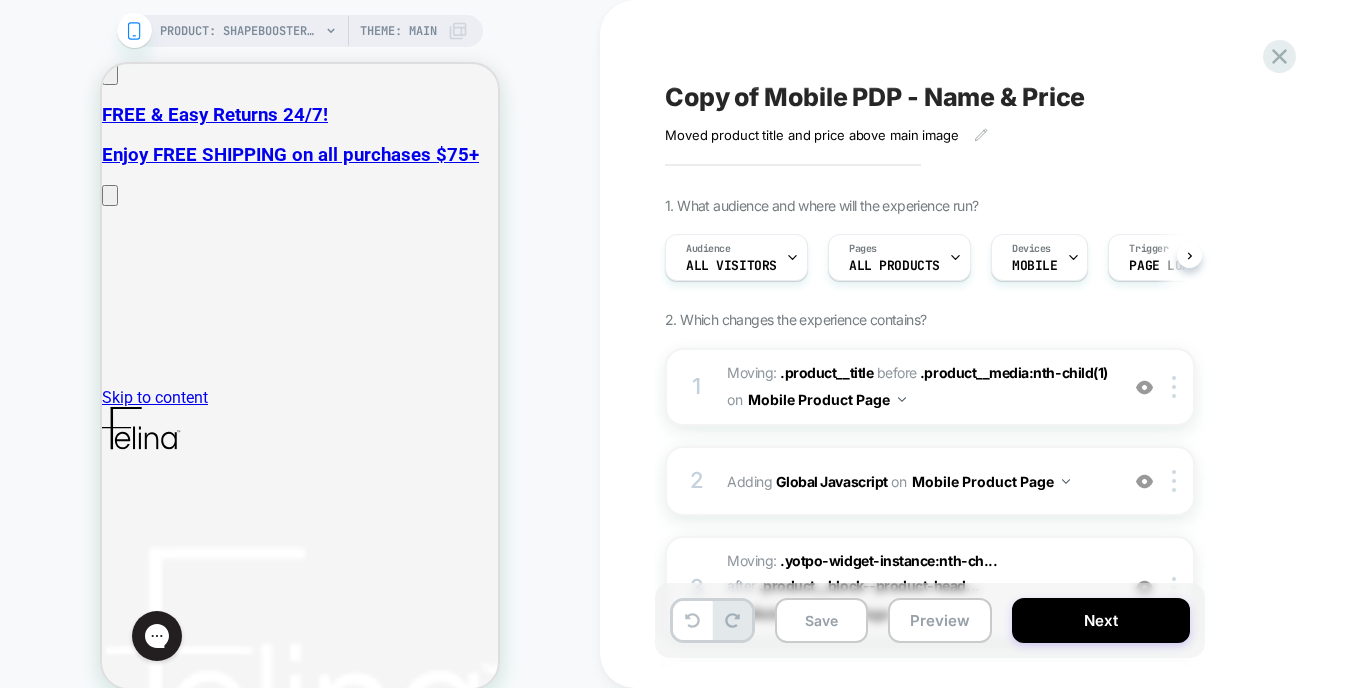 scroll, scrollTop: 0, scrollLeft: 1, axis: horizontal 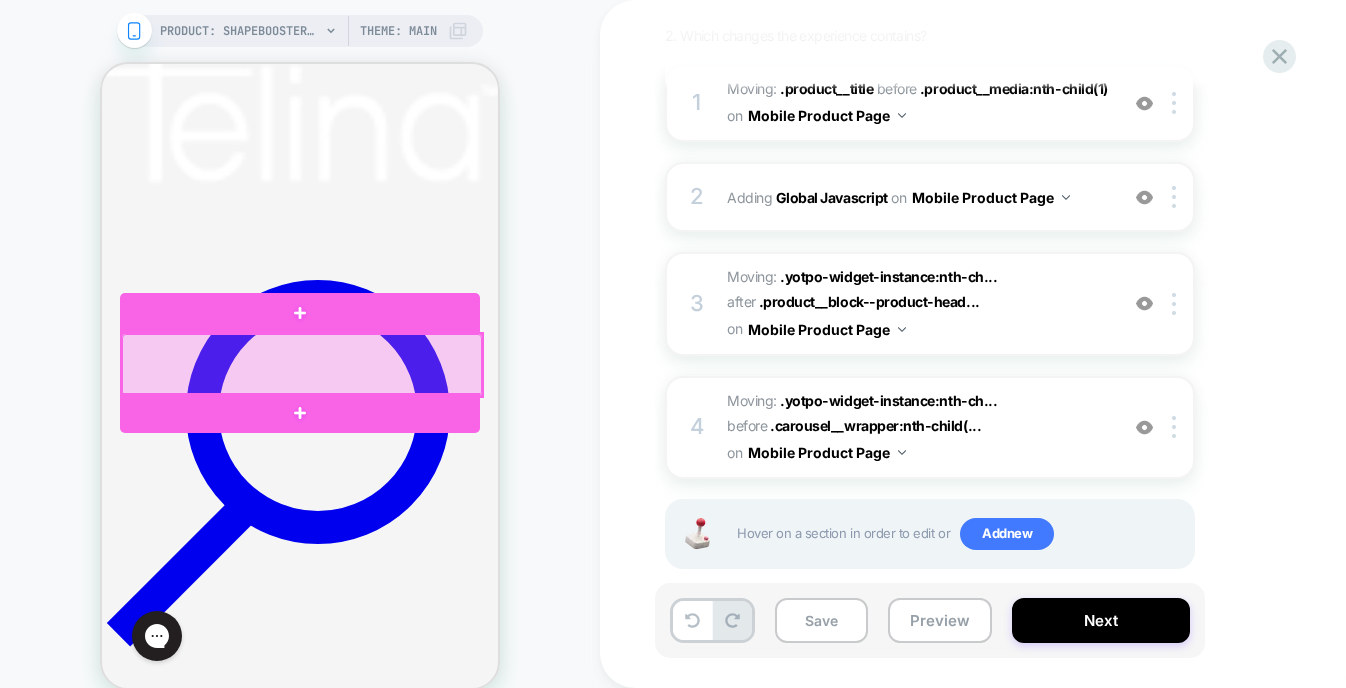 click at bounding box center [302, 365] 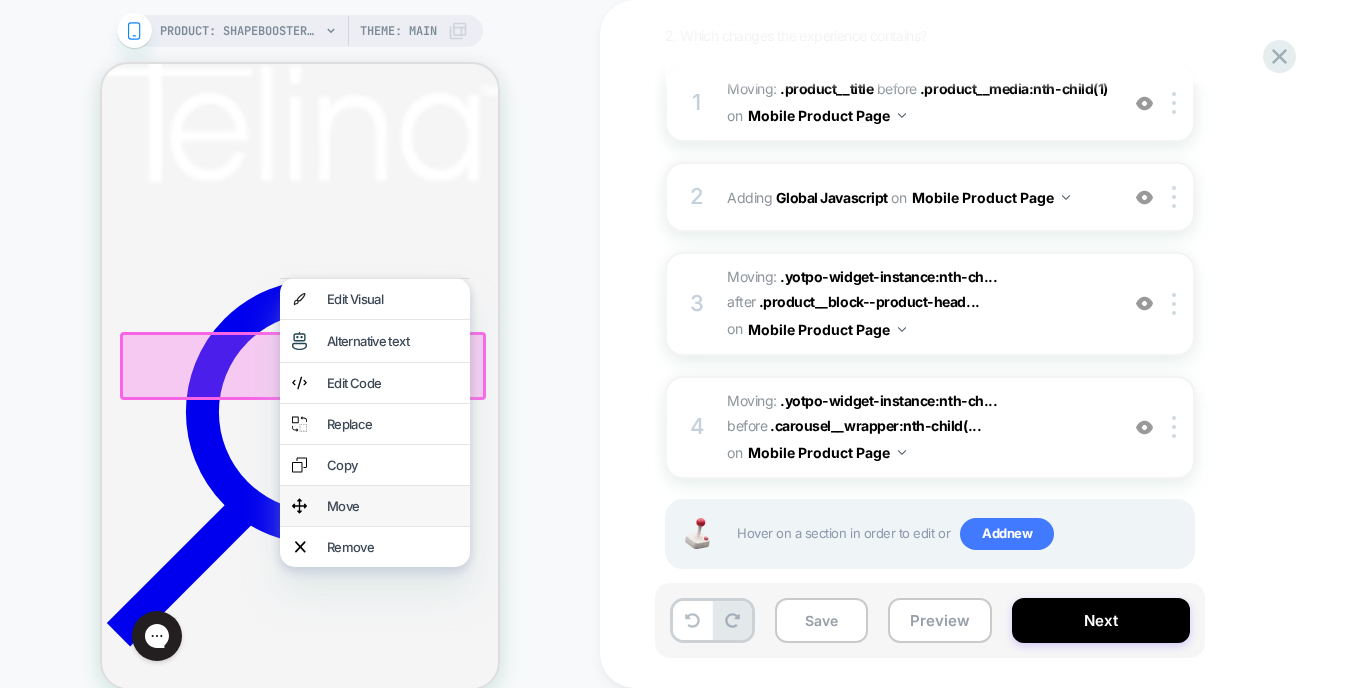 click on "Move" at bounding box center (392, 506) 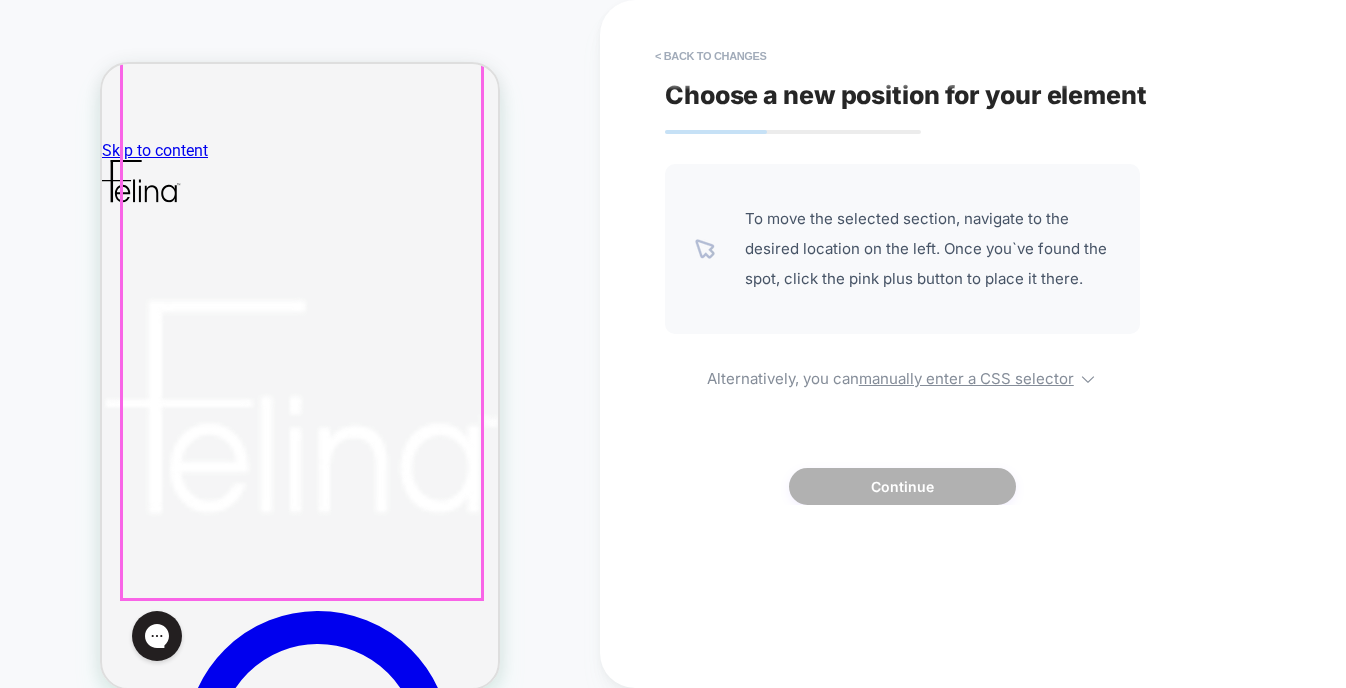 scroll, scrollTop: 0, scrollLeft: 0, axis: both 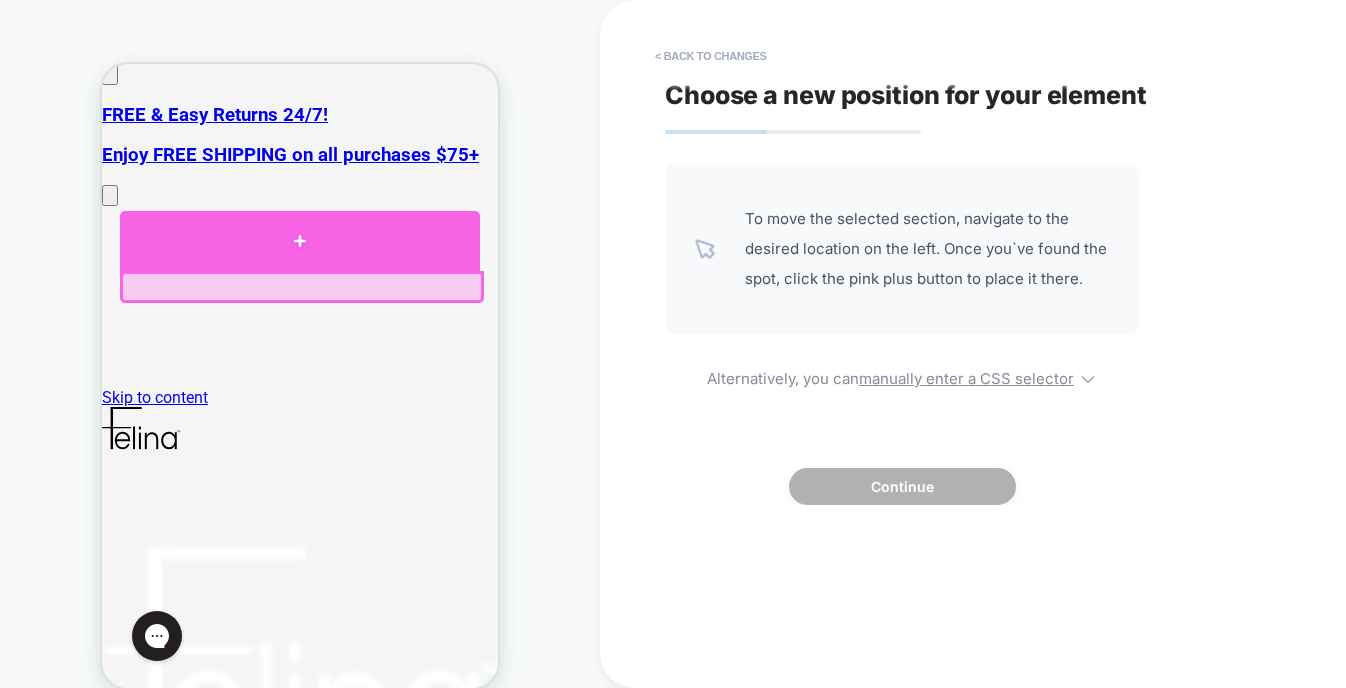 click at bounding box center (300, 241) 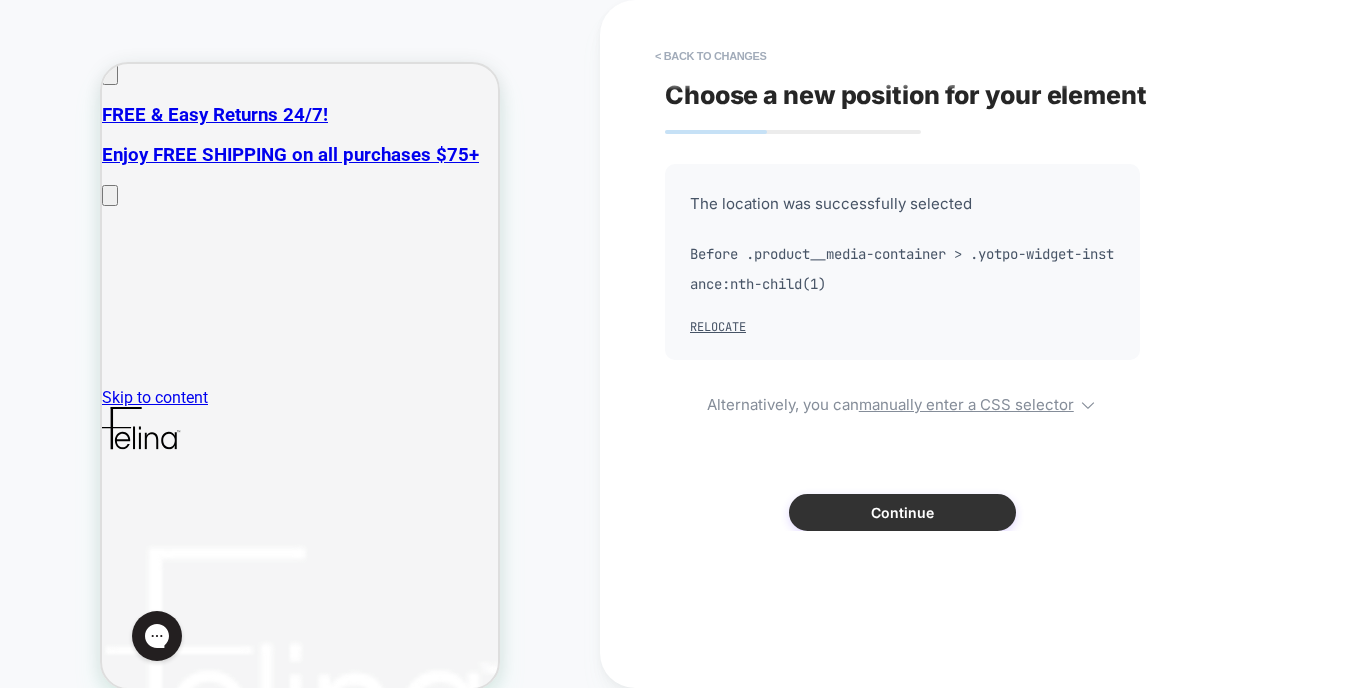 click on "Continue" at bounding box center [902, 512] 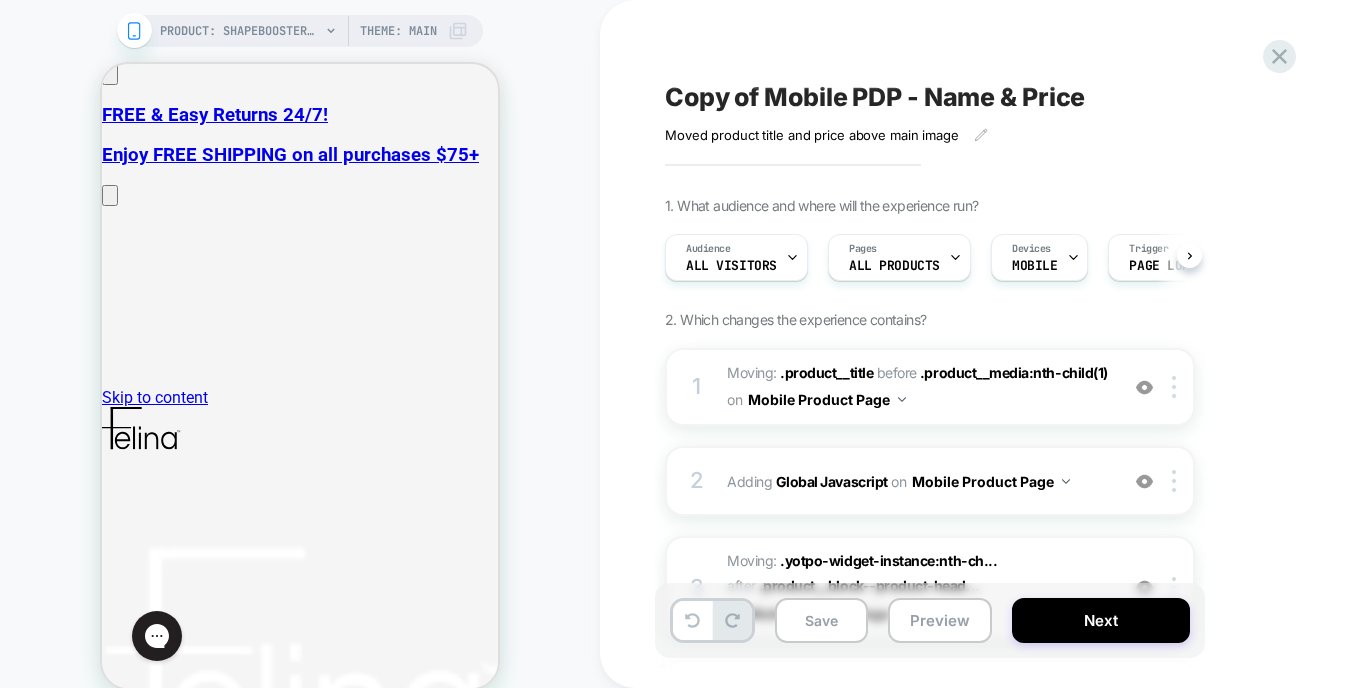 scroll, scrollTop: 0, scrollLeft: 1, axis: horizontal 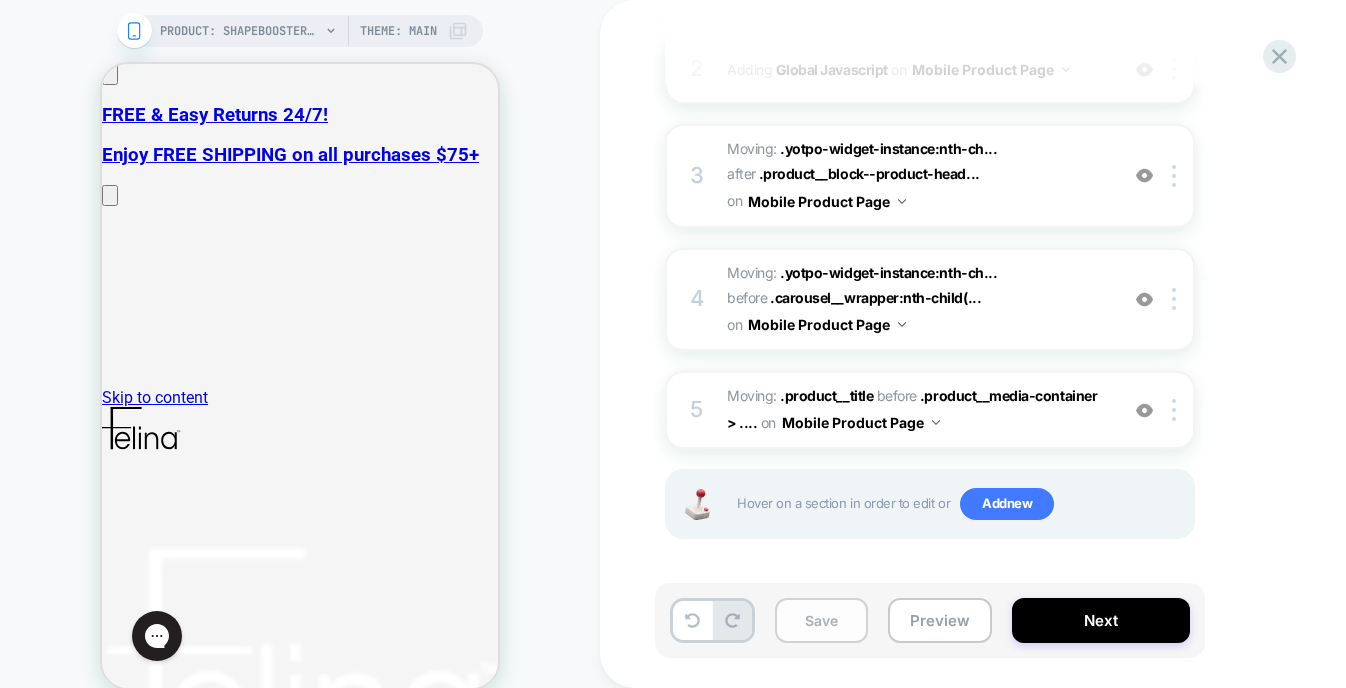 click on "Save" at bounding box center [821, 620] 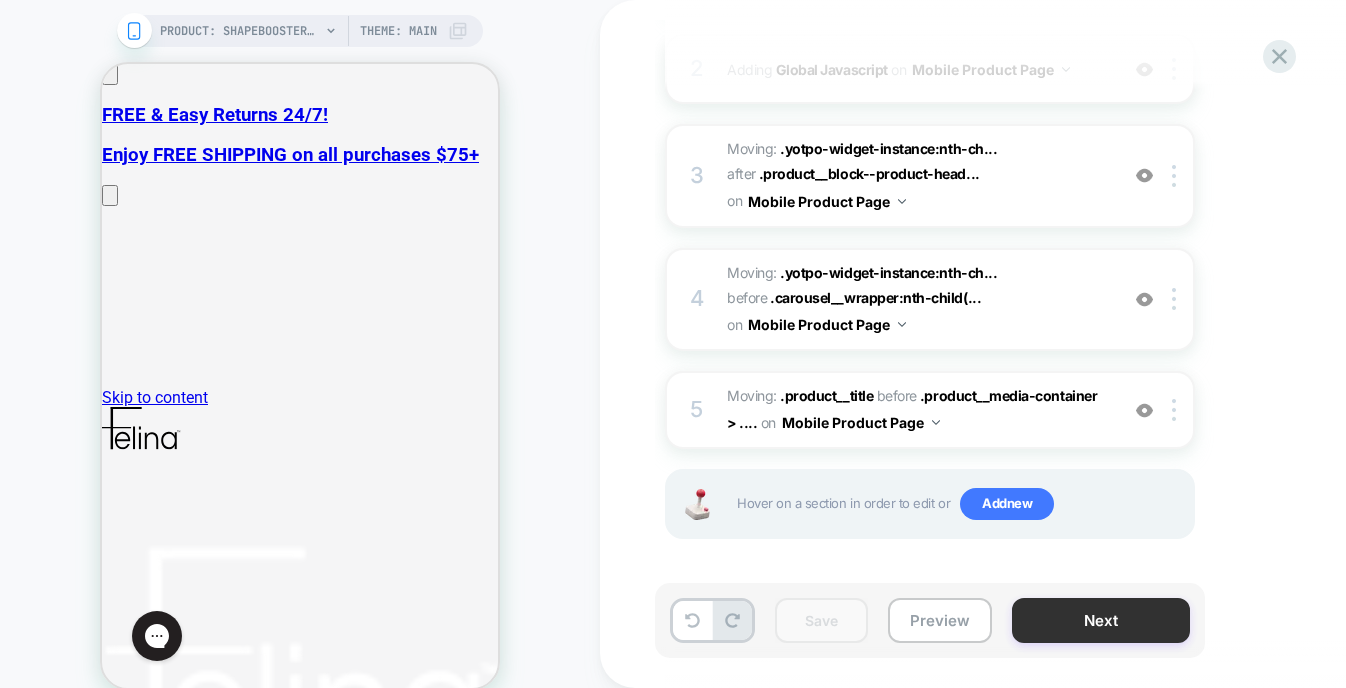 click on "Next" at bounding box center [1101, 620] 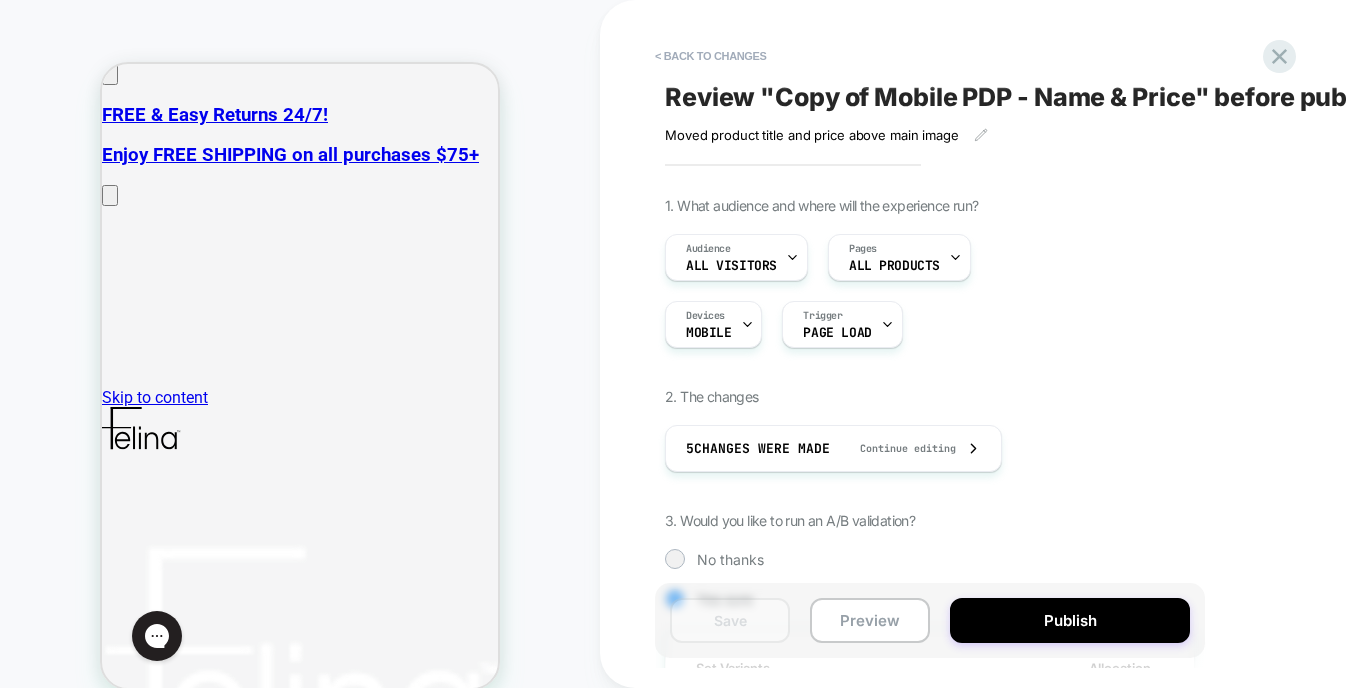 scroll, scrollTop: 0, scrollLeft: 2, axis: horizontal 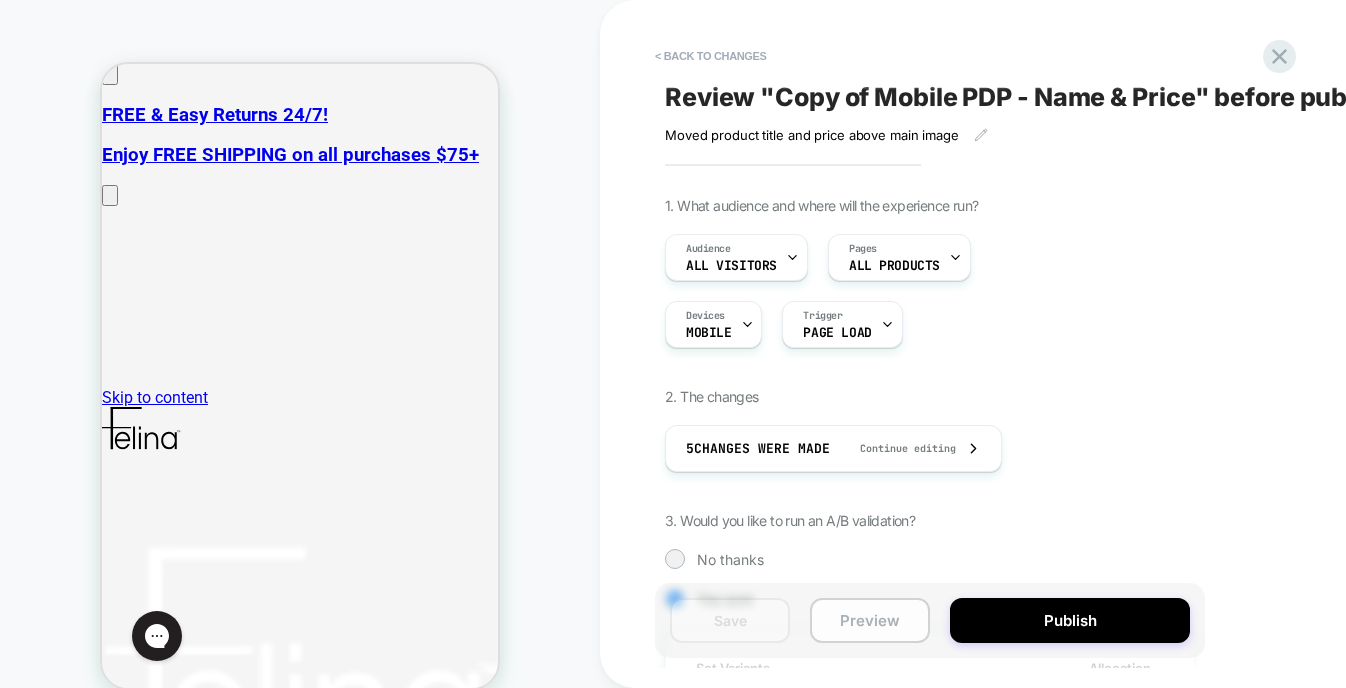 click on "Preview" at bounding box center [870, 620] 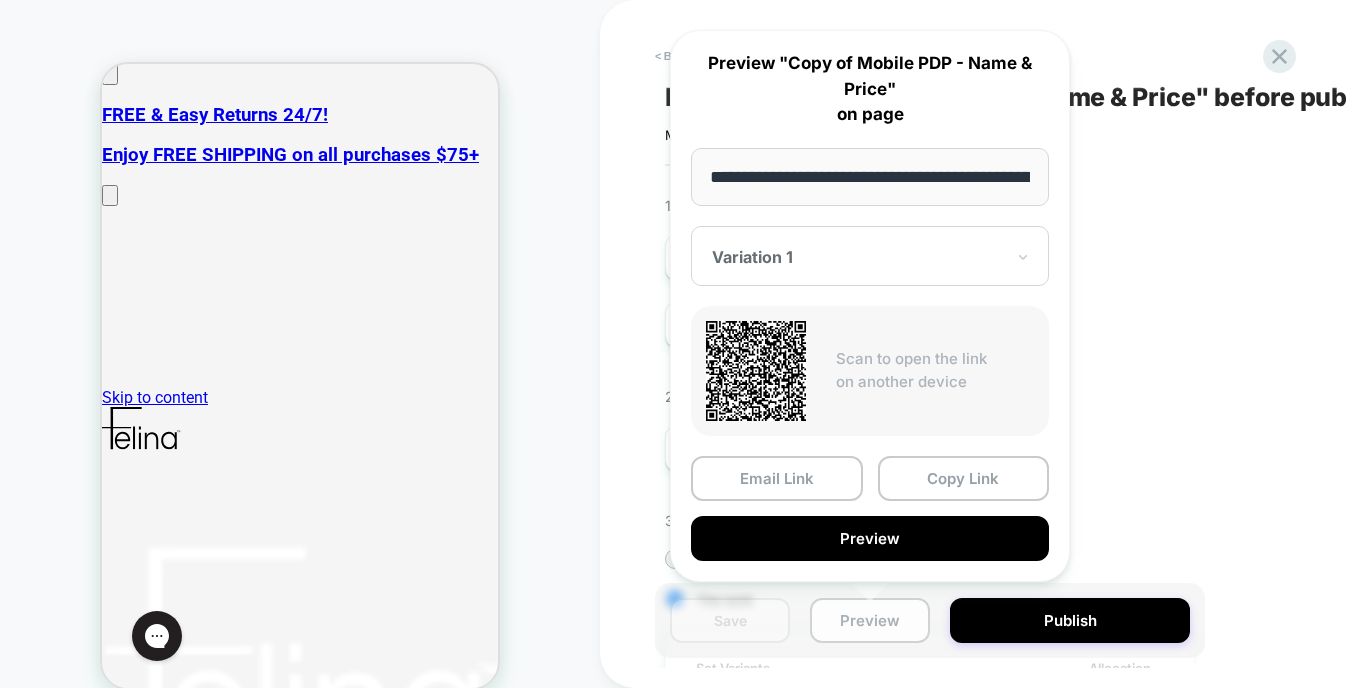 scroll, scrollTop: 0, scrollLeft: 416, axis: horizontal 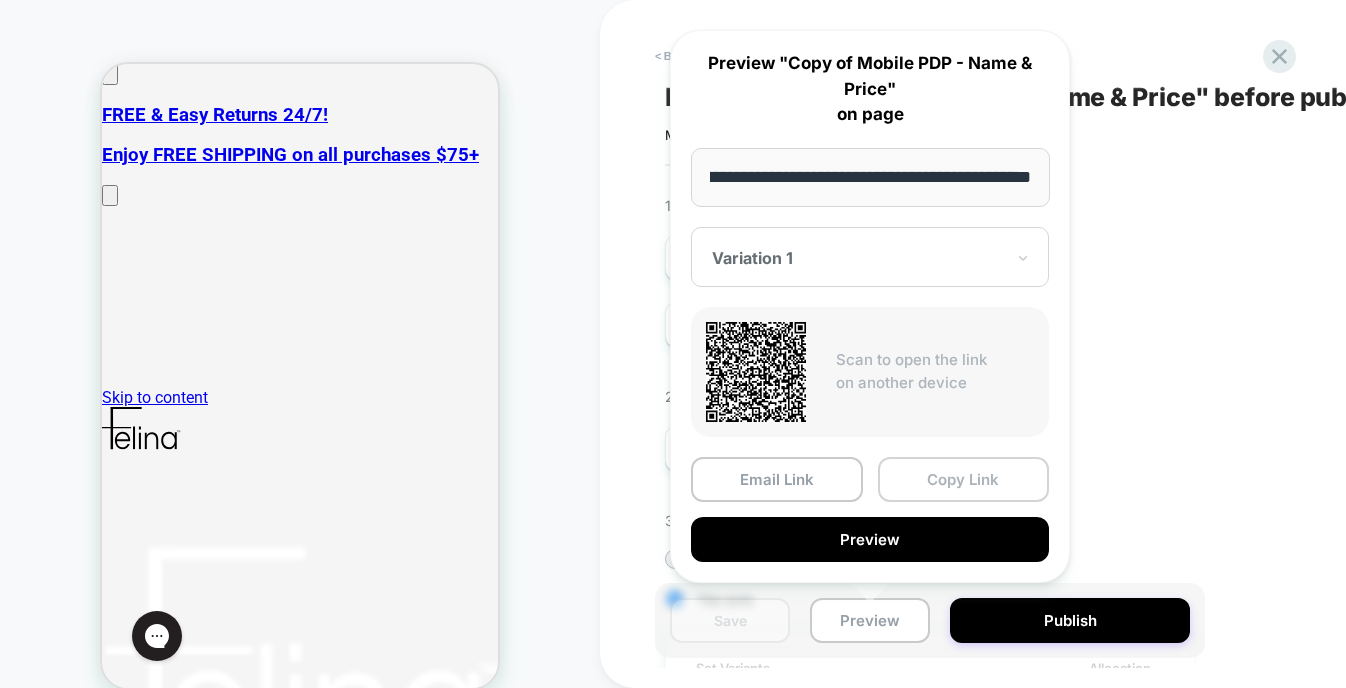 click on "Copy Link" at bounding box center (964, 479) 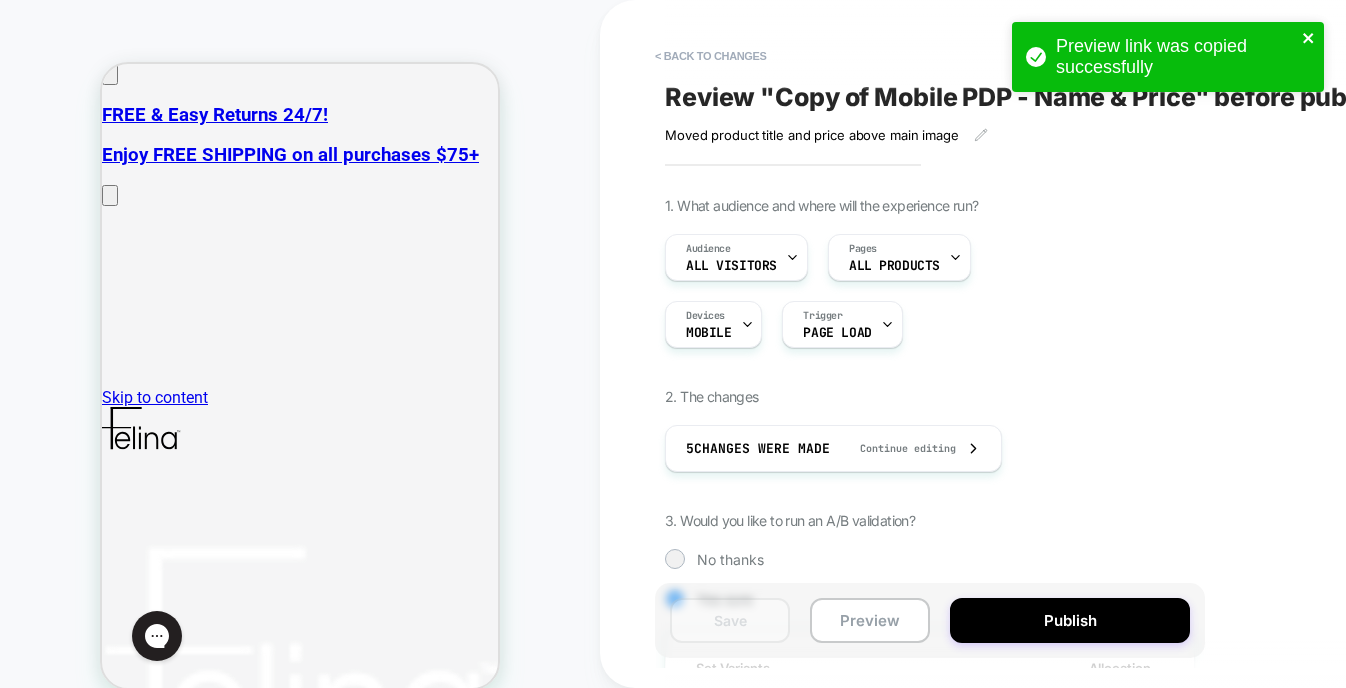 click 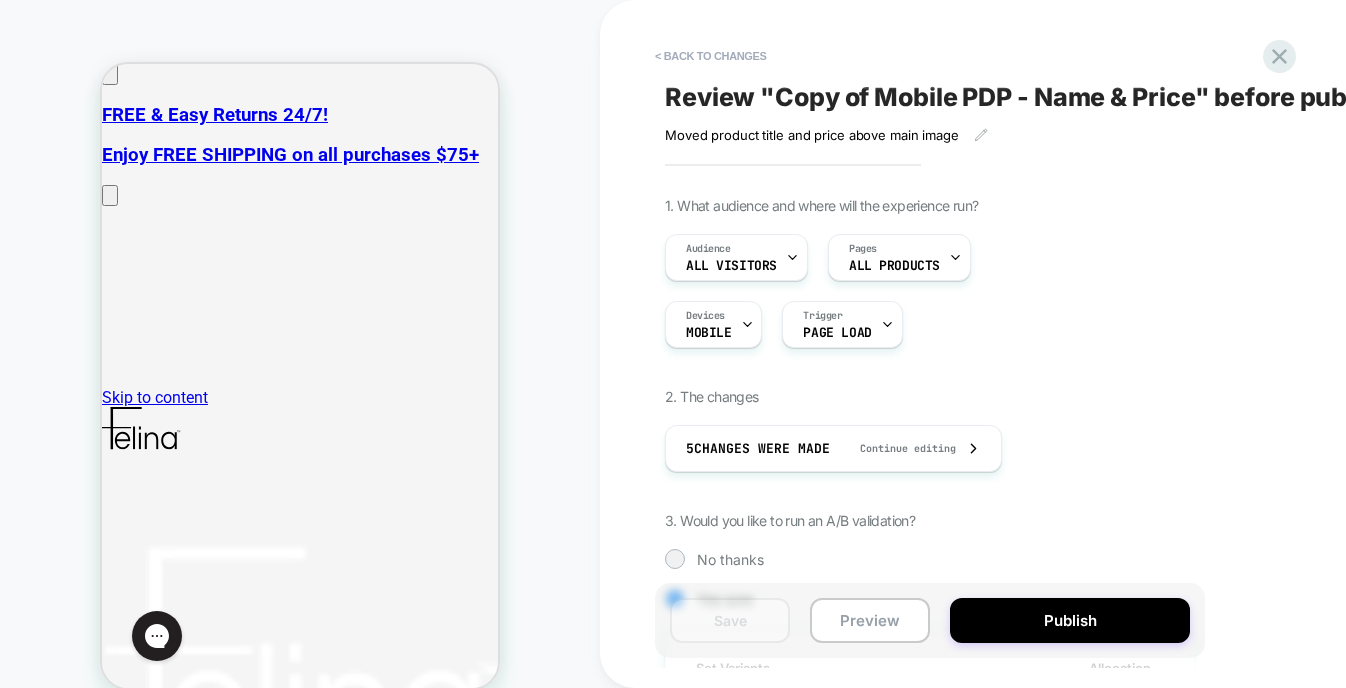 click on "Preview link was copied successfully PRODUCT: Shapebooster™ High Waisted Ankle Length Legging [7 8] PRODUCT: Shapebooster™ High Waisted Ankle Length Legging [7 8] Theme: MAIN < Back to changes Review " Copy of Mobile PDP - Name & Price " before publish Moved product title and price above main image Click to edit experience details Moved product title and price above main image 1. What audience and where will the experience run? Audience All Visitors Pages ALL PRODUCTS Devices MOBILE Trigger Page Load 2. The changes 5  Changes were made Continue editing 3. Would you like to run an A/B validation? No thanks Yes sure Set Variants Allocation Original No changes *** Variation 1 5  Changes *** Create another variant Set Goals ? Conversion Rate Per Session Value Profit Add To Cart Rate Ctr Checkout Rate Product Details Views Rate Set Primary Goal ? Conversion Rate Per Session Value Profit Add To Cart Rate Ctr Checkout Rate Product Details Views Rate Send events to google analytics Now Save Preview Publish" at bounding box center [673, 344] 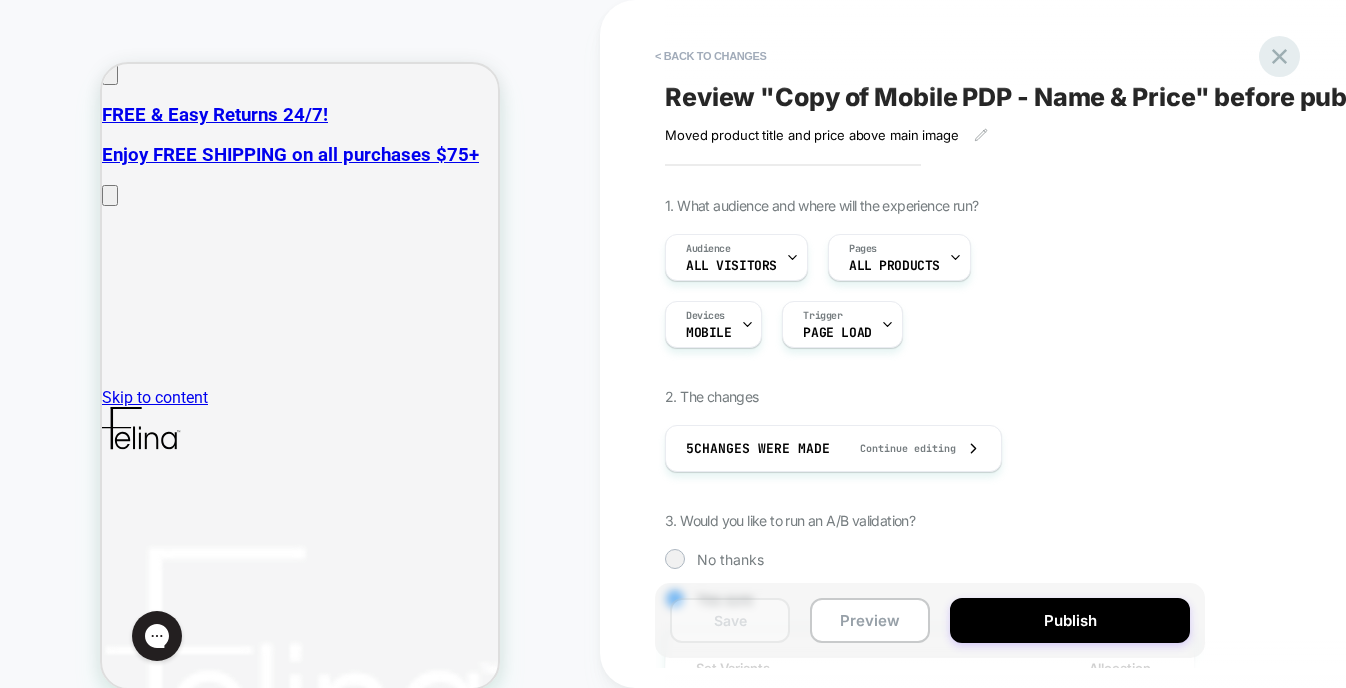 click 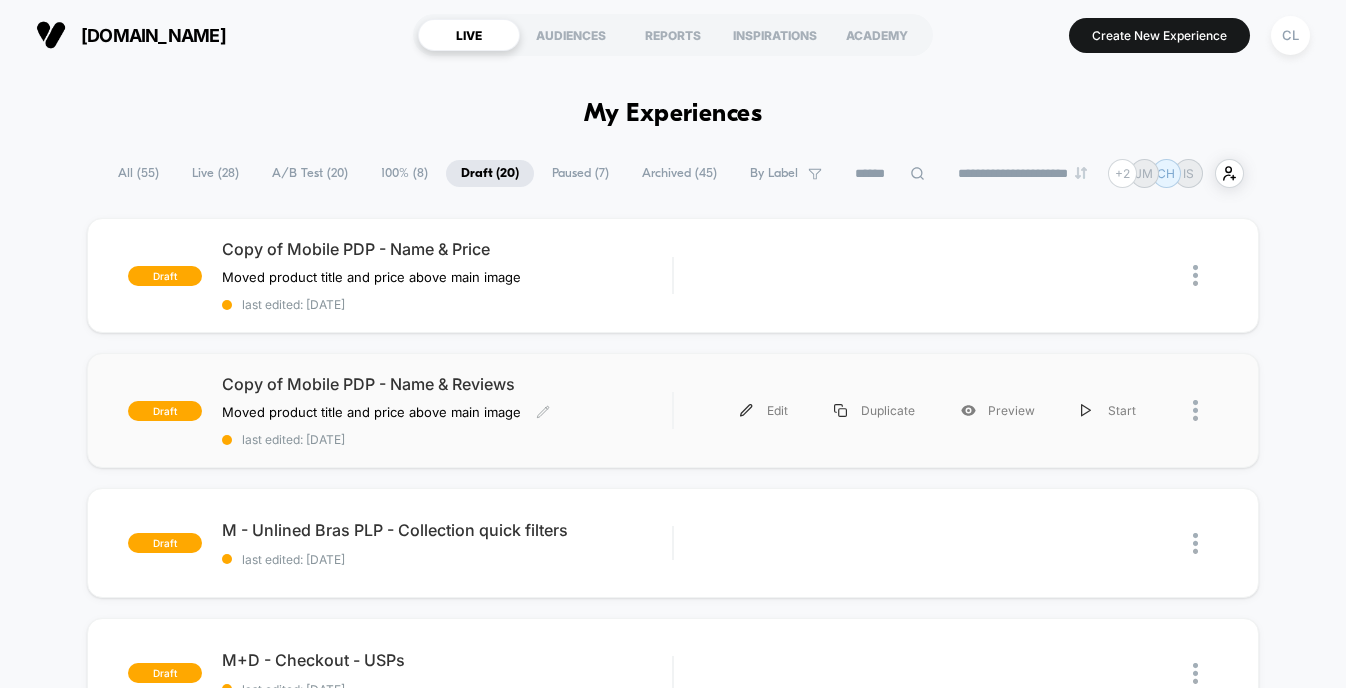 click on "Copy of Mobile PDP - Name & Reviews Moved product title and price above main image Click to edit experience details Moved product title and price above main image last edited: [DATE]" at bounding box center (447, 410) 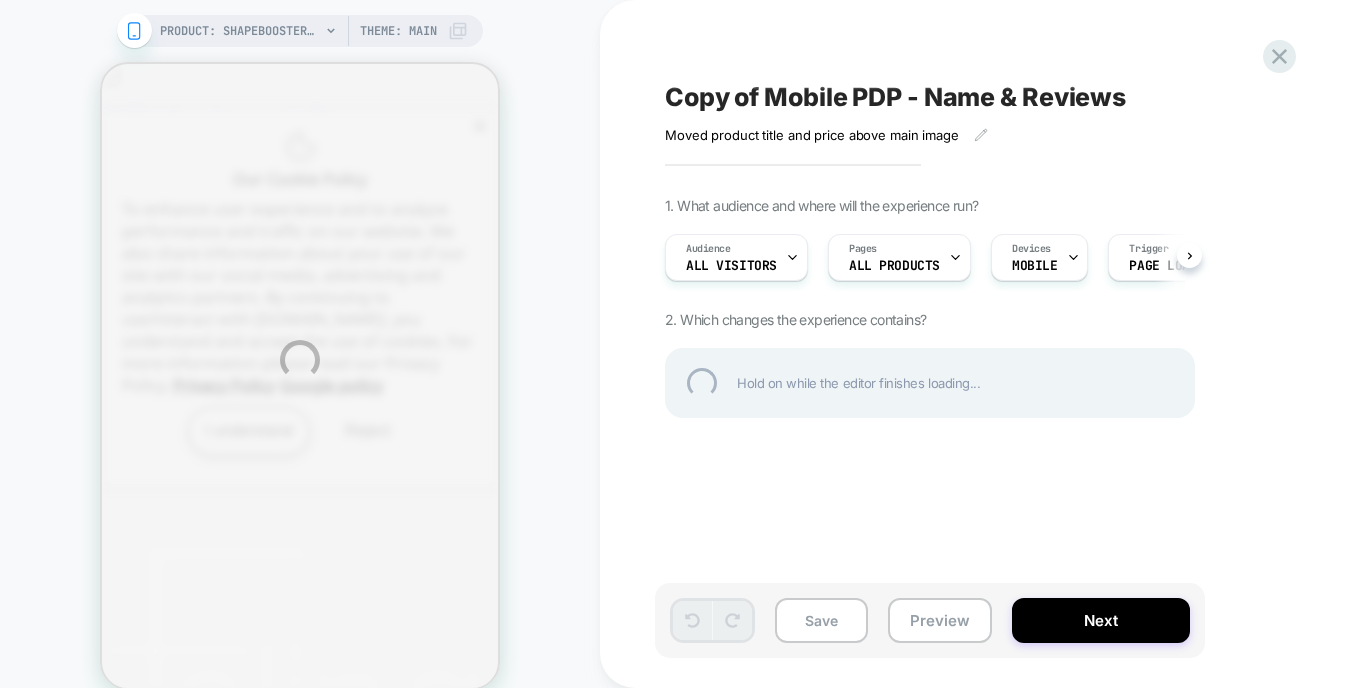 scroll, scrollTop: 0, scrollLeft: 0, axis: both 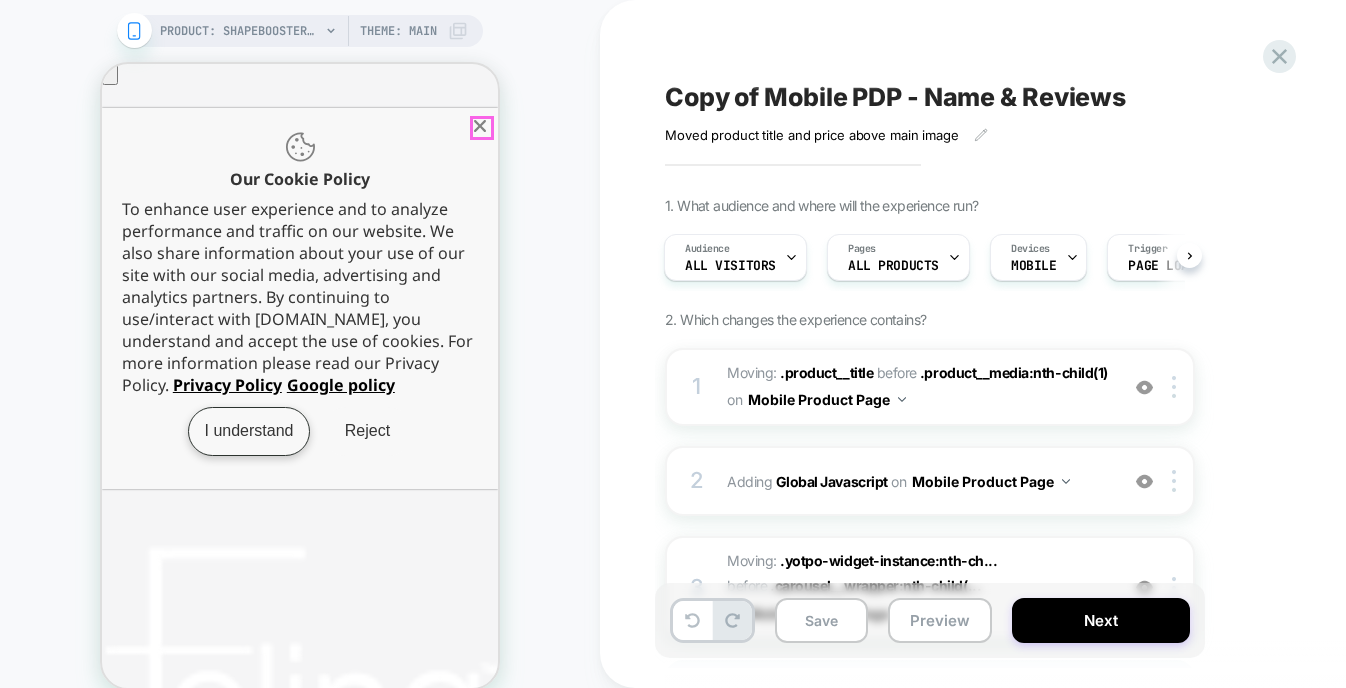 click 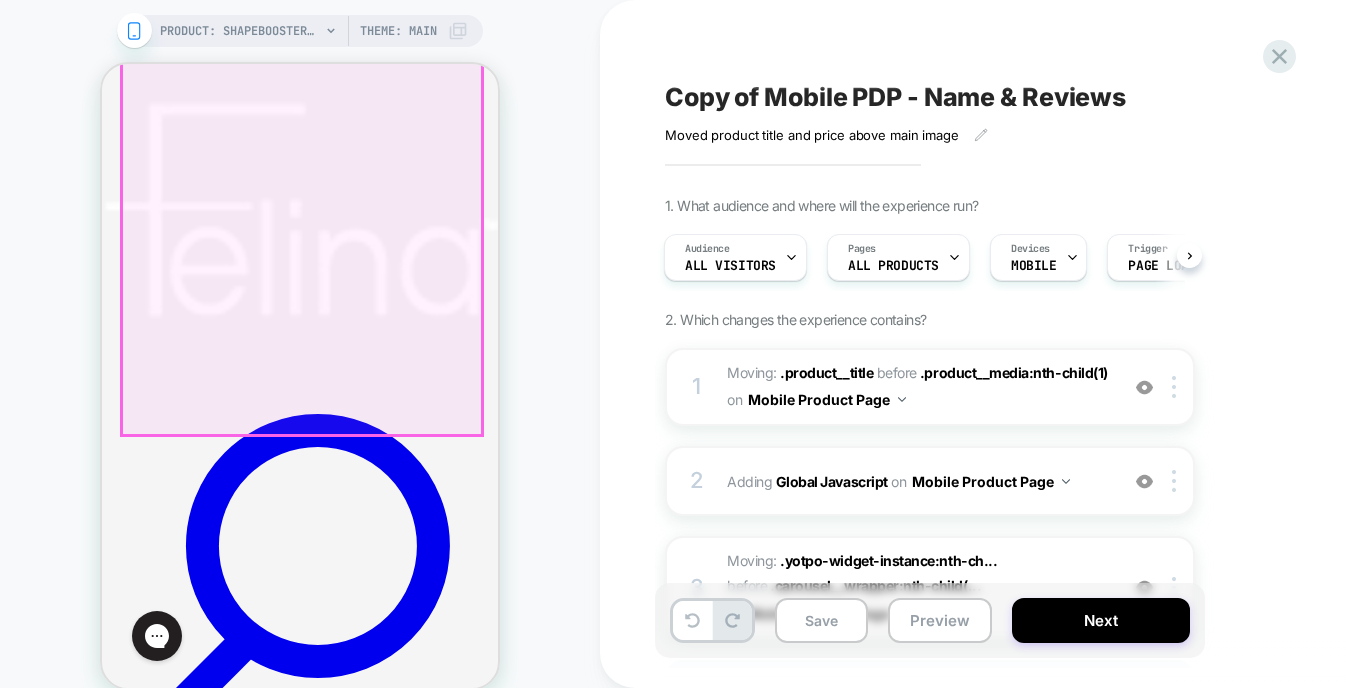 scroll, scrollTop: 456, scrollLeft: 0, axis: vertical 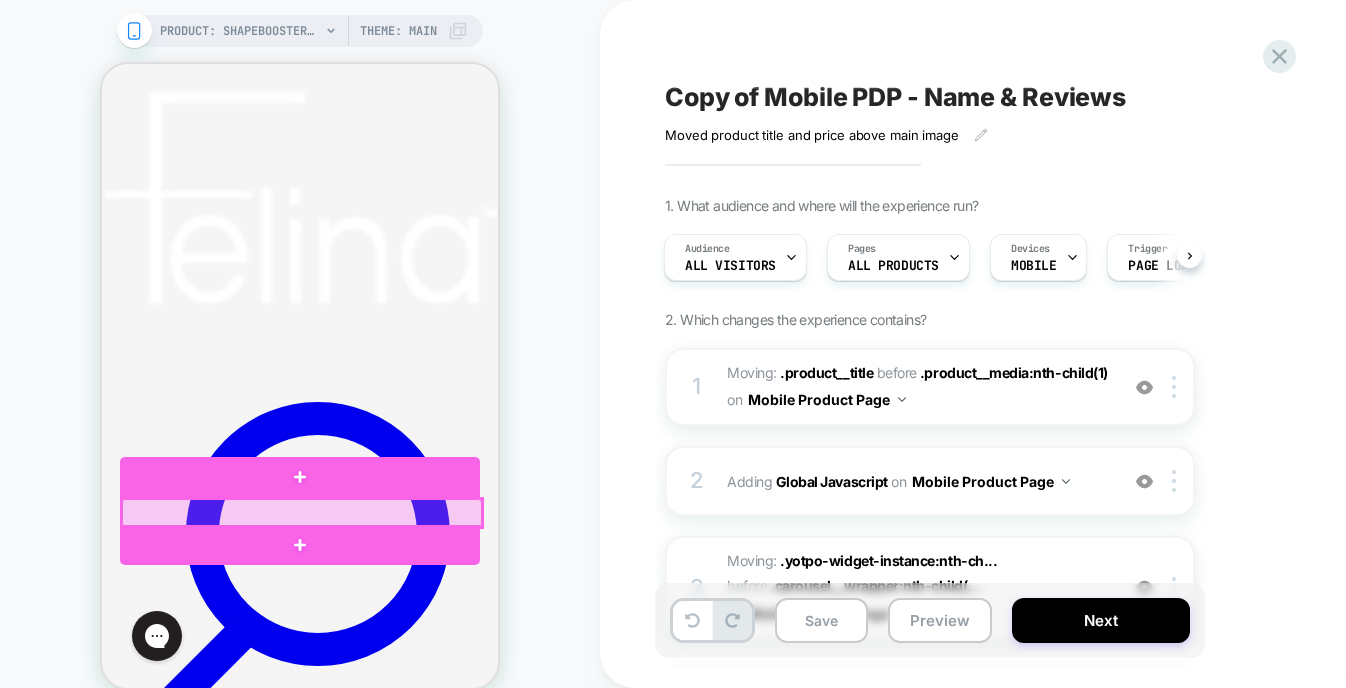 click at bounding box center [302, 513] 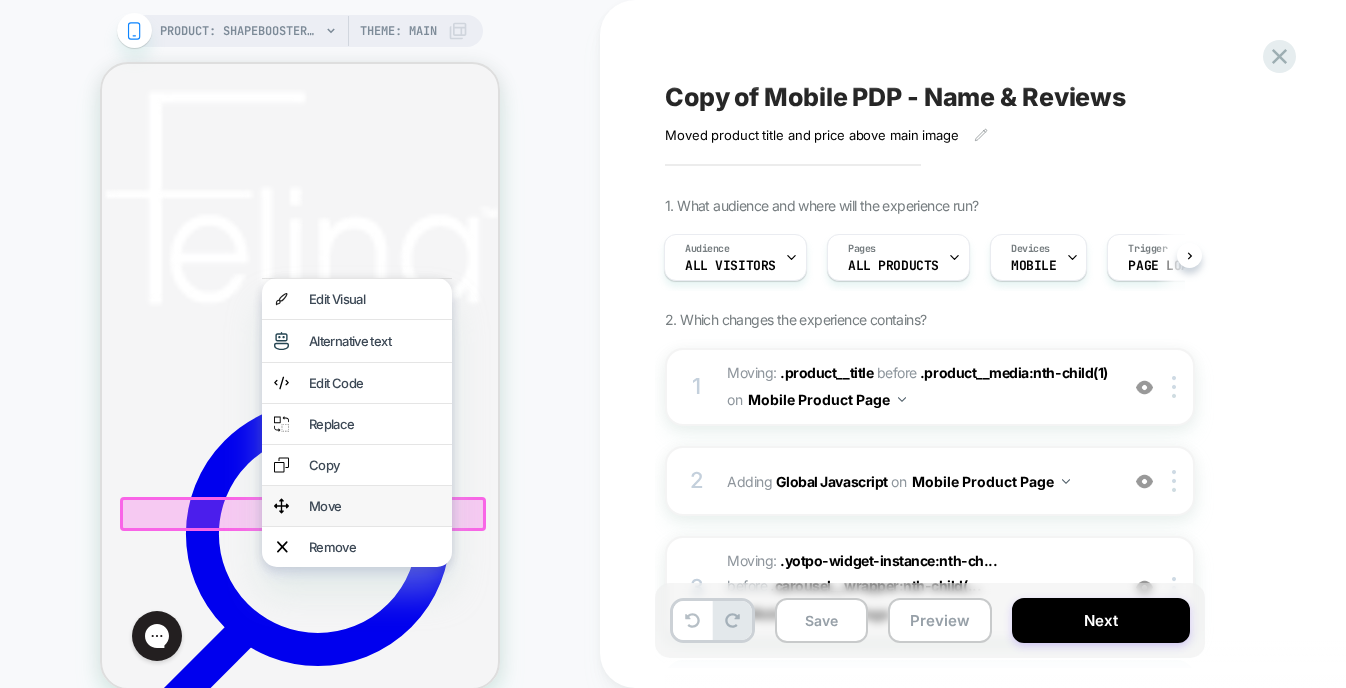 click on "Move" at bounding box center [374, 506] 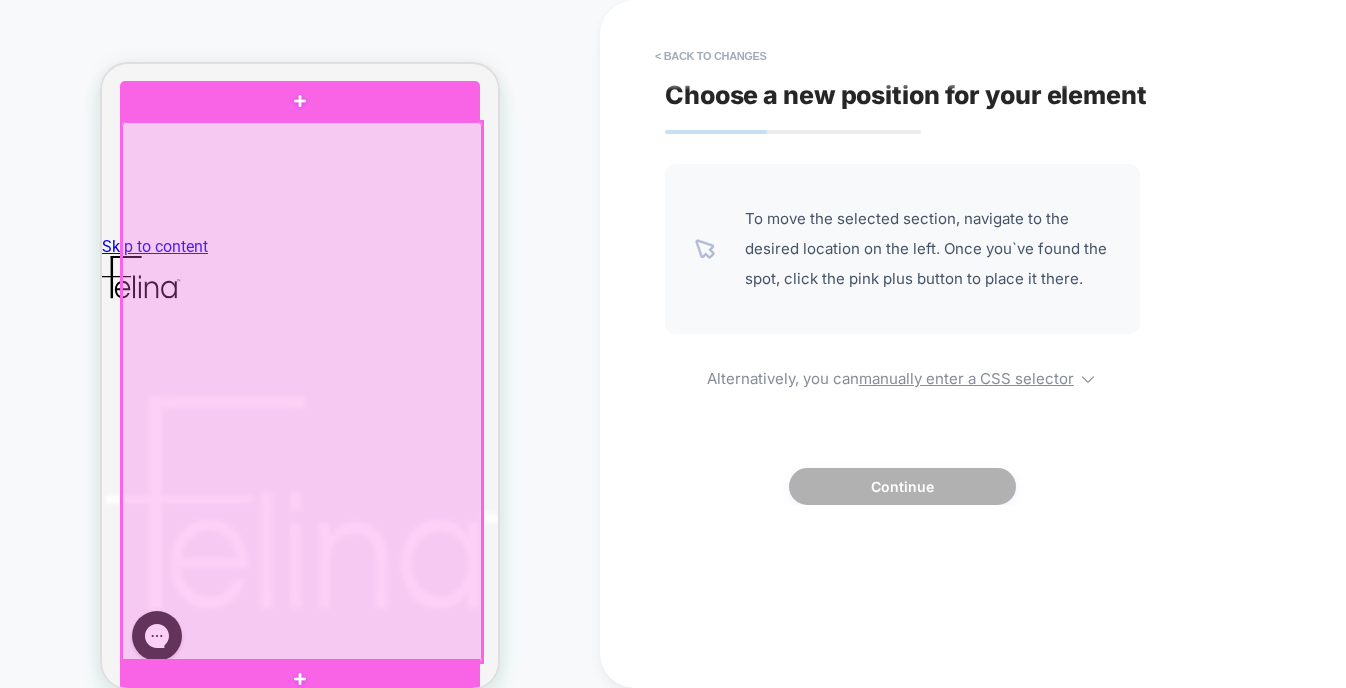 scroll, scrollTop: 0, scrollLeft: 0, axis: both 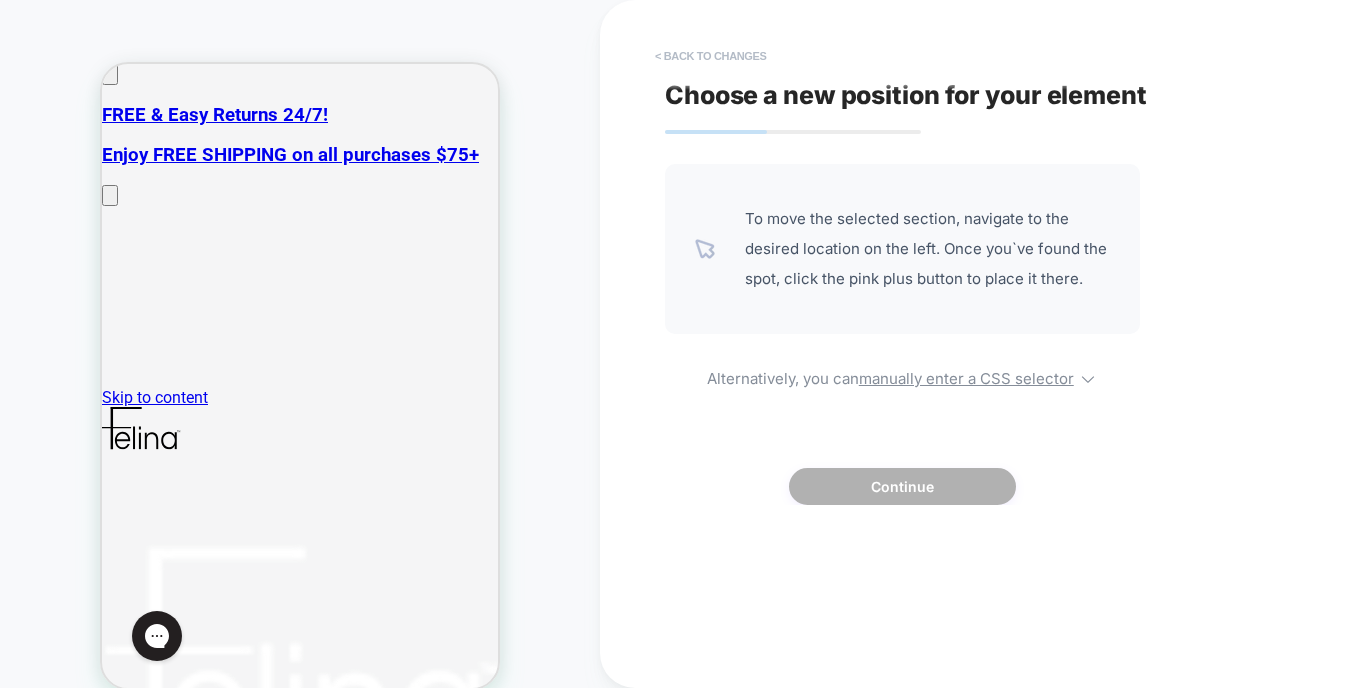click on "< Back to changes" at bounding box center (711, 56) 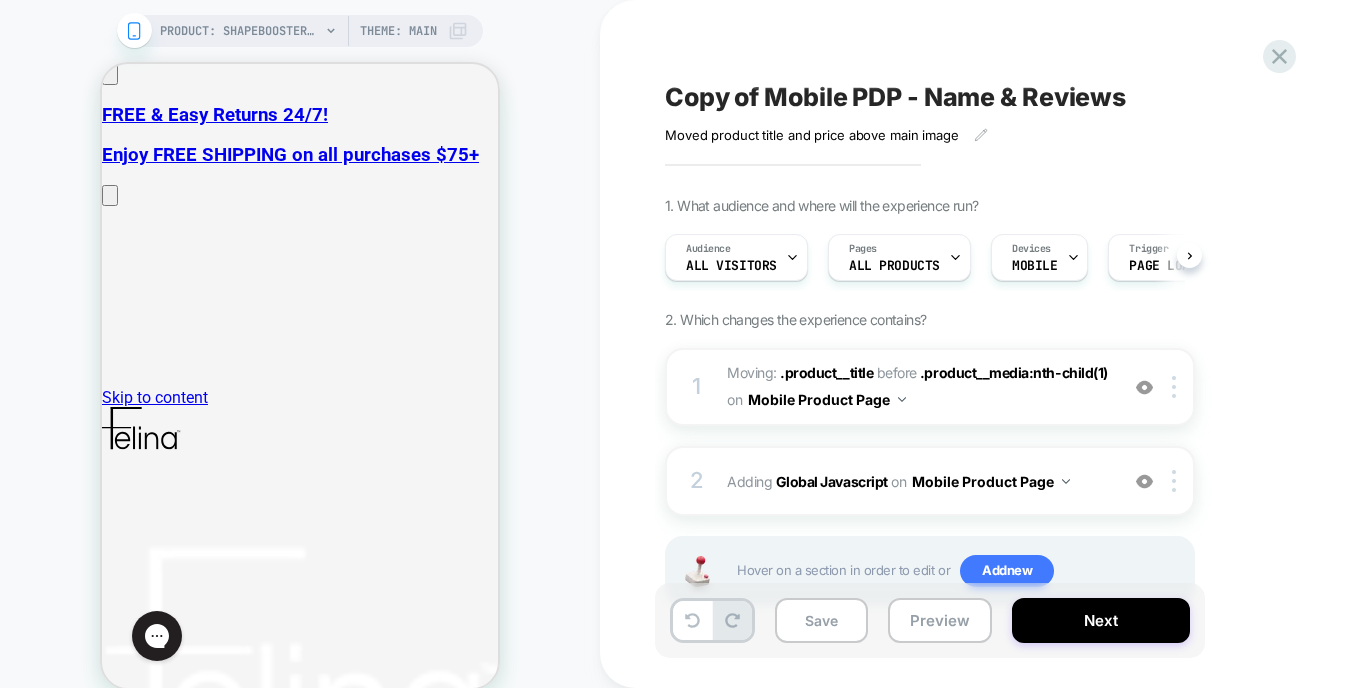 scroll, scrollTop: 0, scrollLeft: 1, axis: horizontal 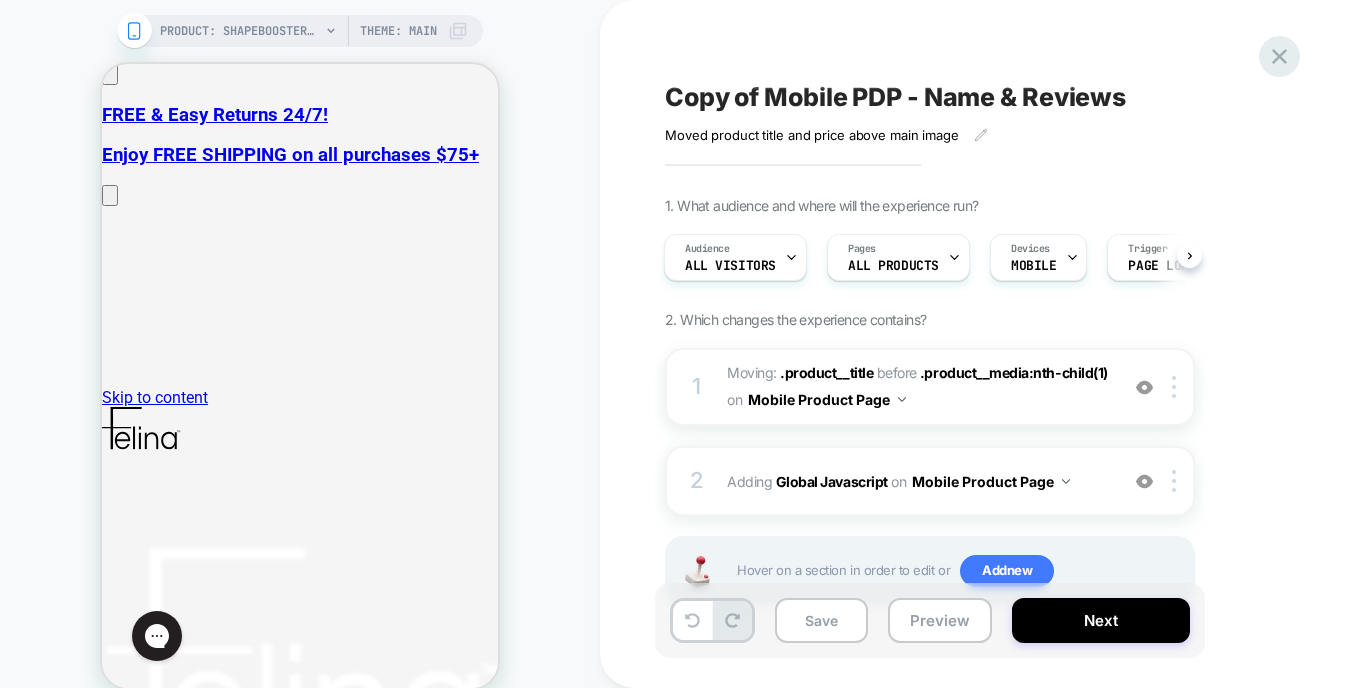 click 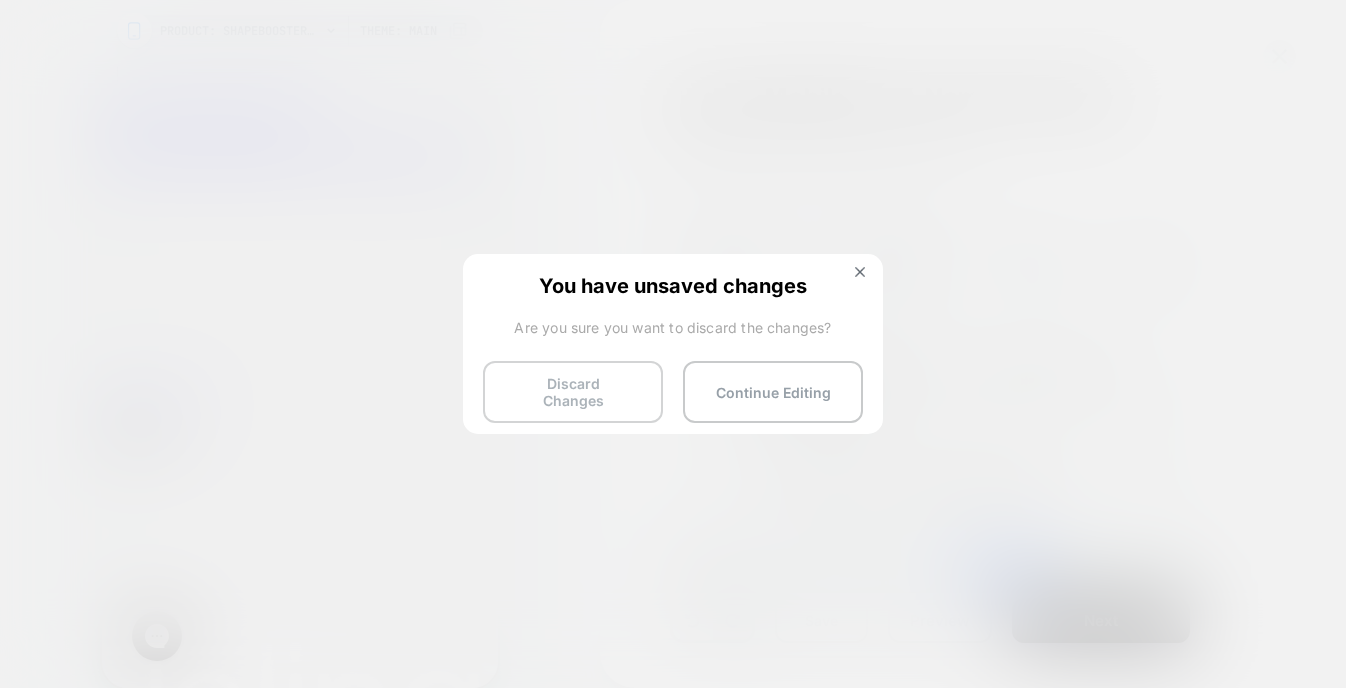 click on "Discard Changes" at bounding box center (573, 392) 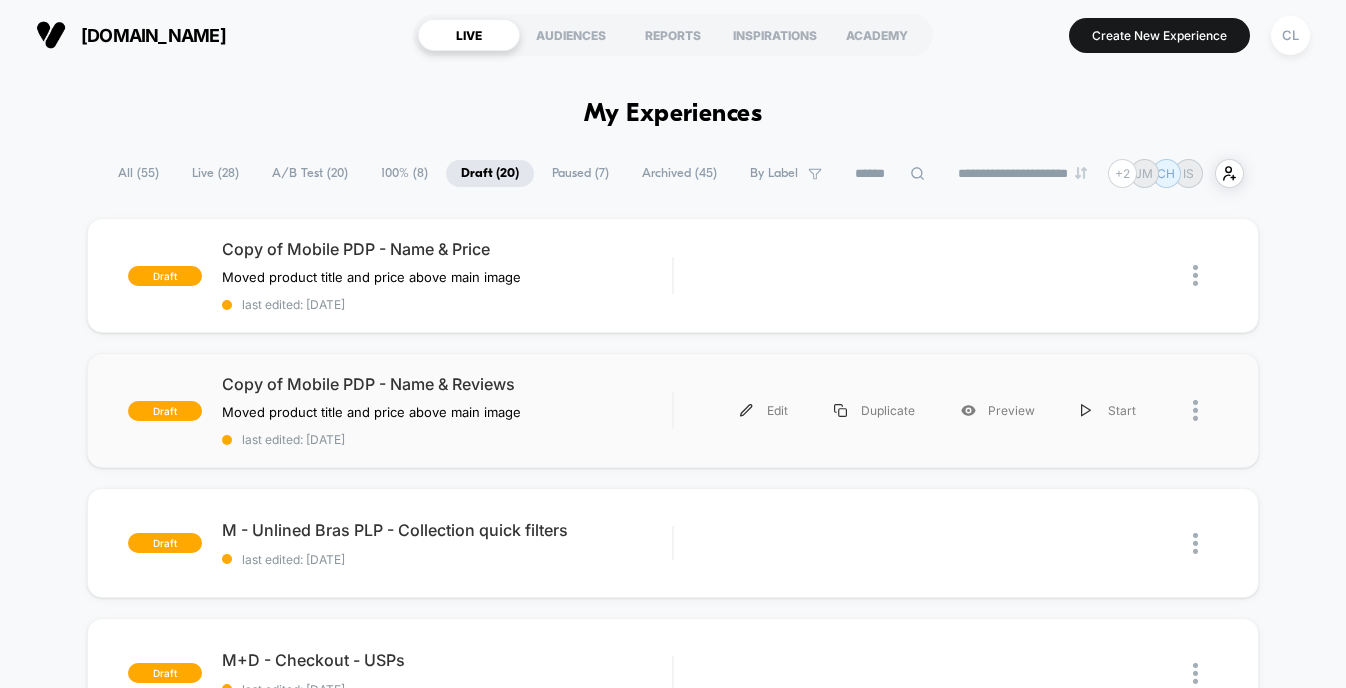 click at bounding box center (1205, 410) 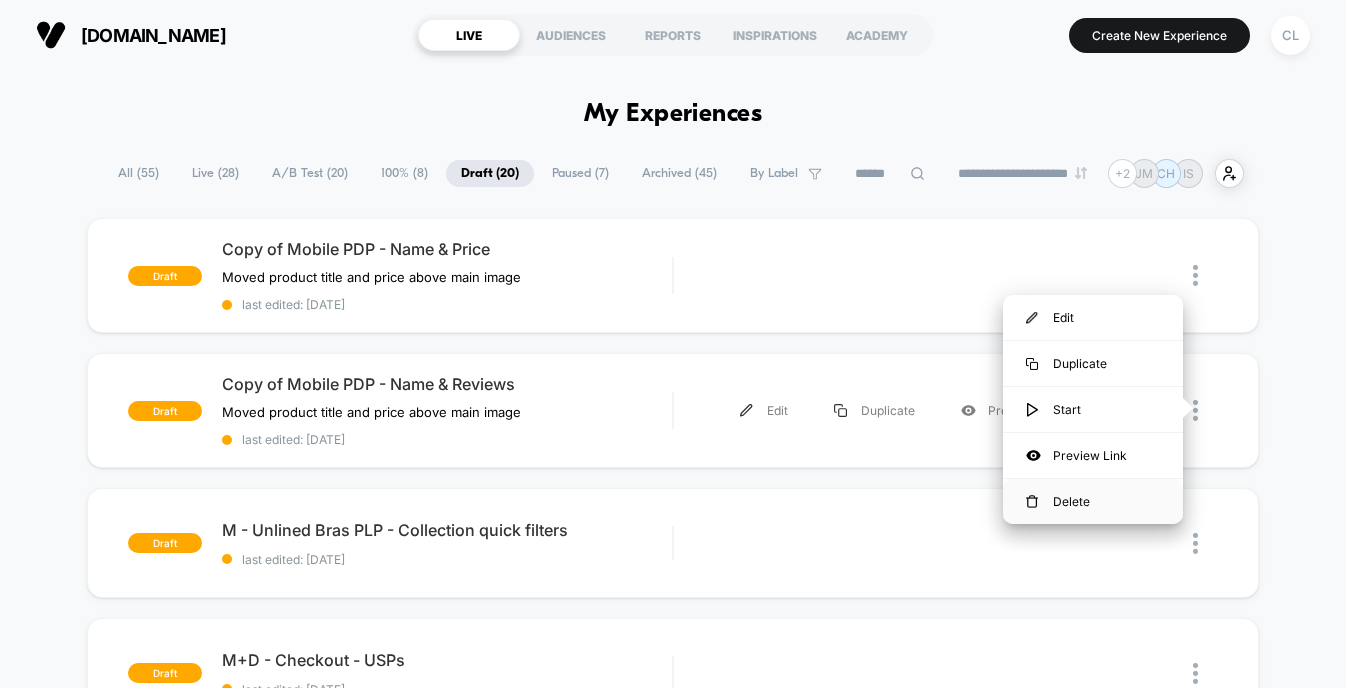 click on "Delete" at bounding box center (1093, 501) 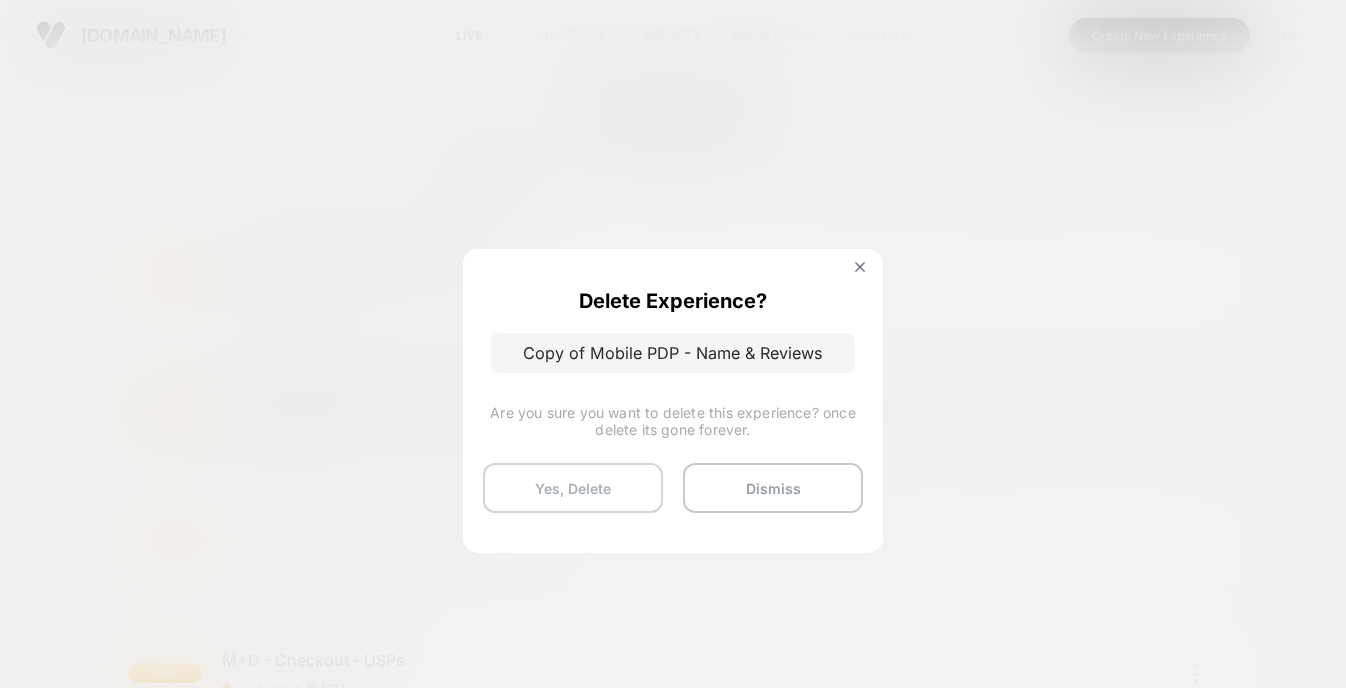 click on "Yes, Delete" at bounding box center [573, 488] 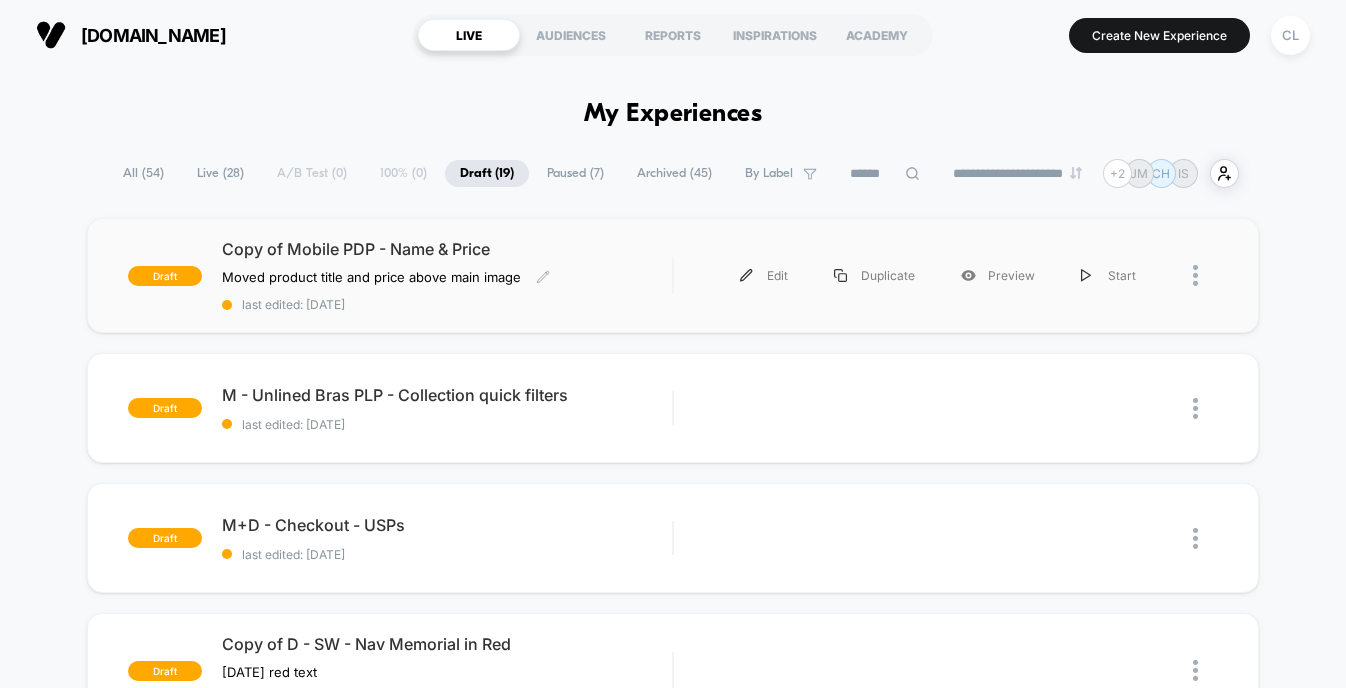 click on "Copy of Mobile PDP - Name & Price" at bounding box center [447, 249] 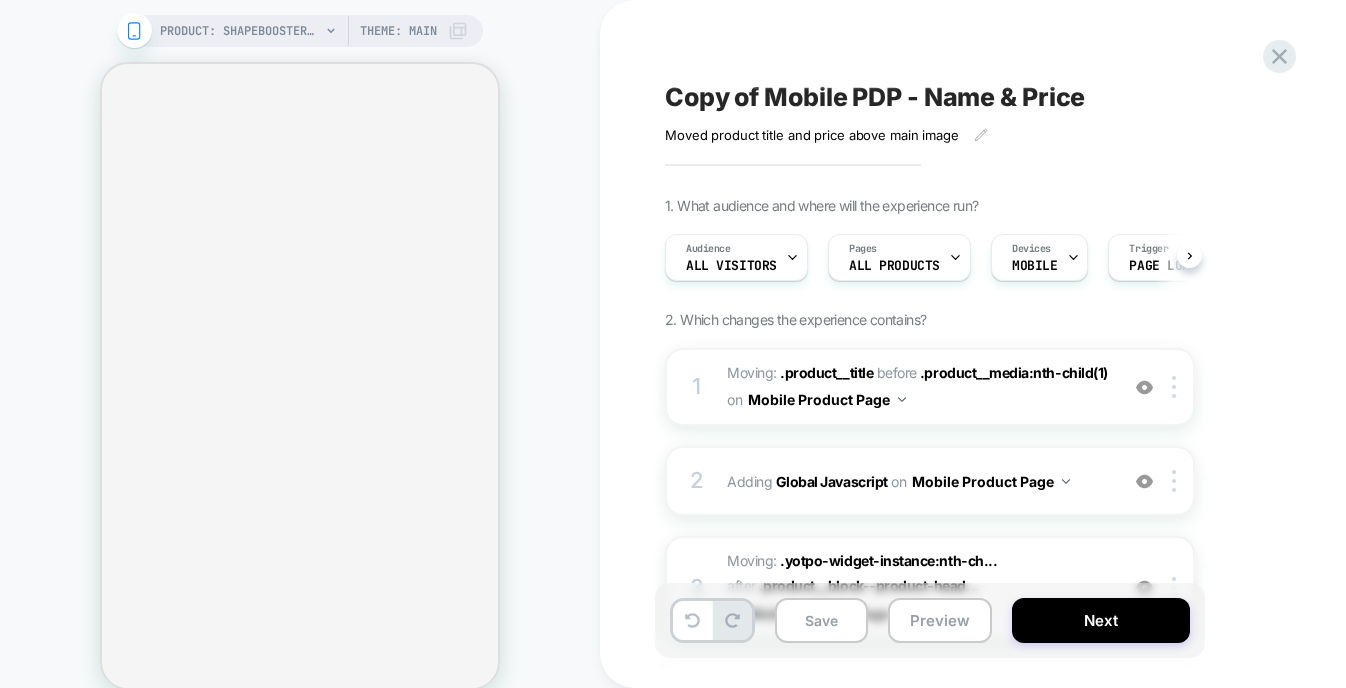 scroll, scrollTop: 0, scrollLeft: 1, axis: horizontal 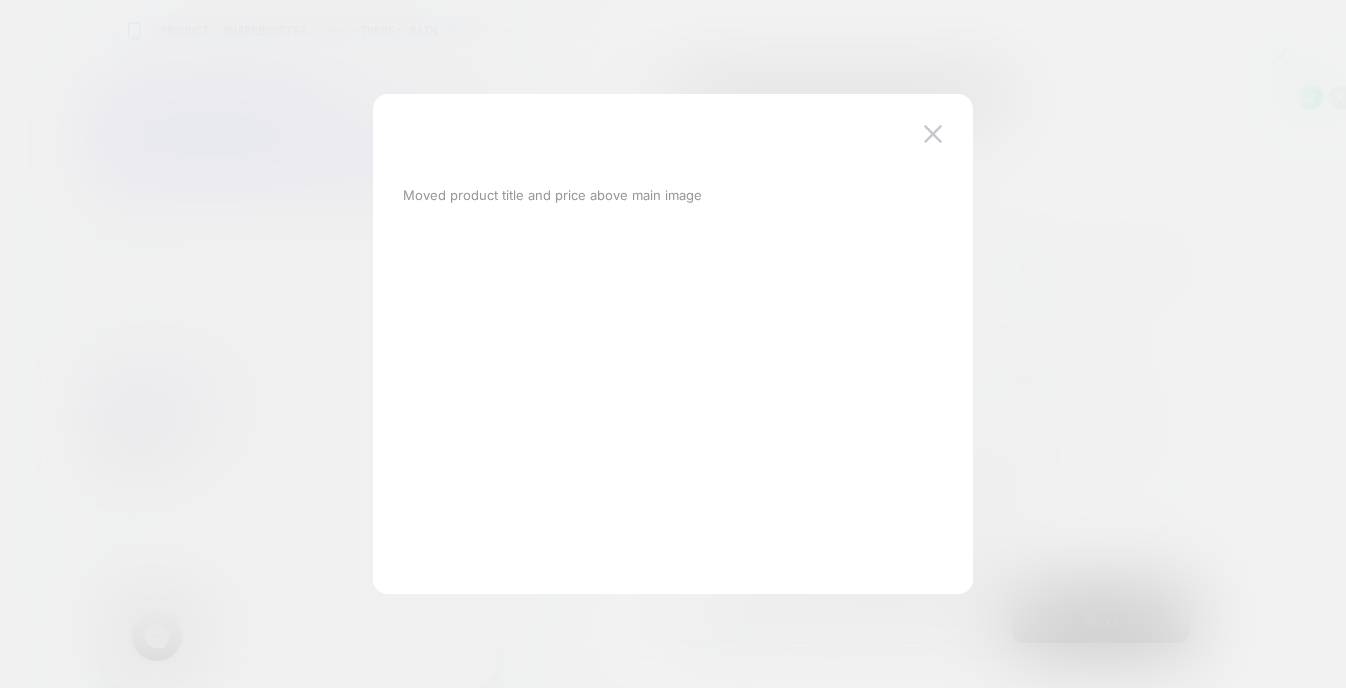 click on "Moved product title and price above main image" at bounding box center (552, 195) 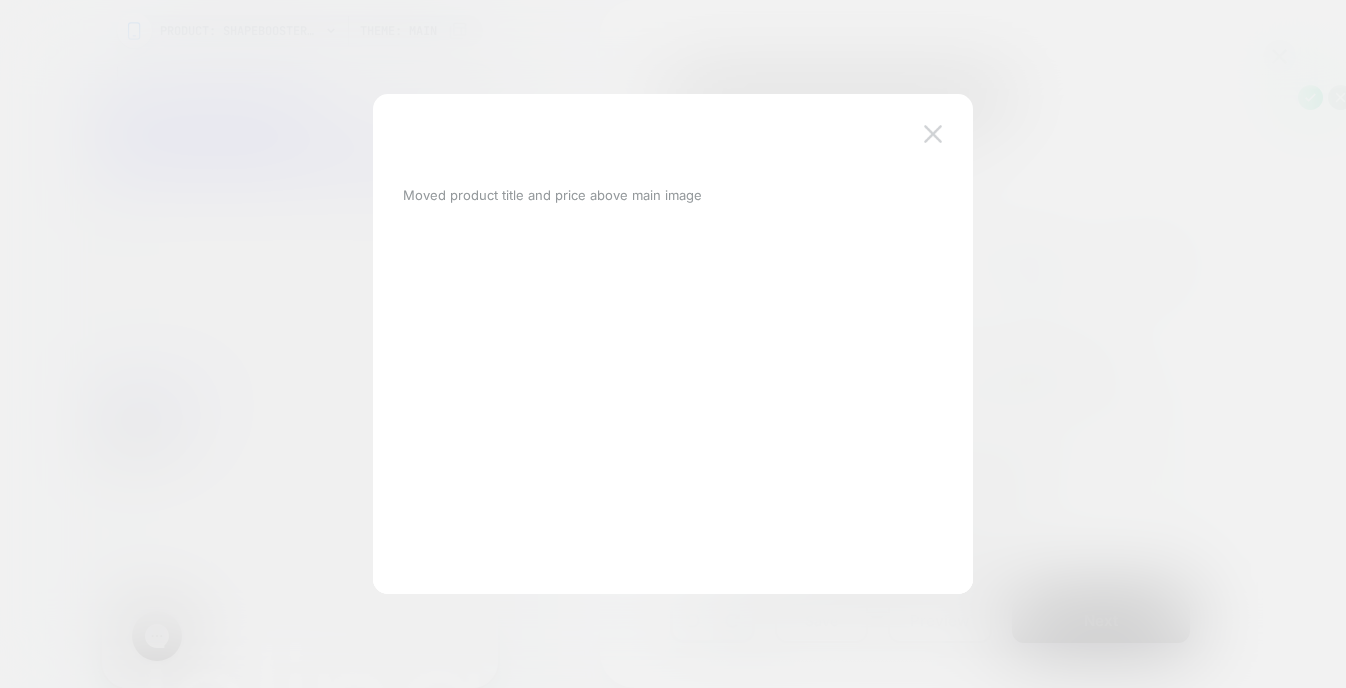 click at bounding box center [933, 133] 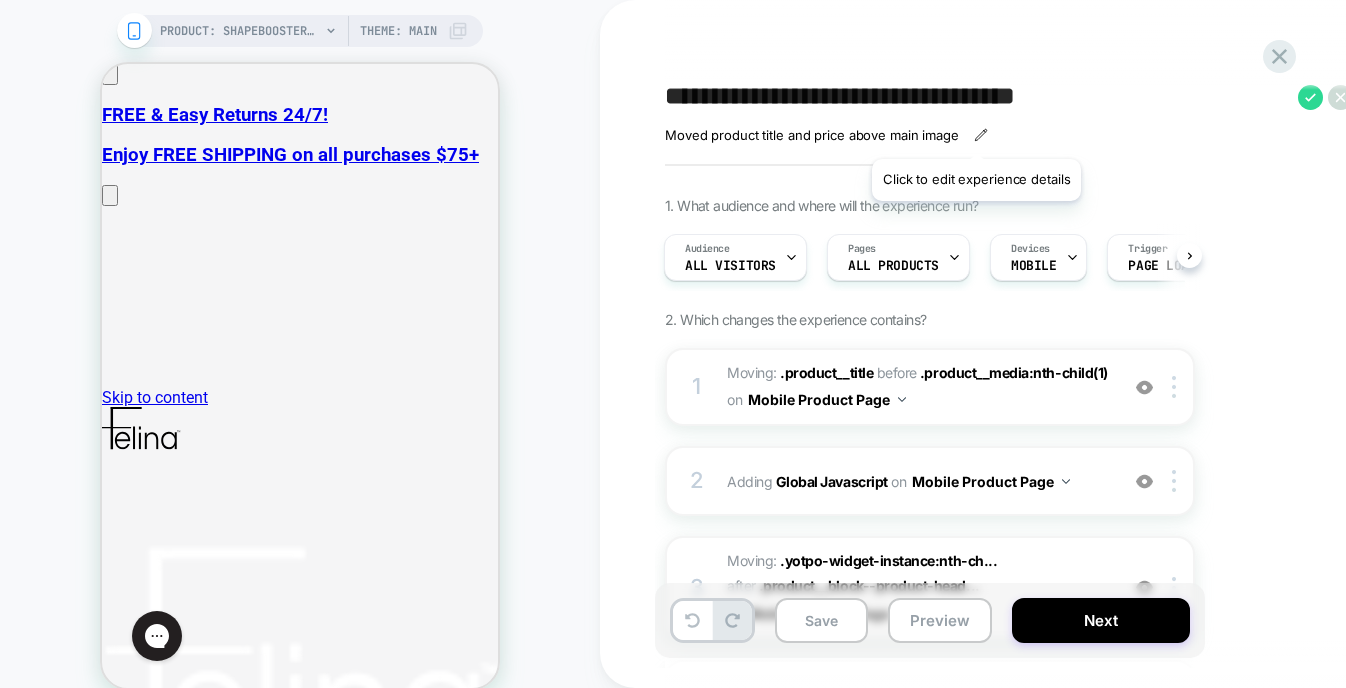click 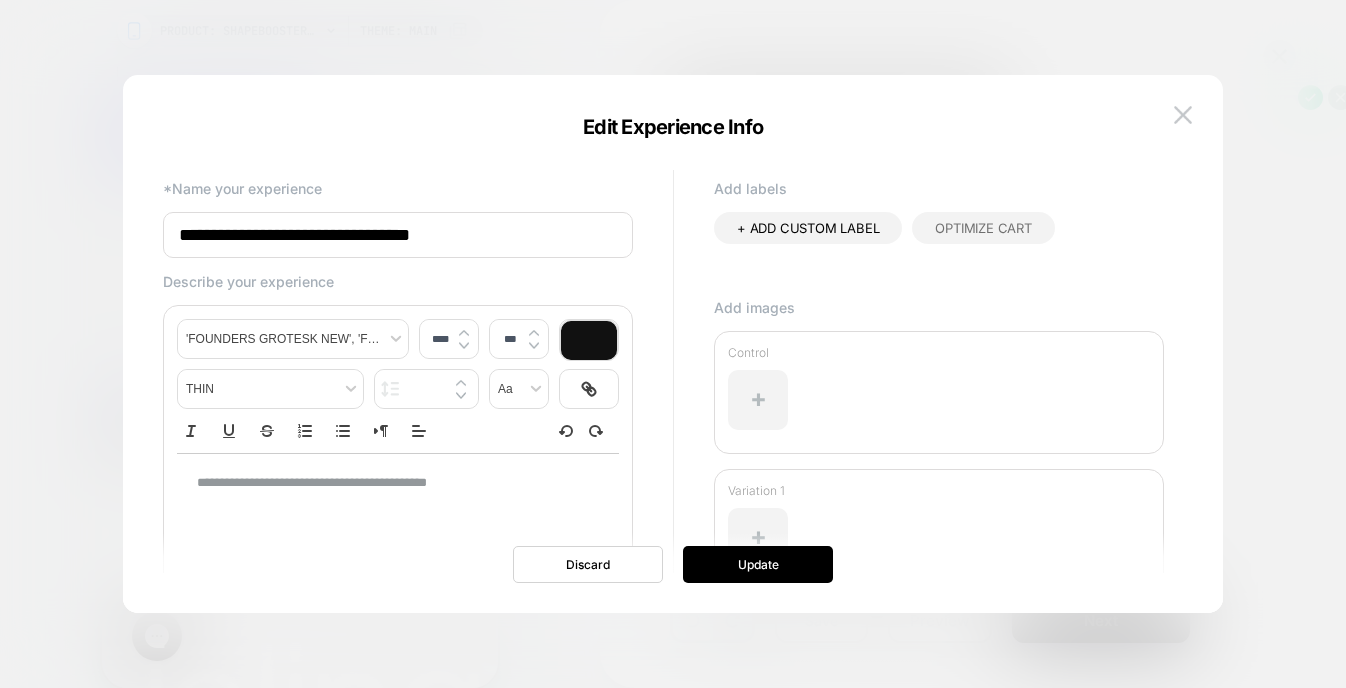 type on "****" 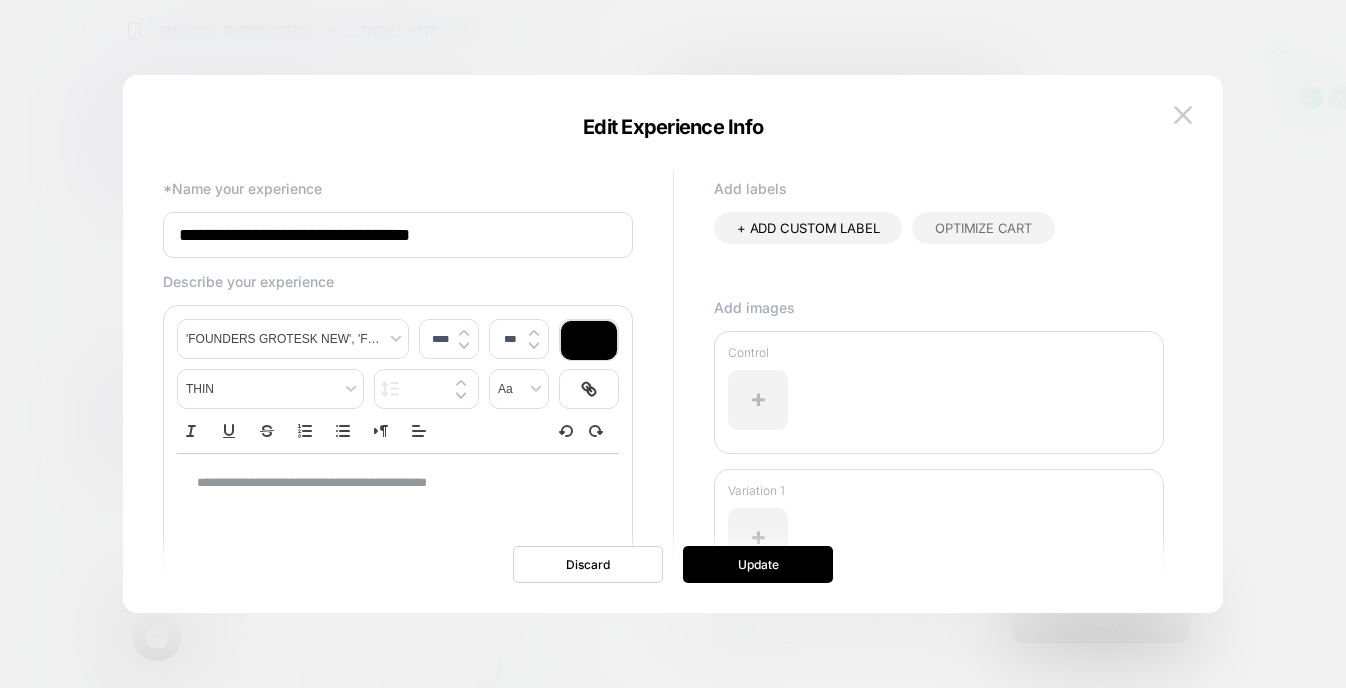 click on "**********" at bounding box center [390, 483] 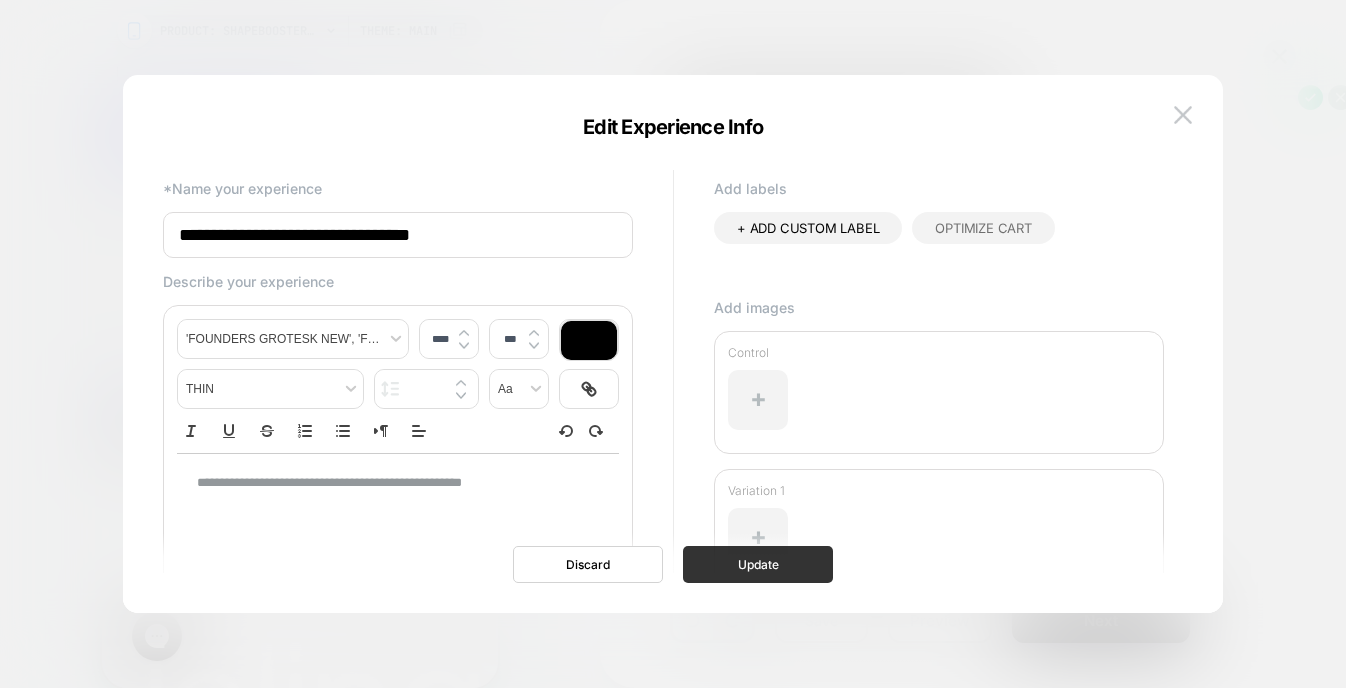 click on "Update" at bounding box center [758, 564] 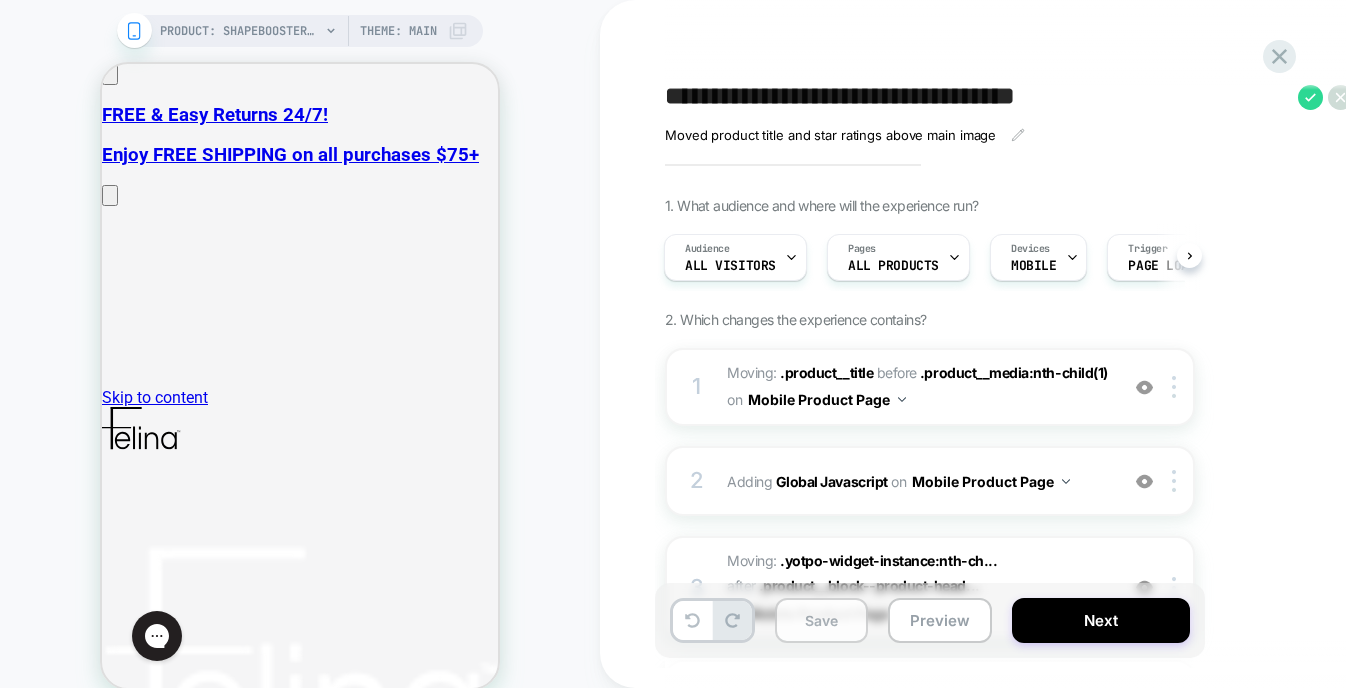 click on "Save" at bounding box center (821, 620) 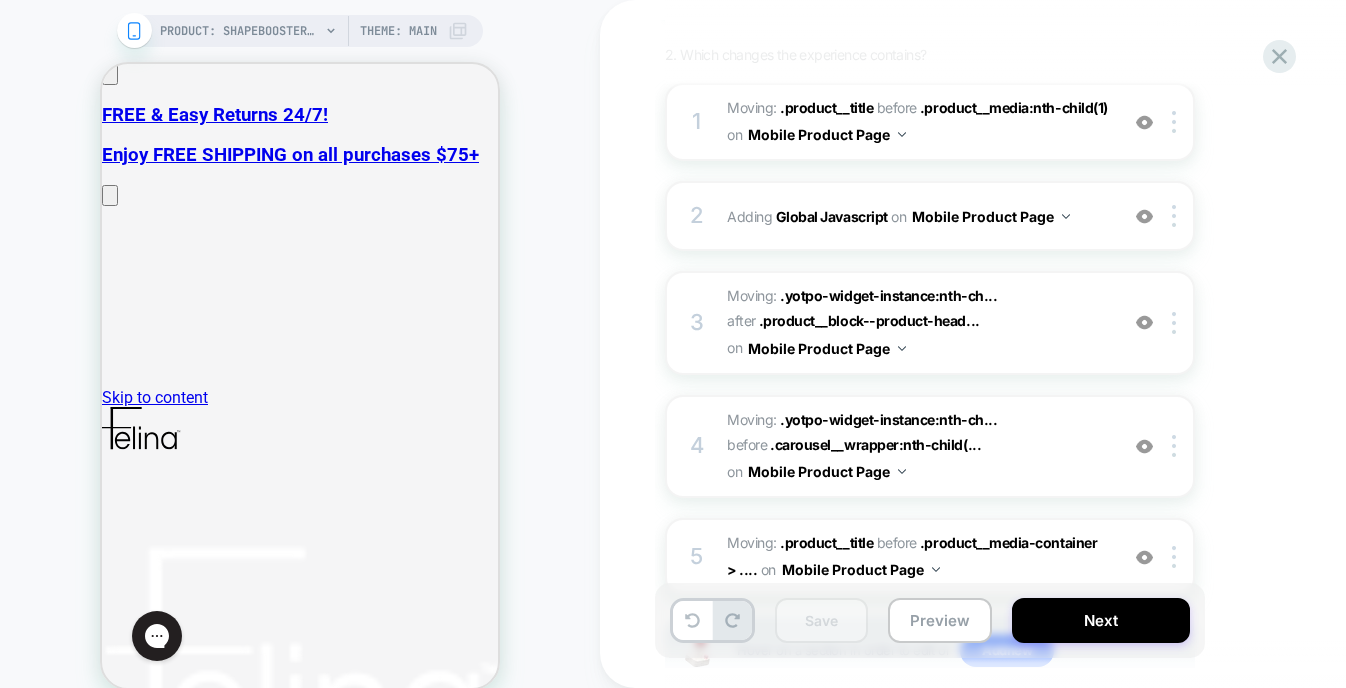 scroll, scrollTop: 268, scrollLeft: 0, axis: vertical 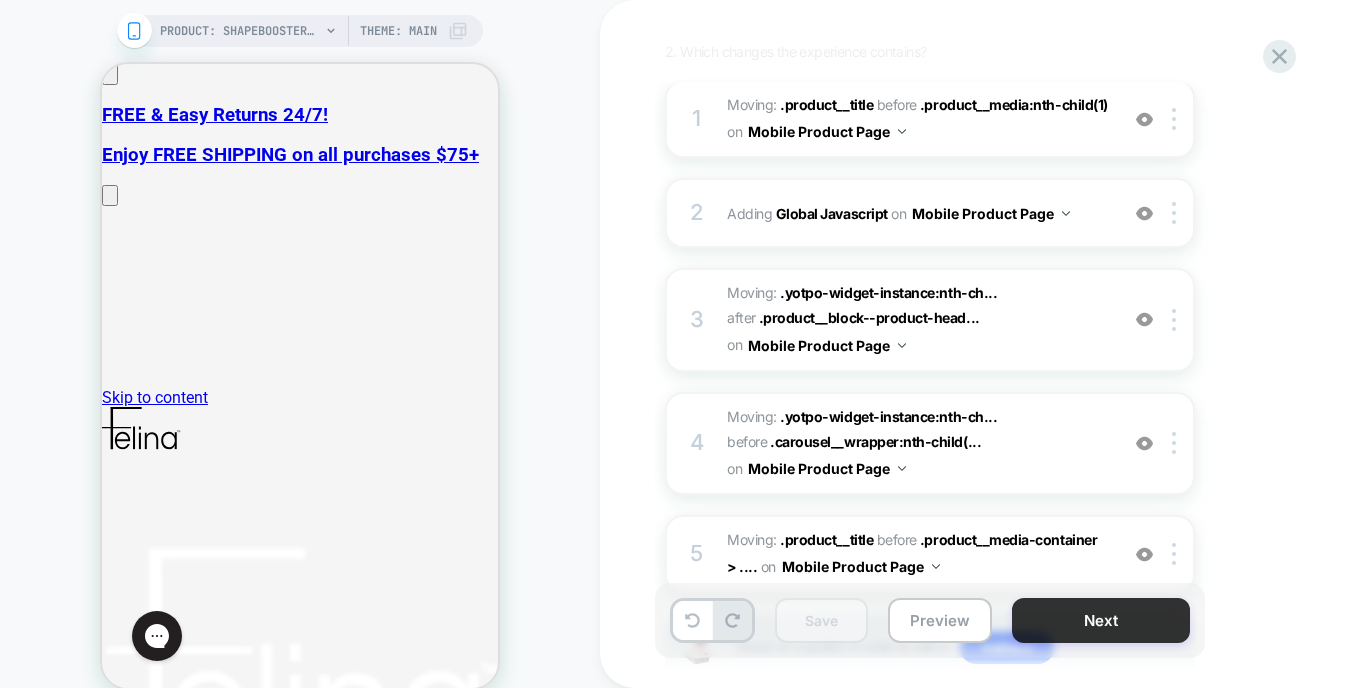 click on "Next" at bounding box center [1101, 620] 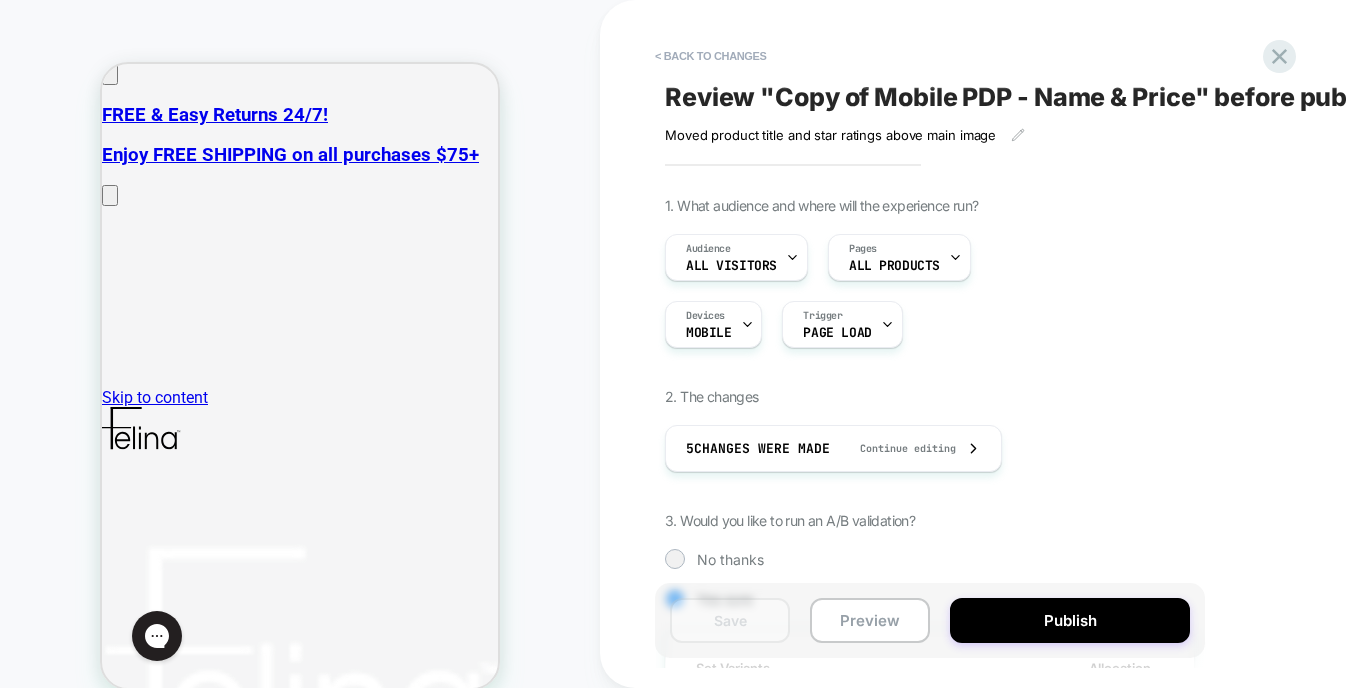 scroll, scrollTop: 0, scrollLeft: 2, axis: horizontal 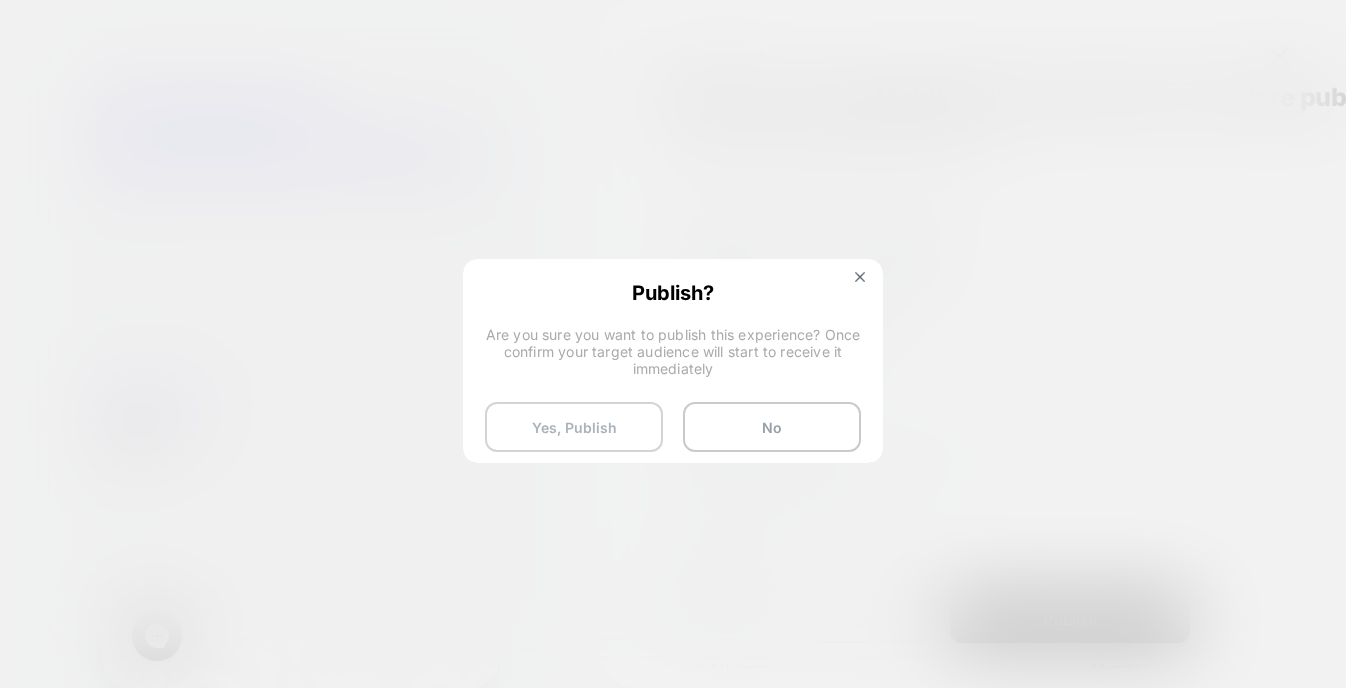 click on "Yes, Publish" at bounding box center (574, 427) 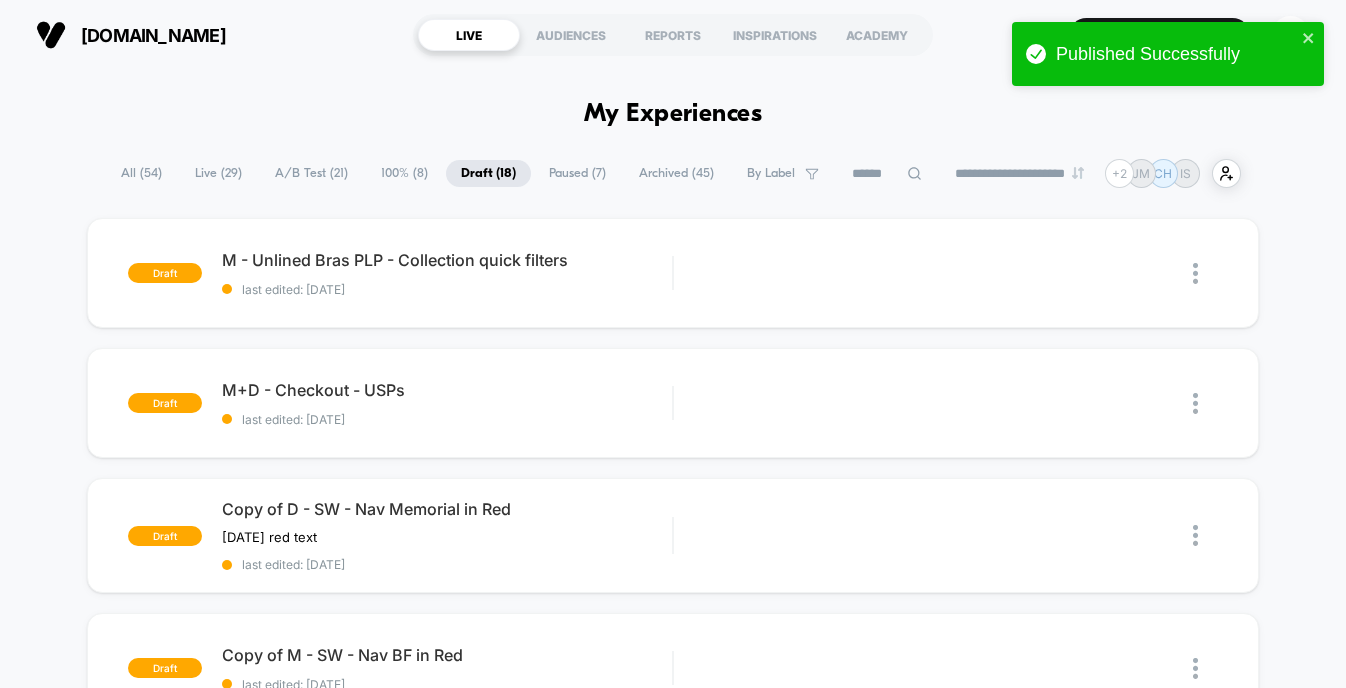 click on "A/B Test ( 21 )" at bounding box center (311, 173) 